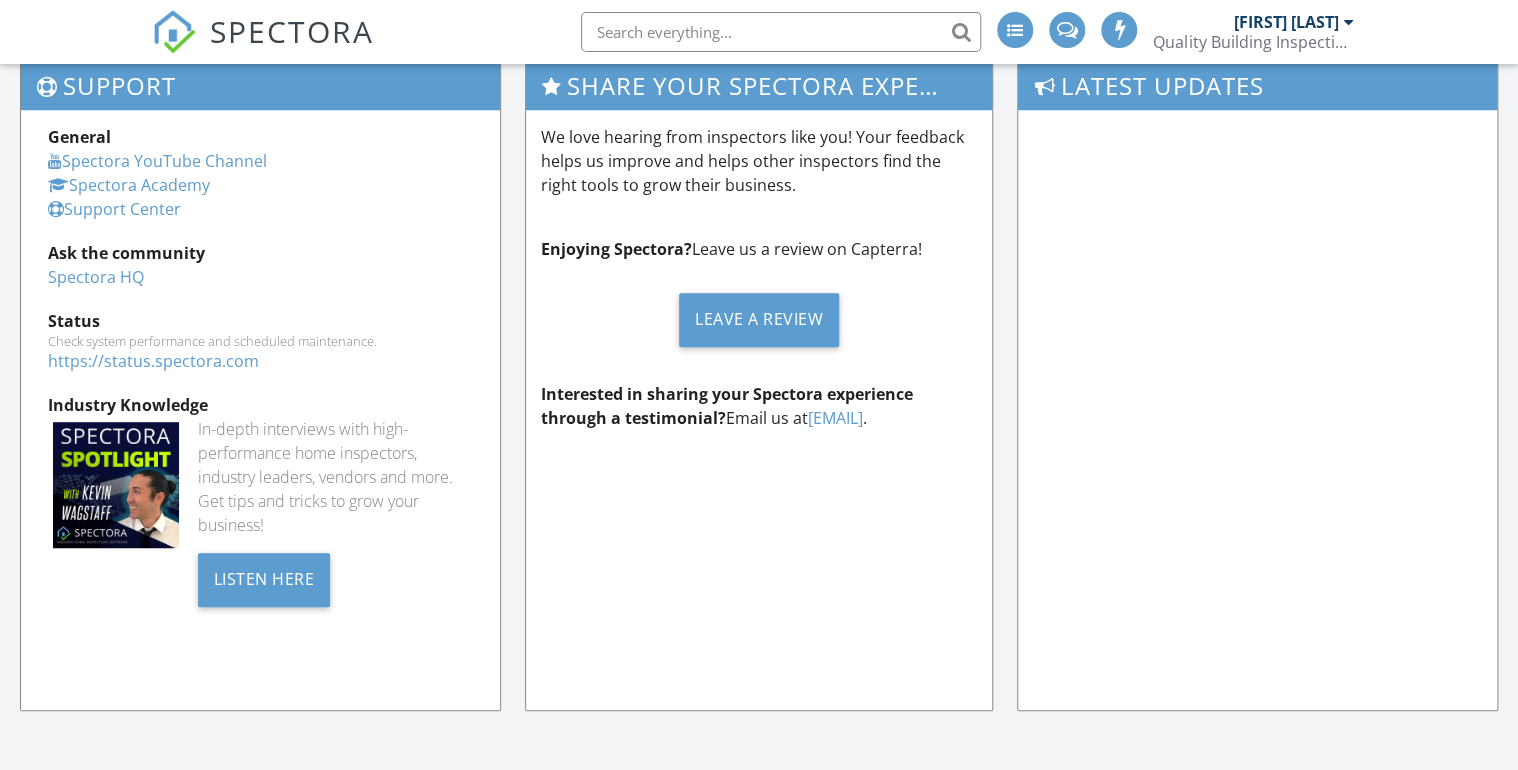 scroll, scrollTop: 424, scrollLeft: 0, axis: vertical 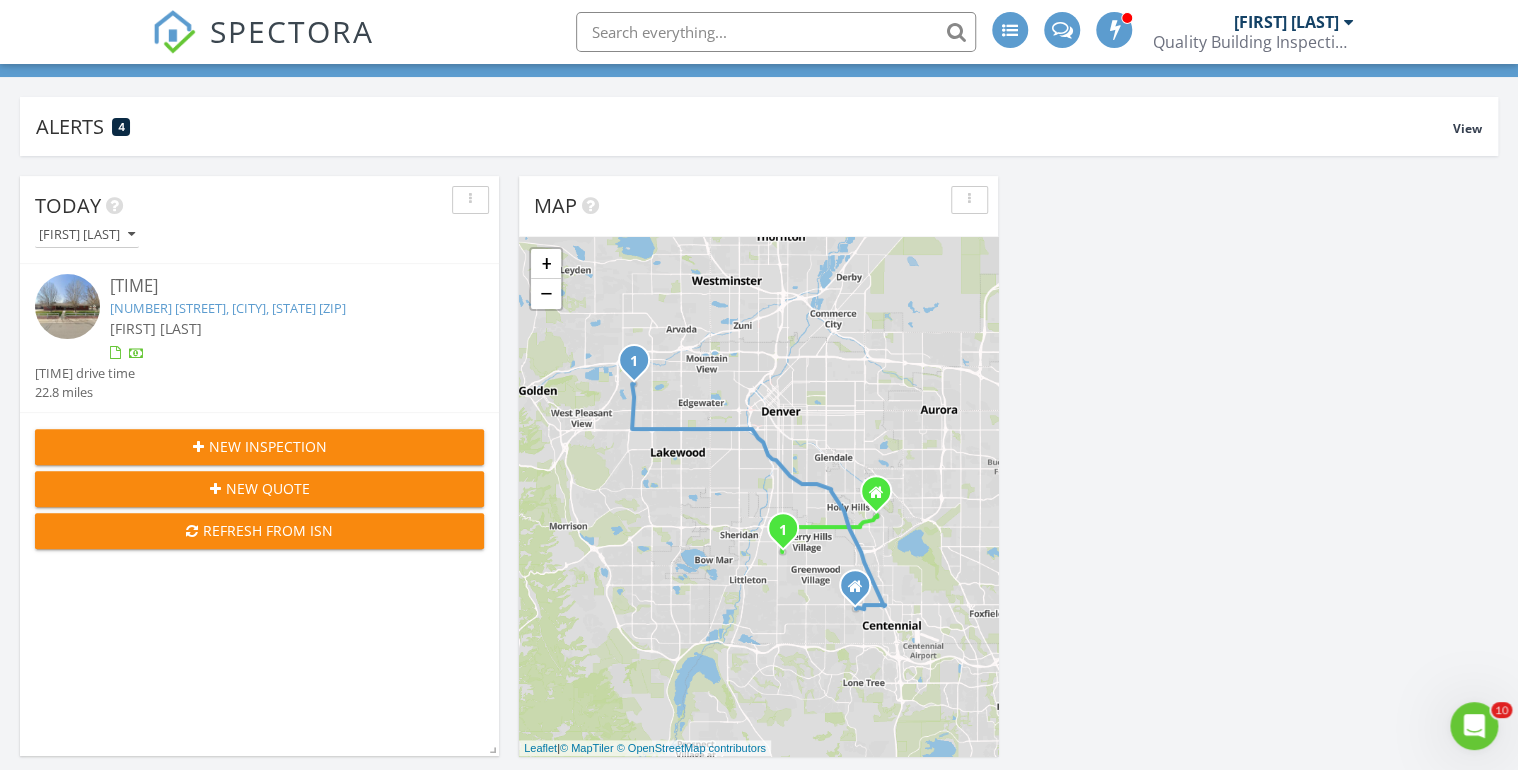 click on "New Inspection" at bounding box center [268, 446] 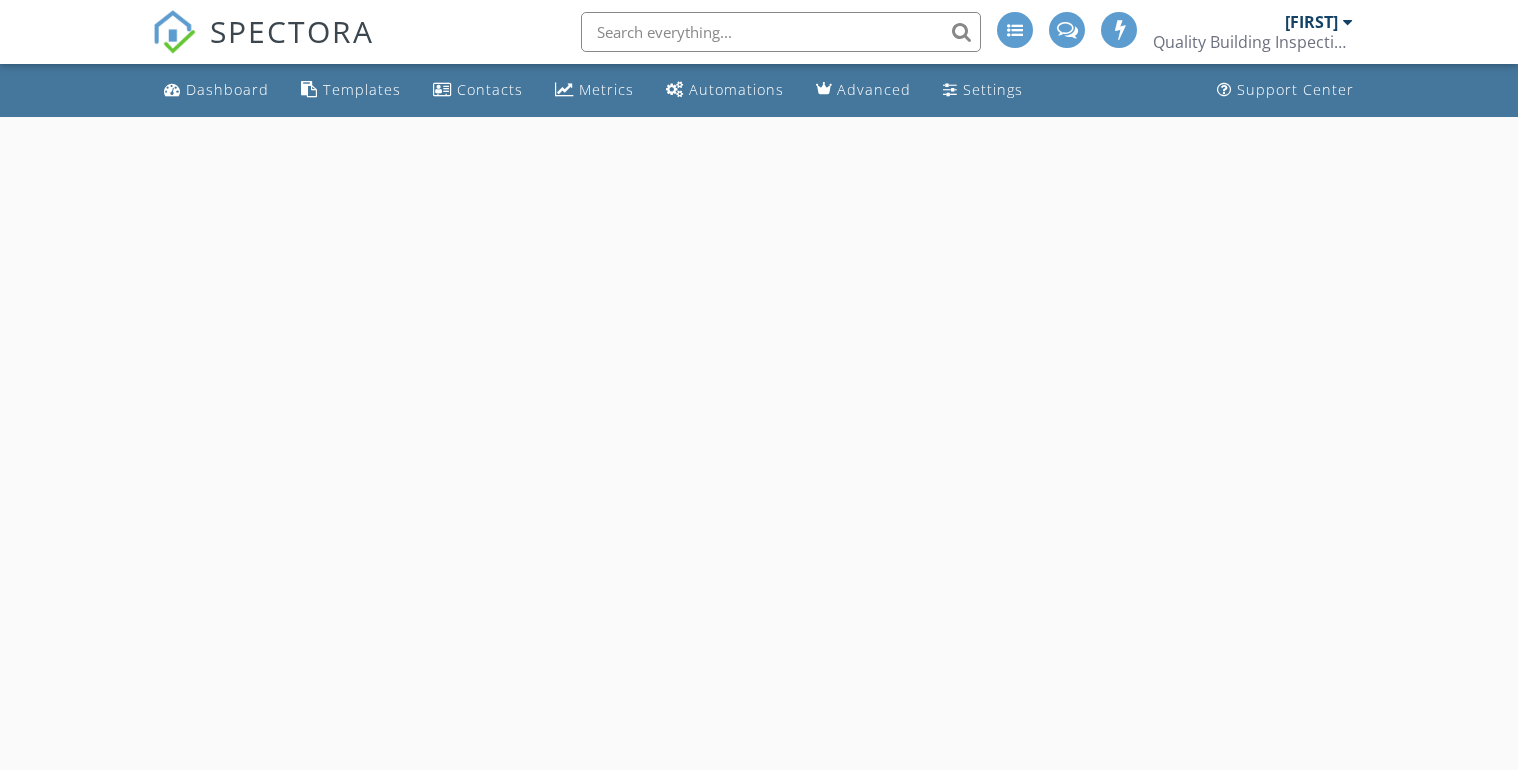 scroll, scrollTop: 0, scrollLeft: 0, axis: both 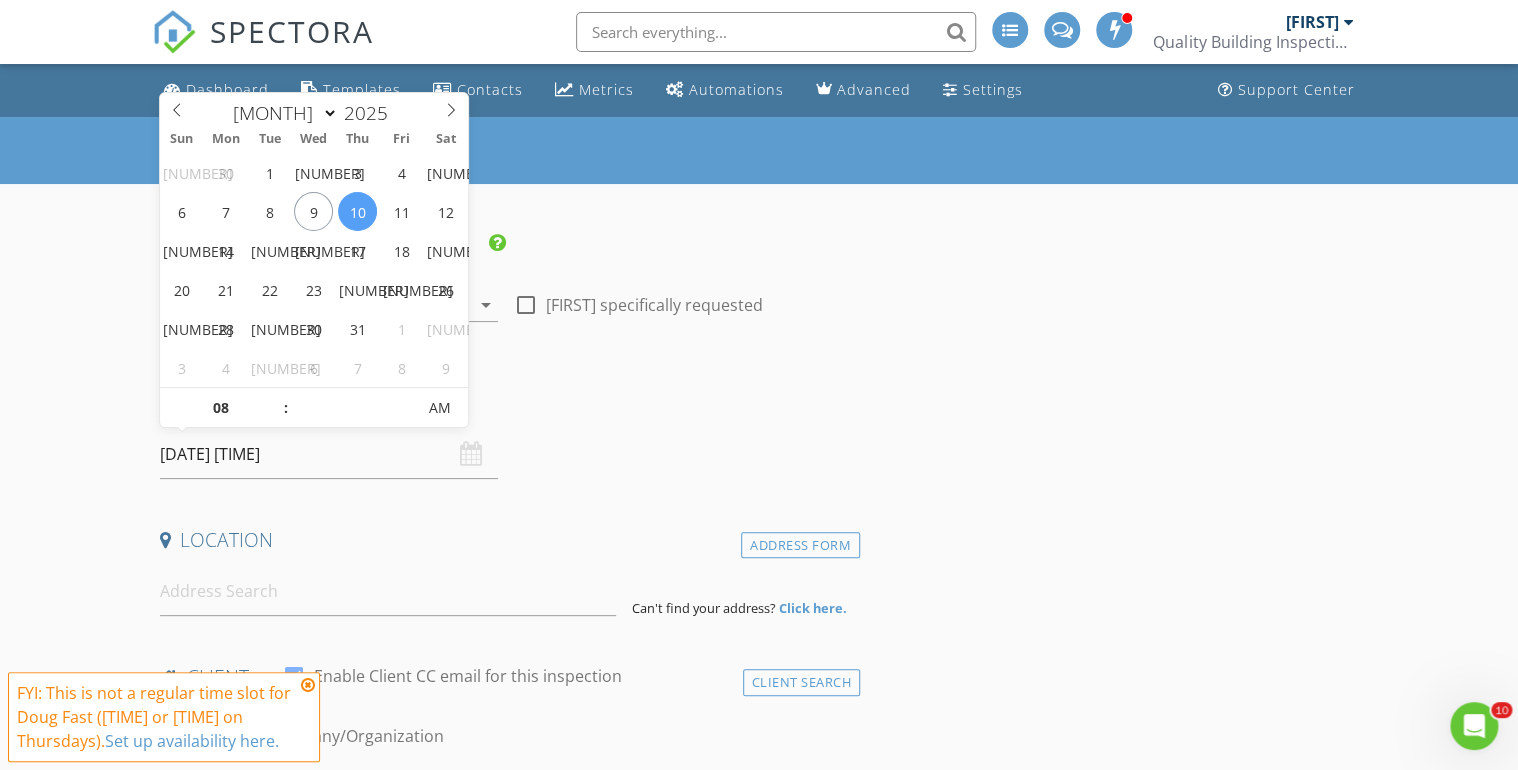 click on "[DATE] [TIME]" at bounding box center [329, 454] 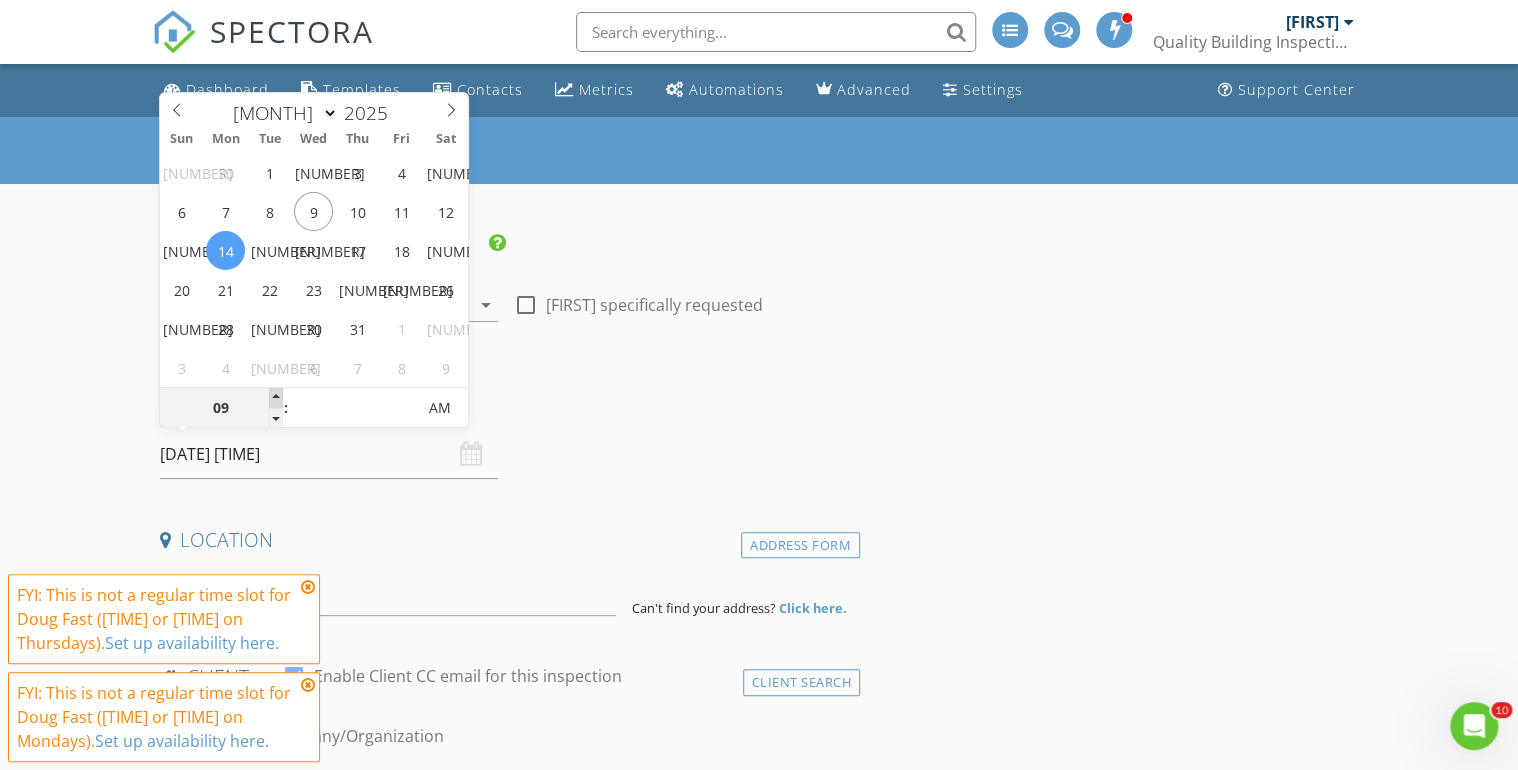 click at bounding box center [276, 398] 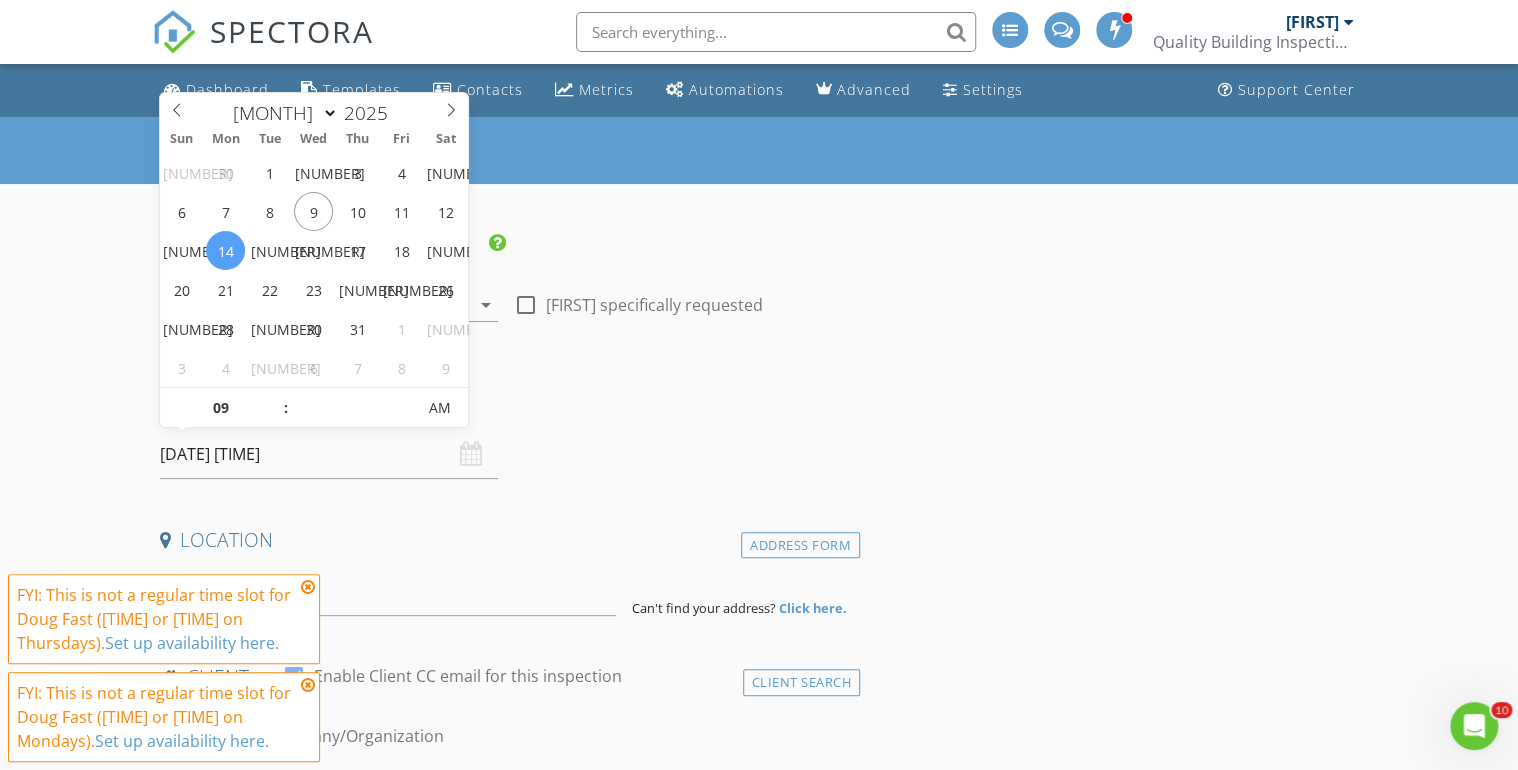 click on "INSPECTOR(S)
check_box   [FIRST]   PRIMARY   check_box_outline_blank   Eric Parker     [FIRST] arrow_drop_down   check_box_outline_blank [FIRST] specifically requested
Date/Time
07/14/2025 9:00 AM
Location
Address Form       Can't find your address?   Click here.
client
check_box Enable Client CC email for this inspection   Client Search     check_box_outline_blank Client is a Company/Organization     First Name   Last Name   Email   CC Email   Phone         Tags         Notes   Private Notes
ADDITIONAL client
SERVICES
check_box_outline_blank   Platinum Package - includes general inspection, radon test, sewer scope, and Infrared Thermography   check_box_outline_blank   Residential Inspection   check_box_outline_blank   Radon Test   check_box_outline_blank   Sewer Scope" at bounding box center (506, 1858) 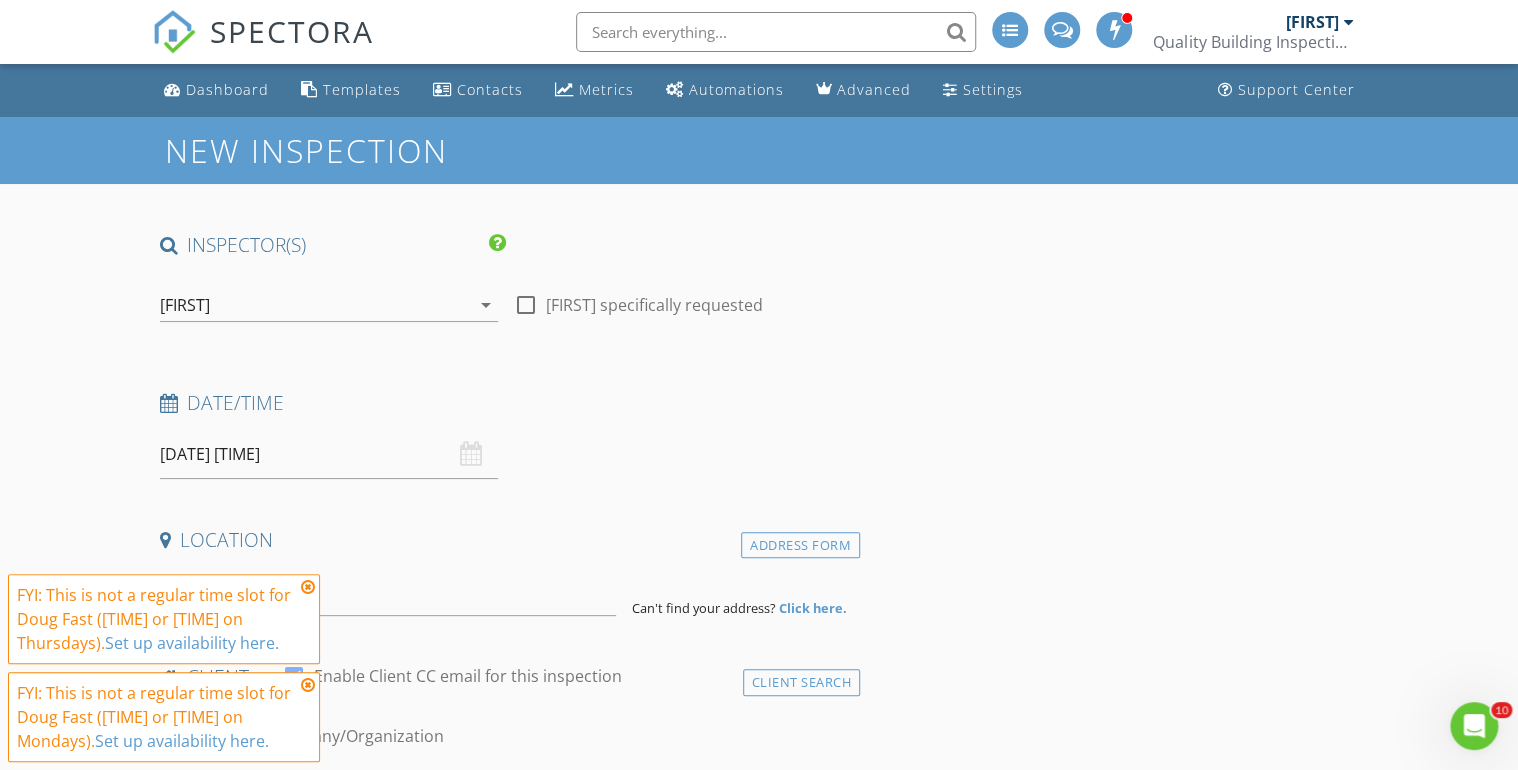 click at bounding box center [308, 587] 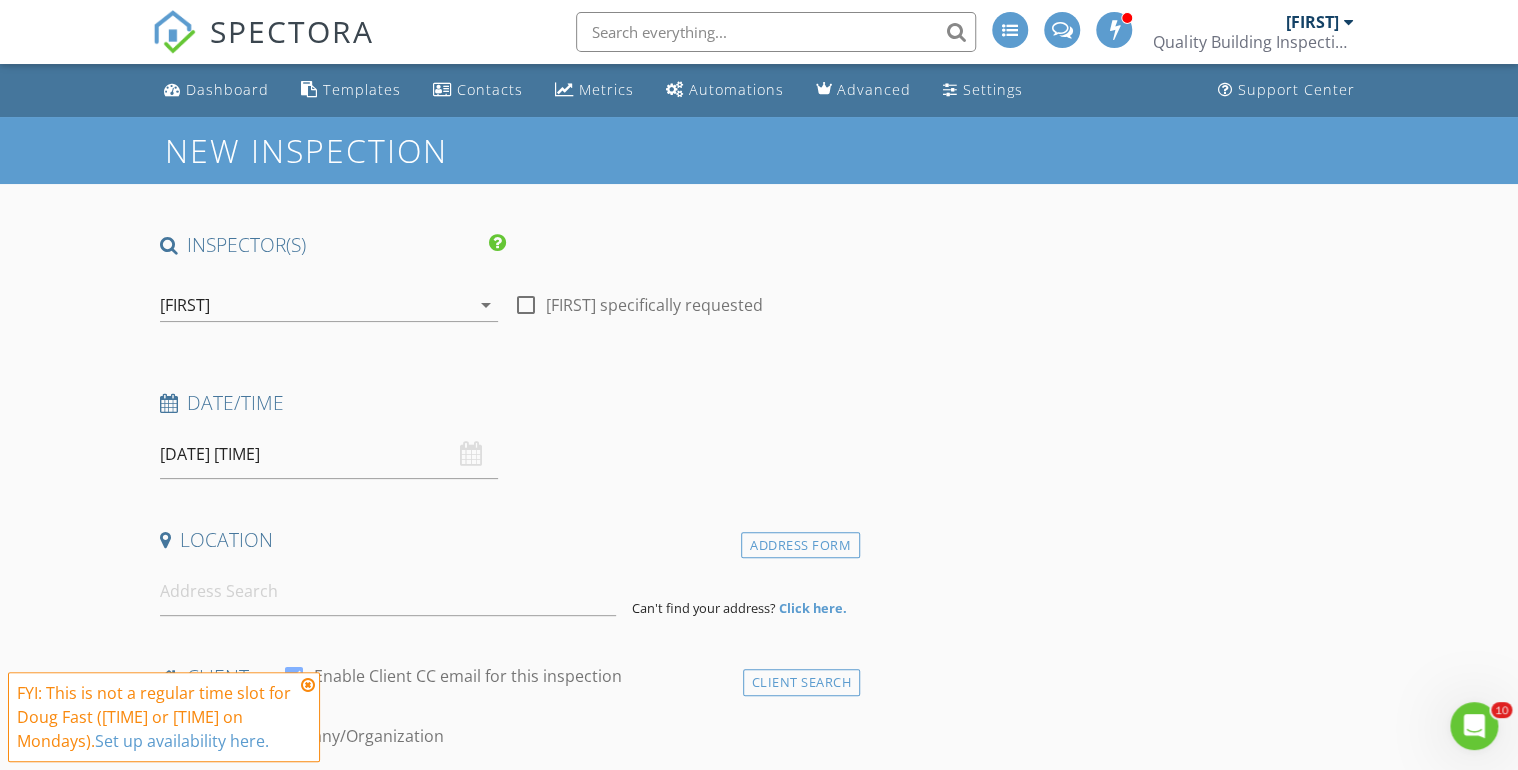 click at bounding box center [0, 0] 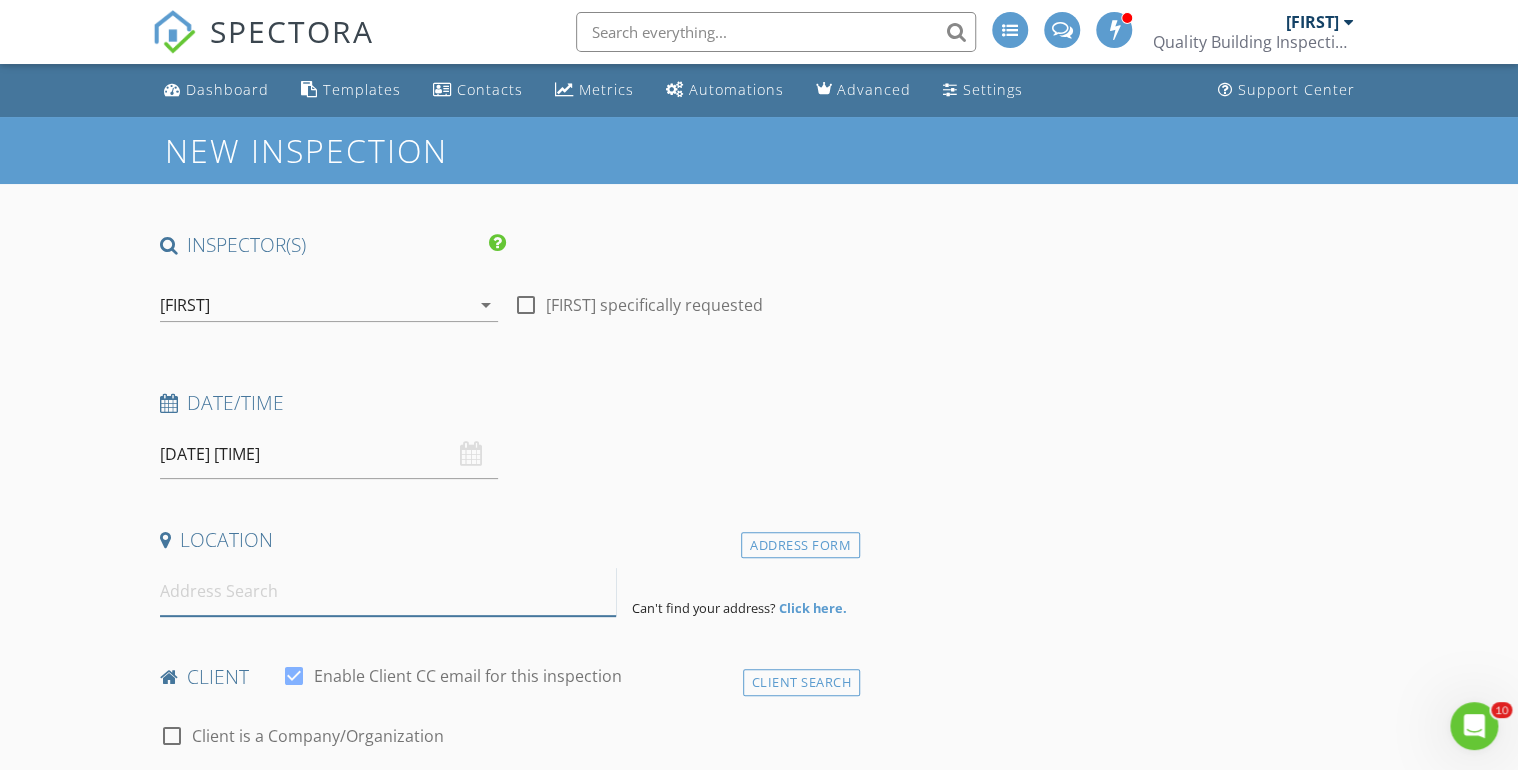 click at bounding box center [388, 591] 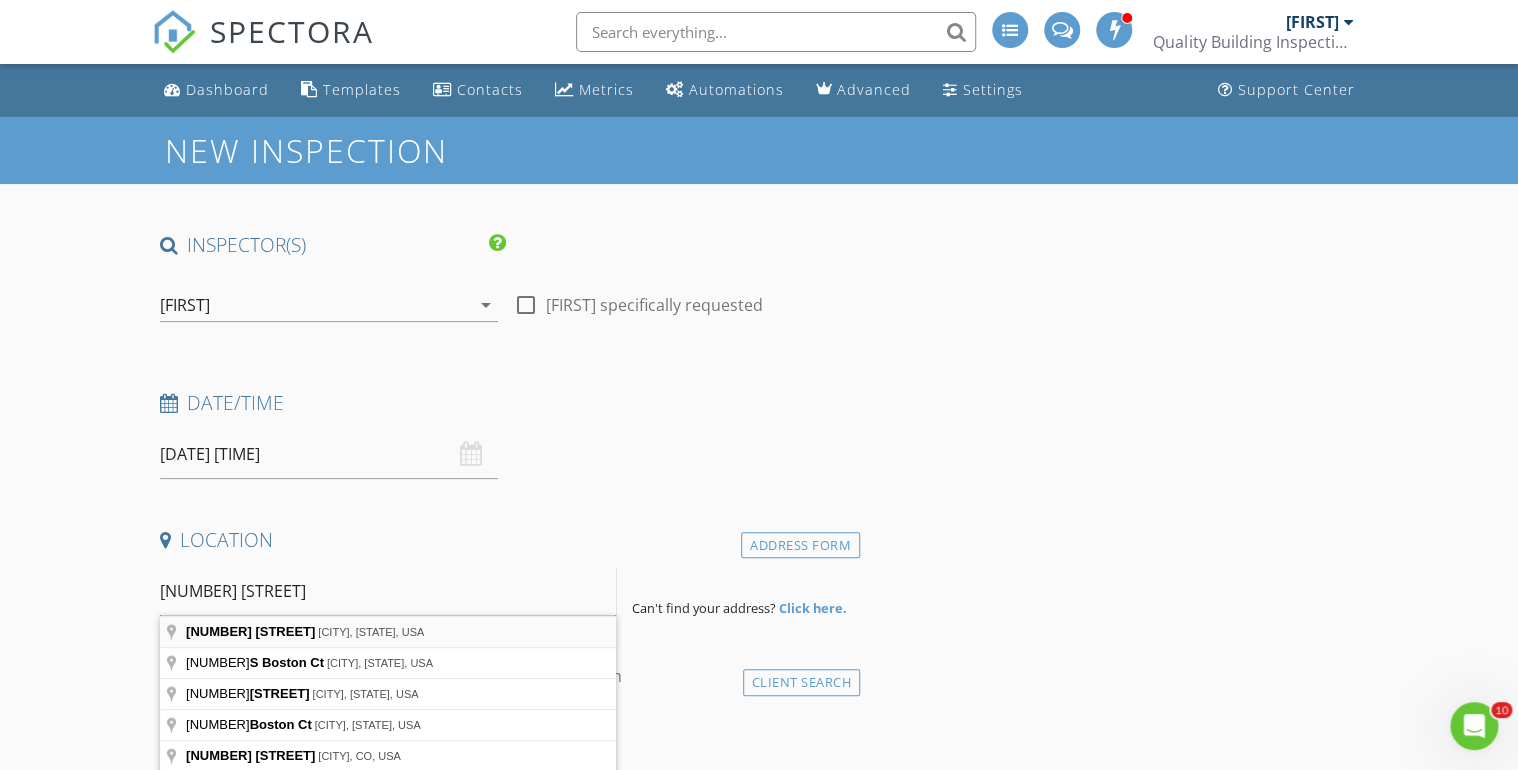 type on "1356 S Boston Ct" 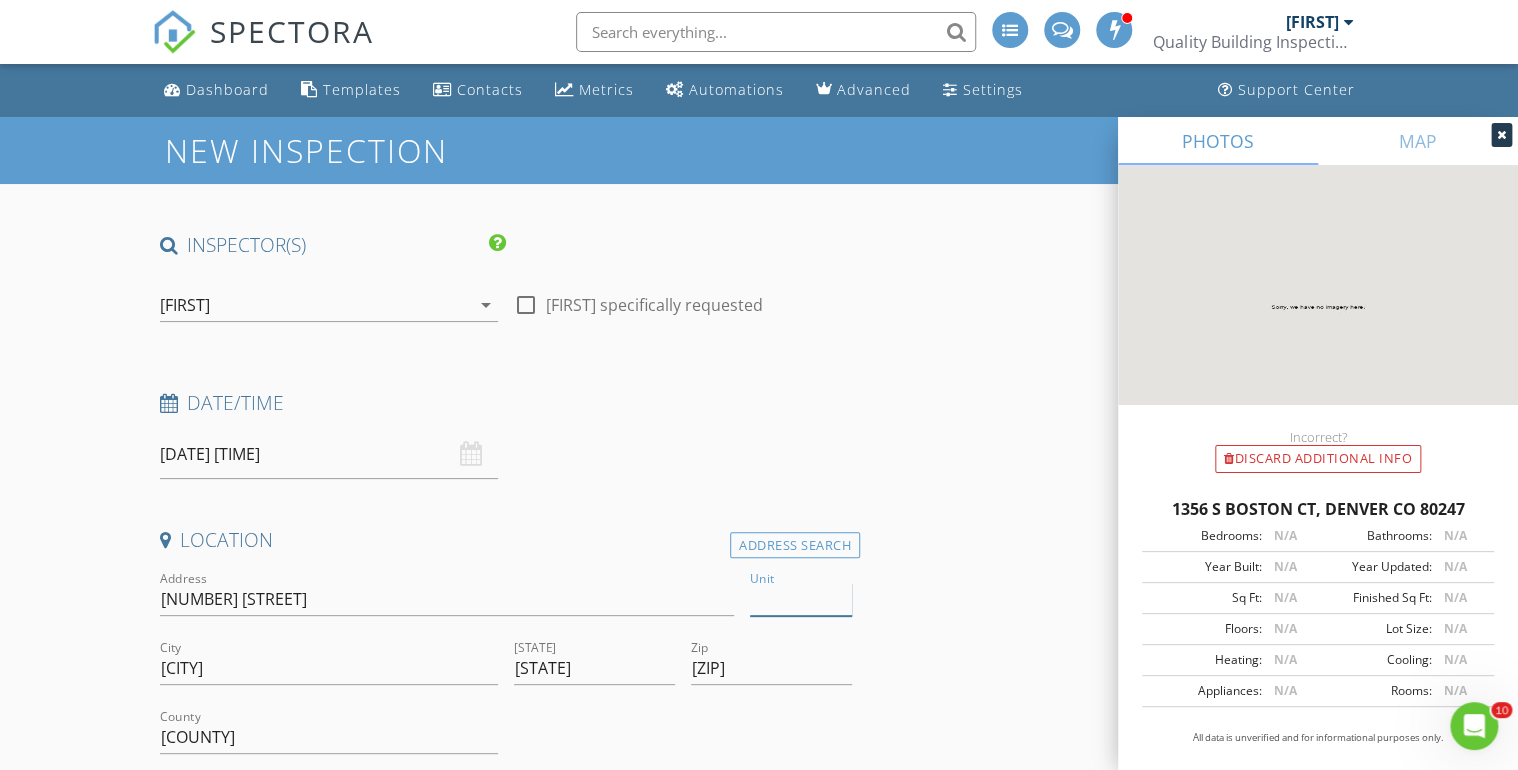 click on "Unit" at bounding box center (801, 599) 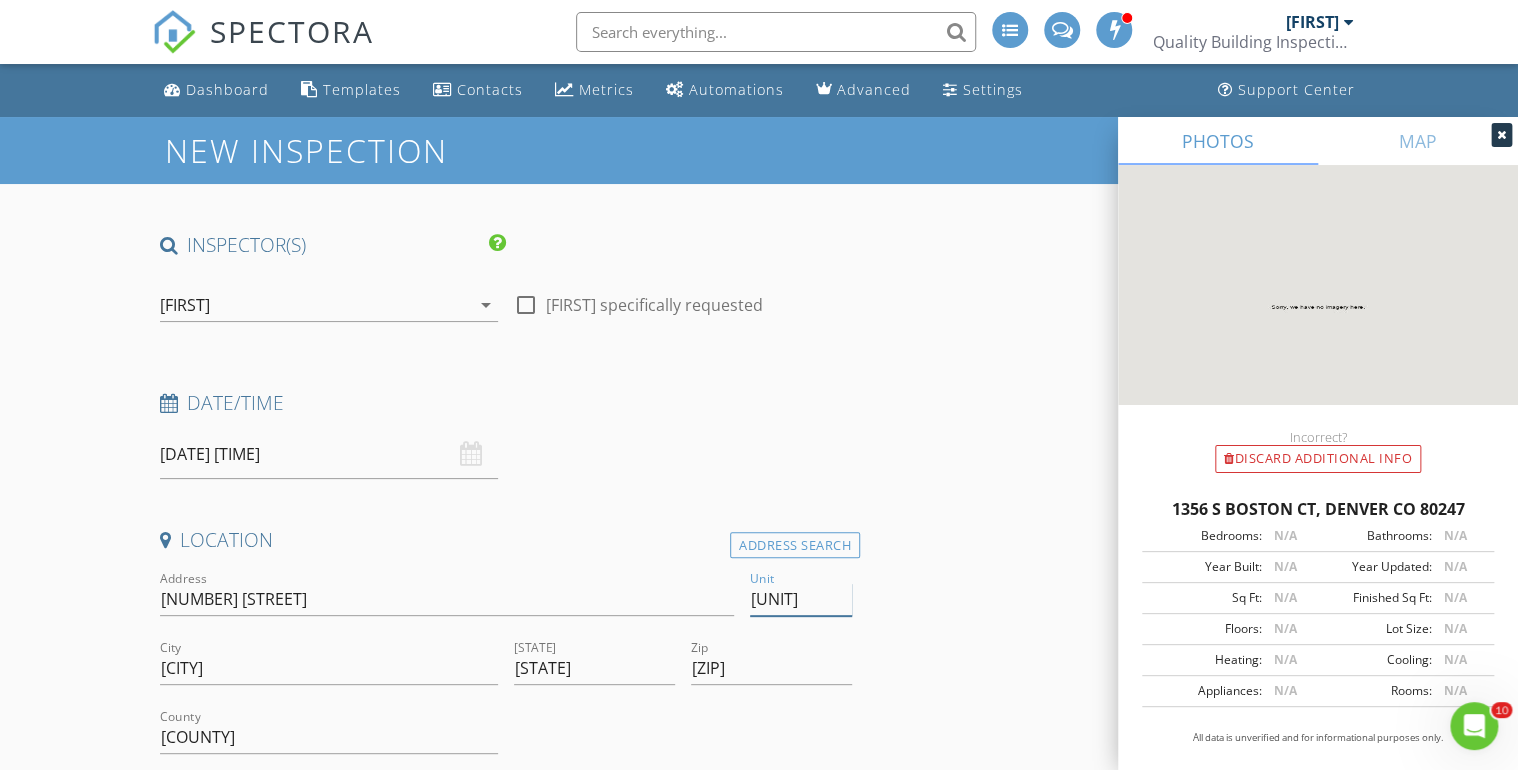 type on "A" 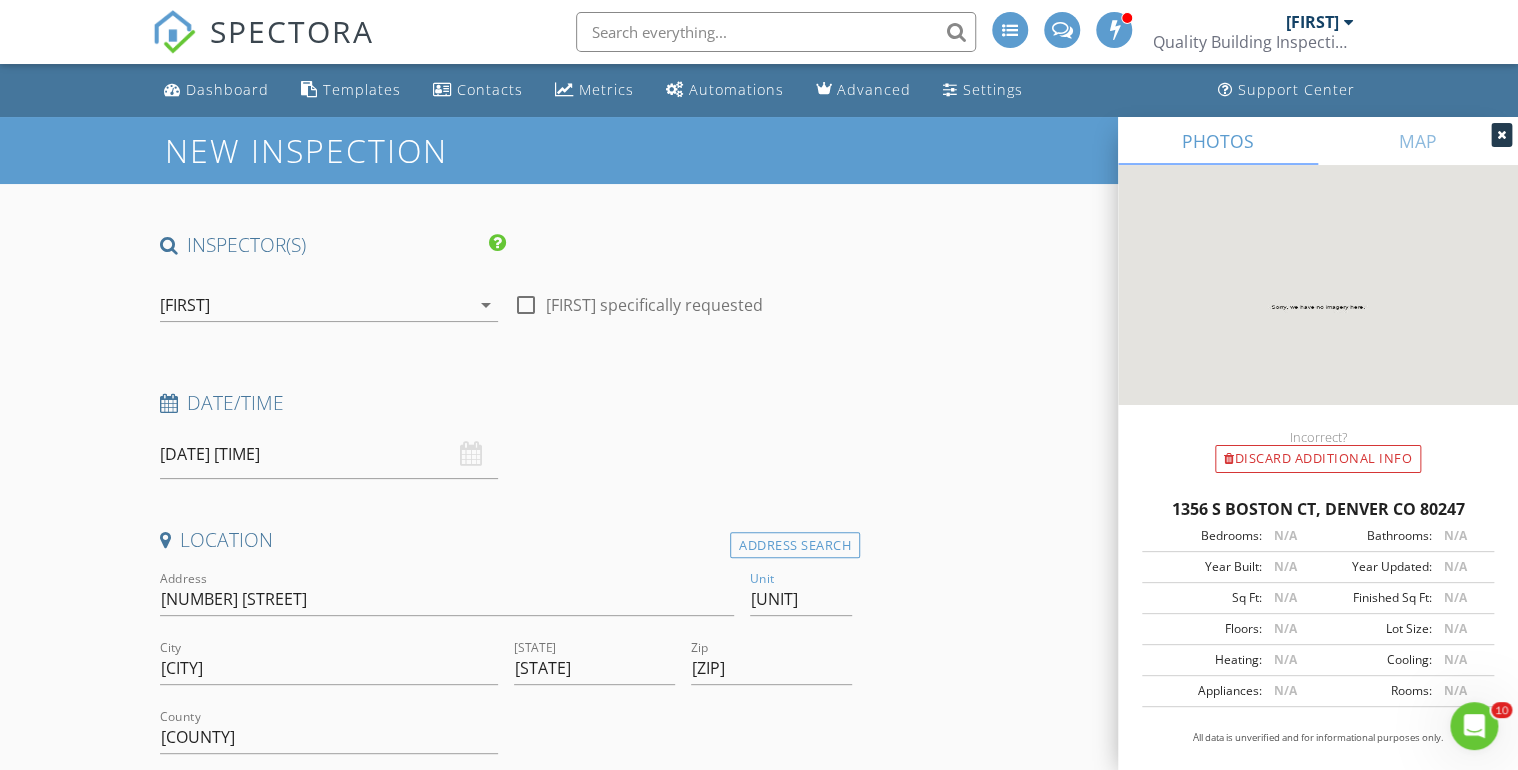 click at bounding box center [1501, 135] 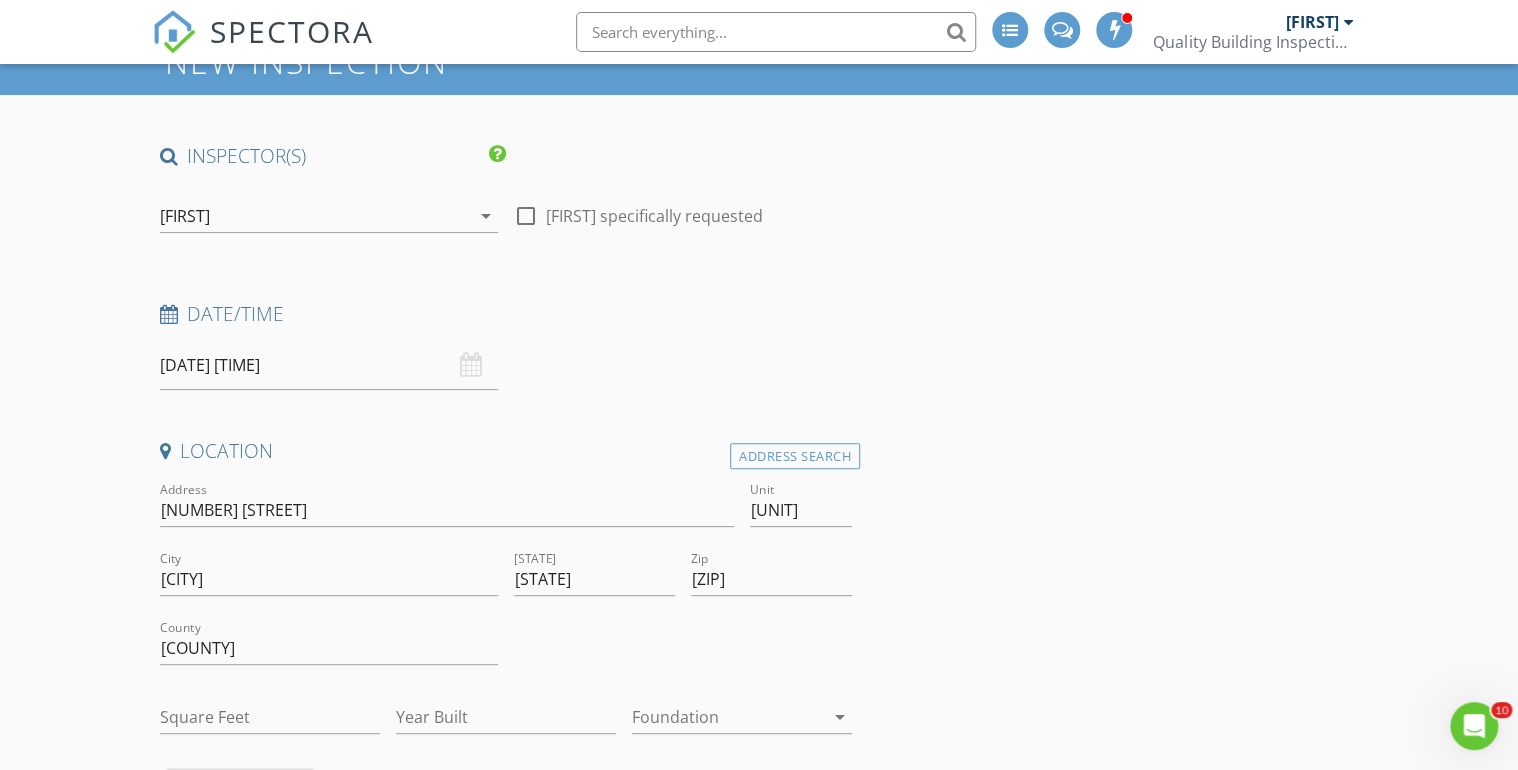 scroll, scrollTop: 160, scrollLeft: 0, axis: vertical 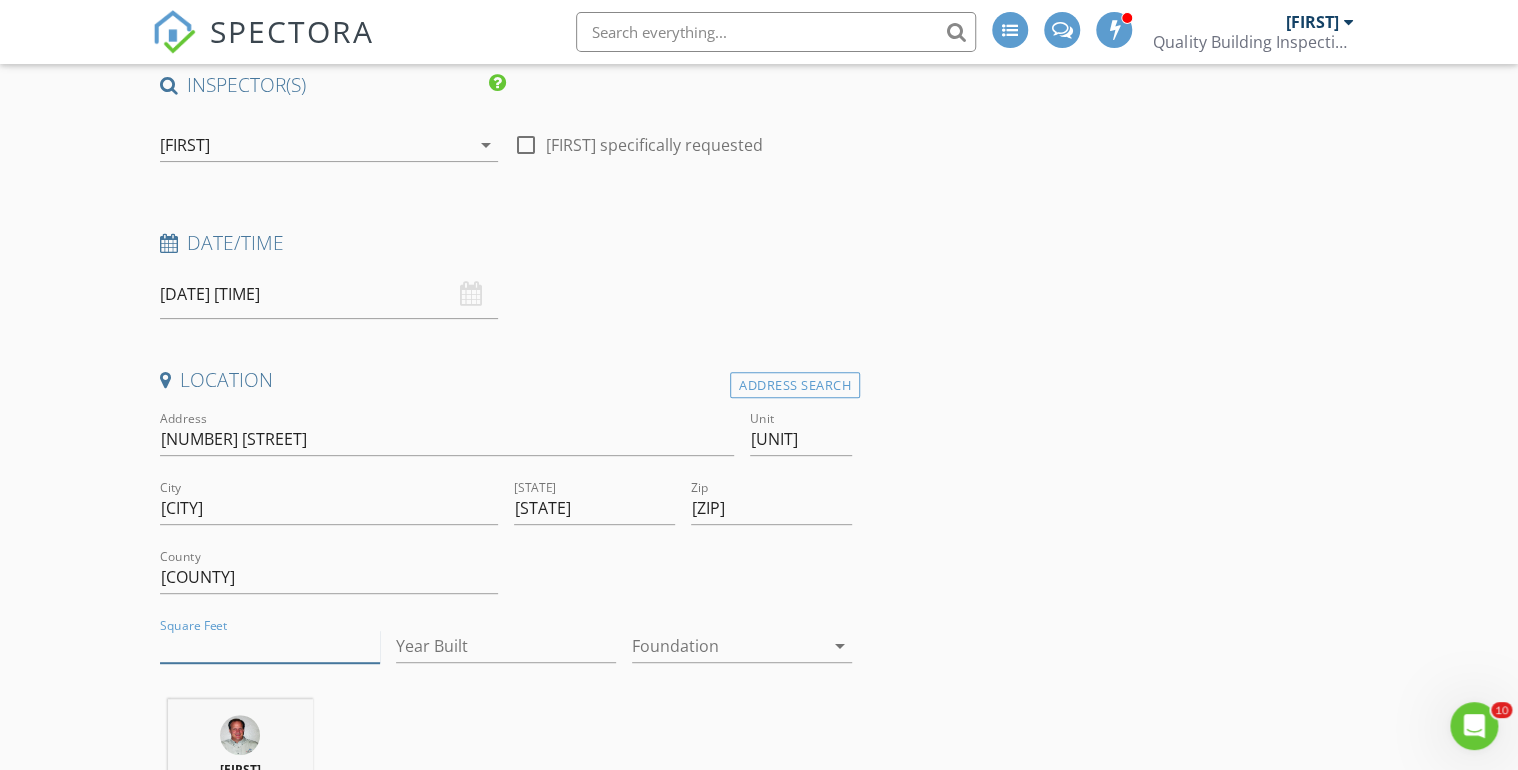 click on "Square Feet" at bounding box center (270, 646) 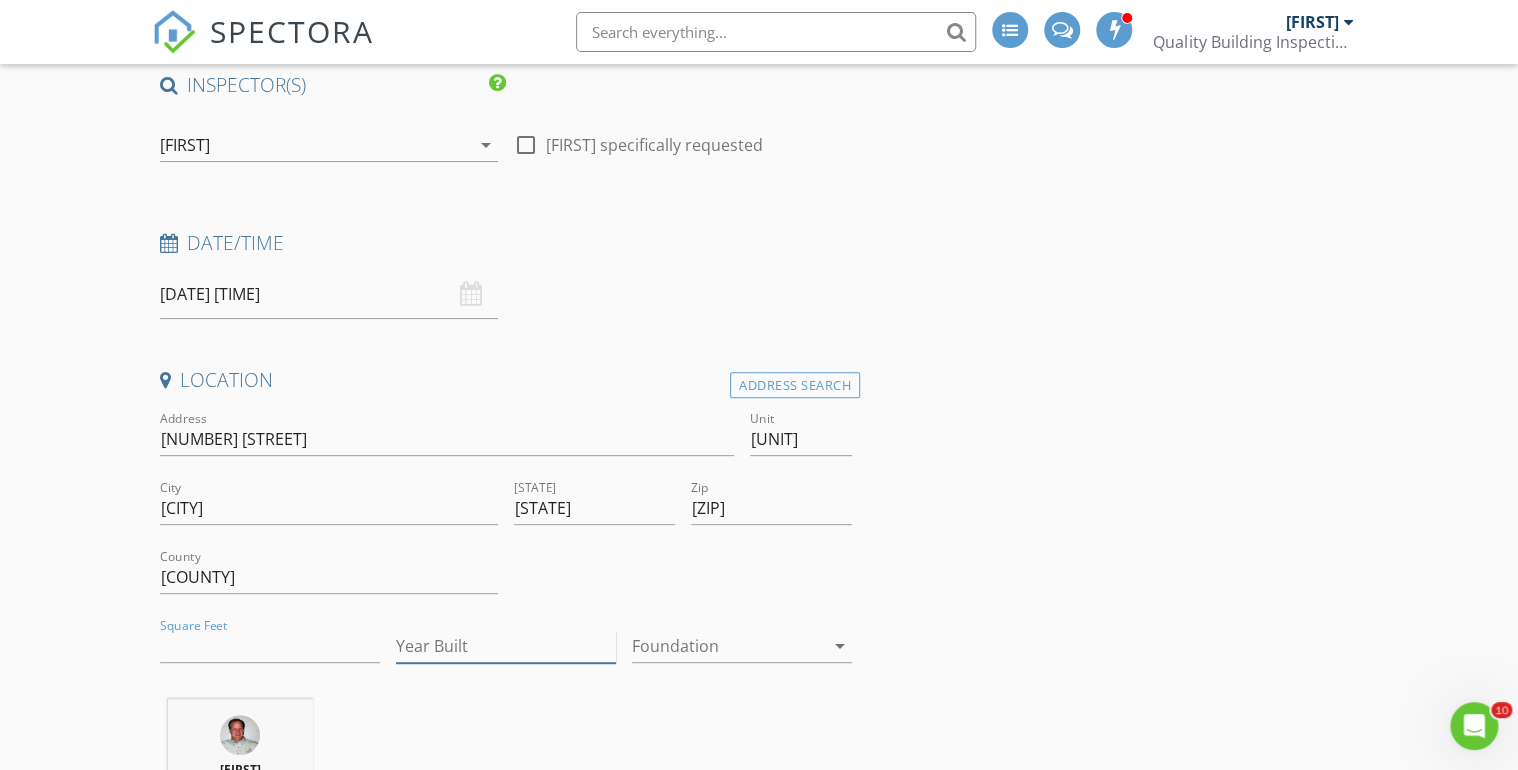 click on "Year Built" at bounding box center (506, 646) 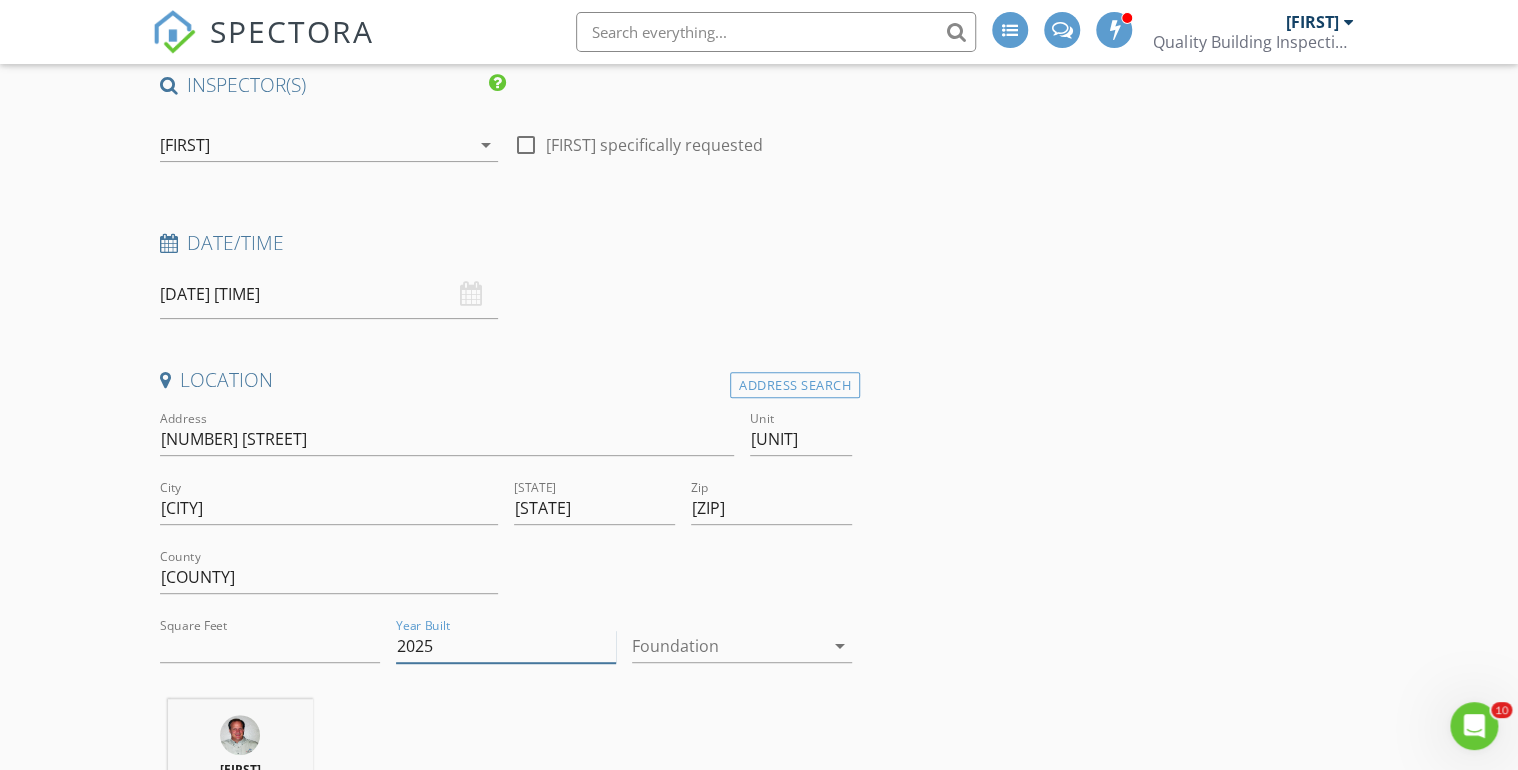 type on "2025" 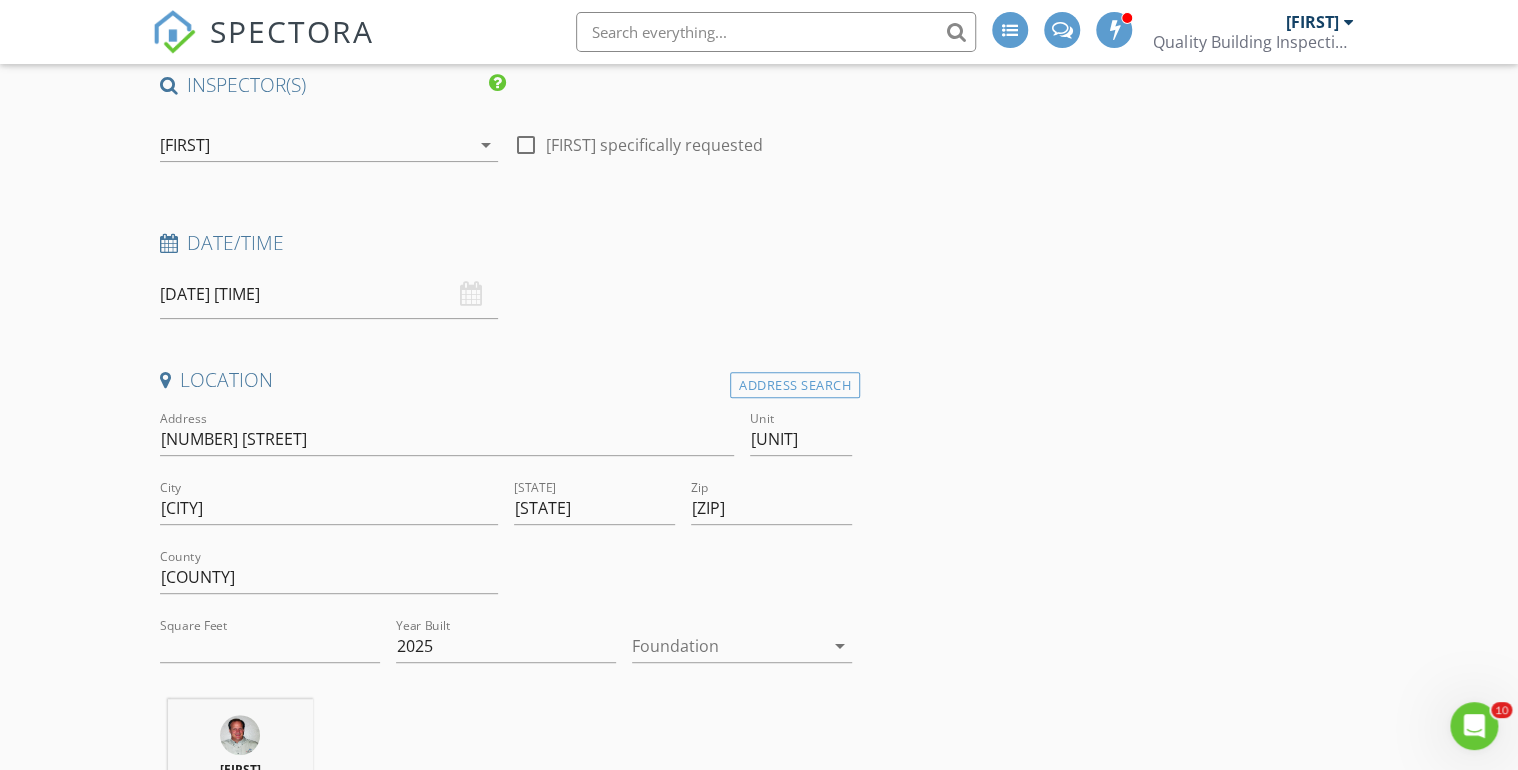 click on "INSPECTOR(S)
check_box   Doug Fast   PRIMARY   check_box_outline_blank   Eric Parker     Doug Fast arrow_drop_down   check_box_outline_blank Doug Fast specifically requested
Date/Time
07/14/2025 9:00 AM
Location
Address Search       Address 1356 S Boston Ct   Unit A   City Denver   State CO   Zip 80247   County Arapahoe     Square Feet 1492   Year Built 2025   Foundation arrow_drop_down     Doug Fast     12.3 miles     (21 minutes)
client
check_box Enable Client CC email for this inspection   Client Search     check_box_outline_blank Client is a Company/Organization     First Name   Last Name   Email   CC Email   Phone         Tags         Notes   Private Notes
ADD ADDITIONAL client
SERVICES
check_box_outline_blank     check_box_outline_blank   Residential Inspection" at bounding box center [759, 1961] 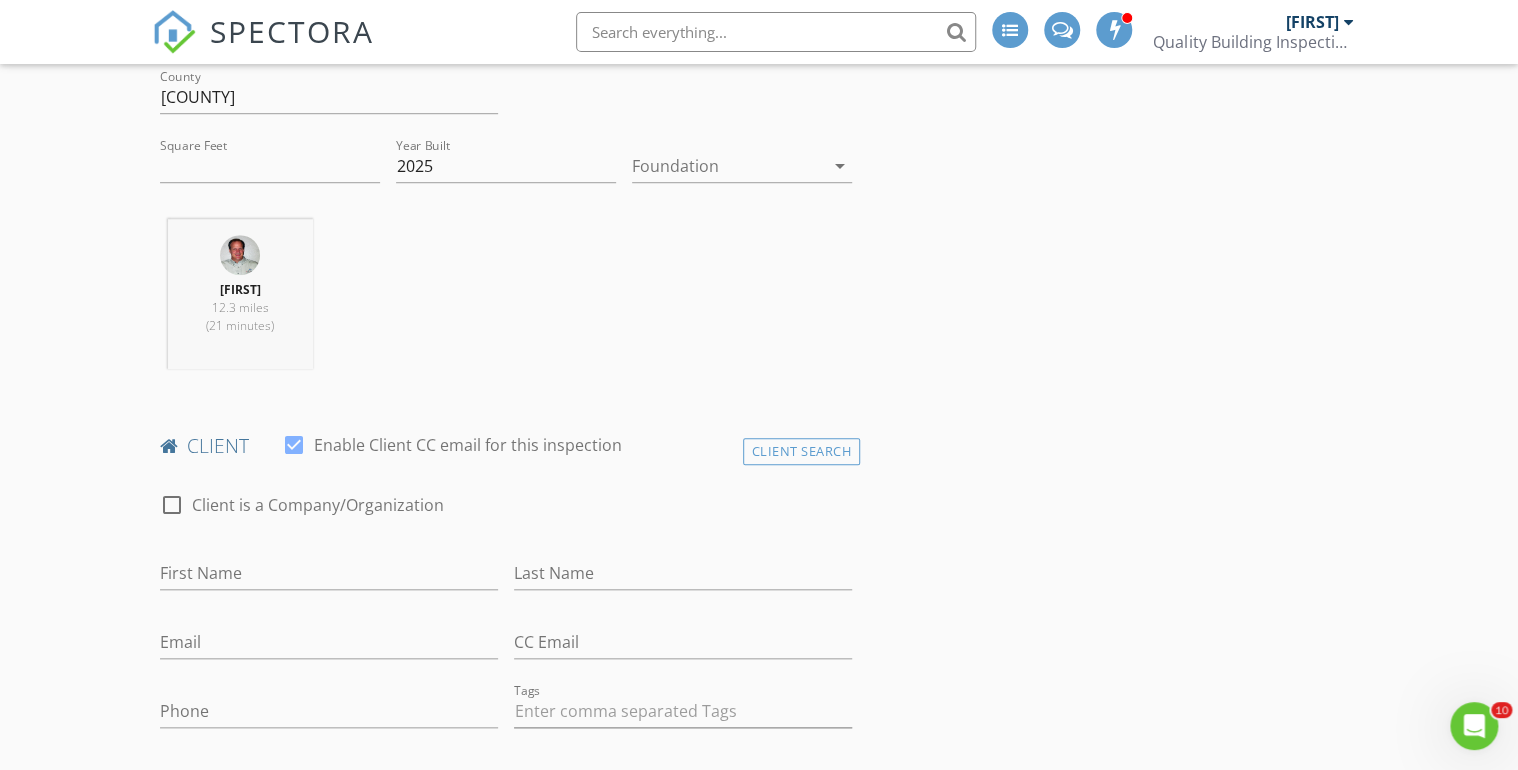 scroll, scrollTop: 800, scrollLeft: 0, axis: vertical 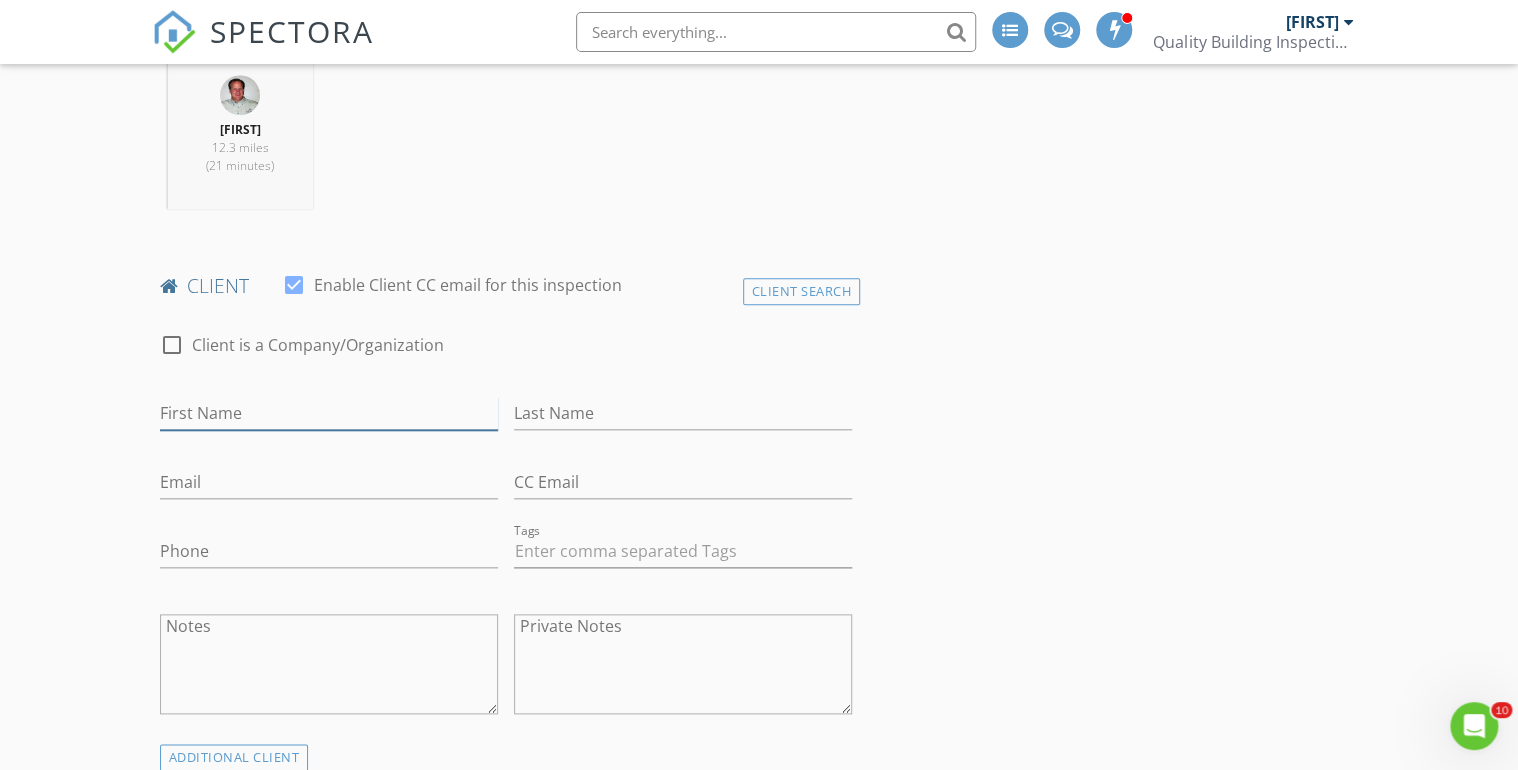 click on "First Name" at bounding box center [329, 413] 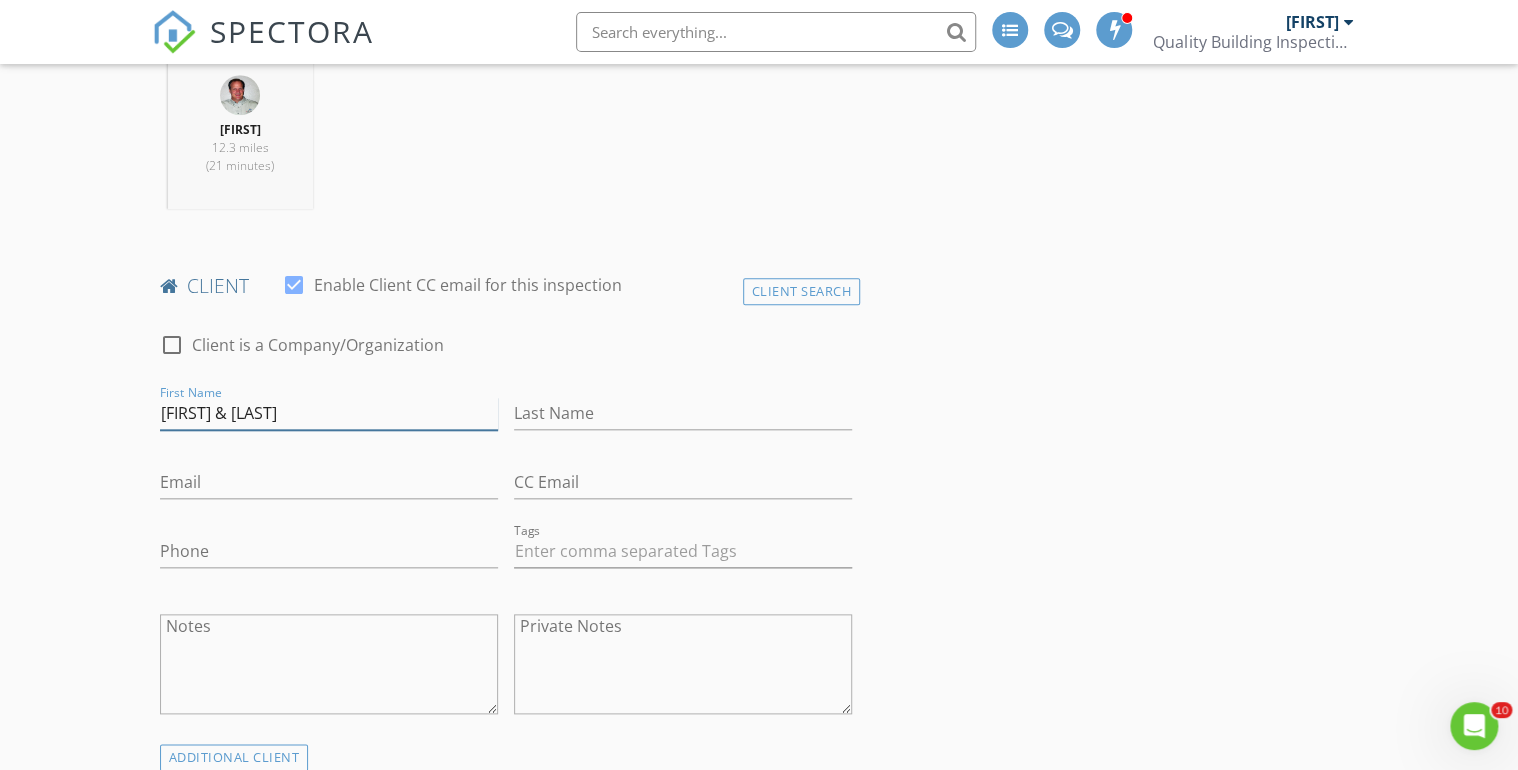 type on "Mark & Sophia" 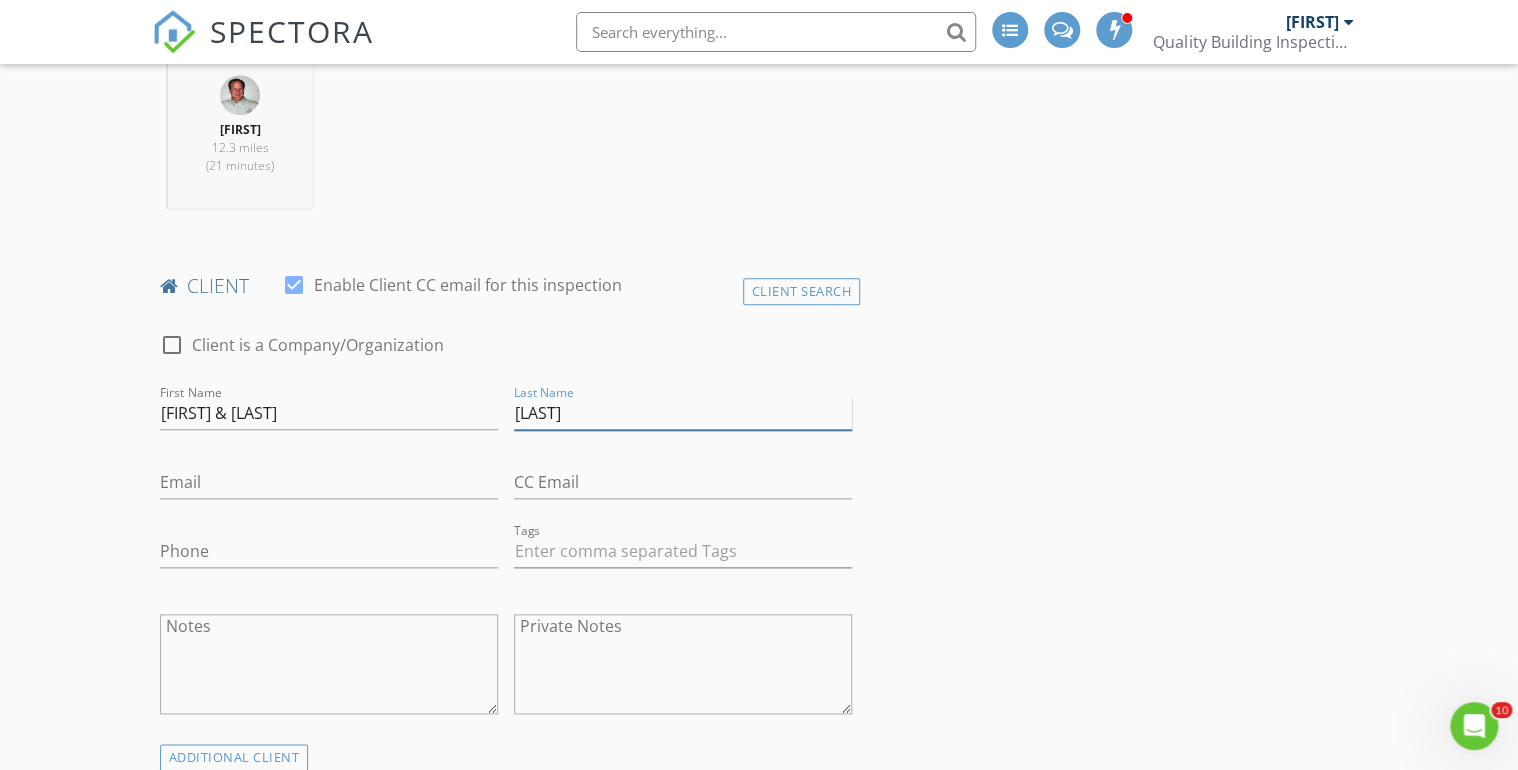 type on "Sharp" 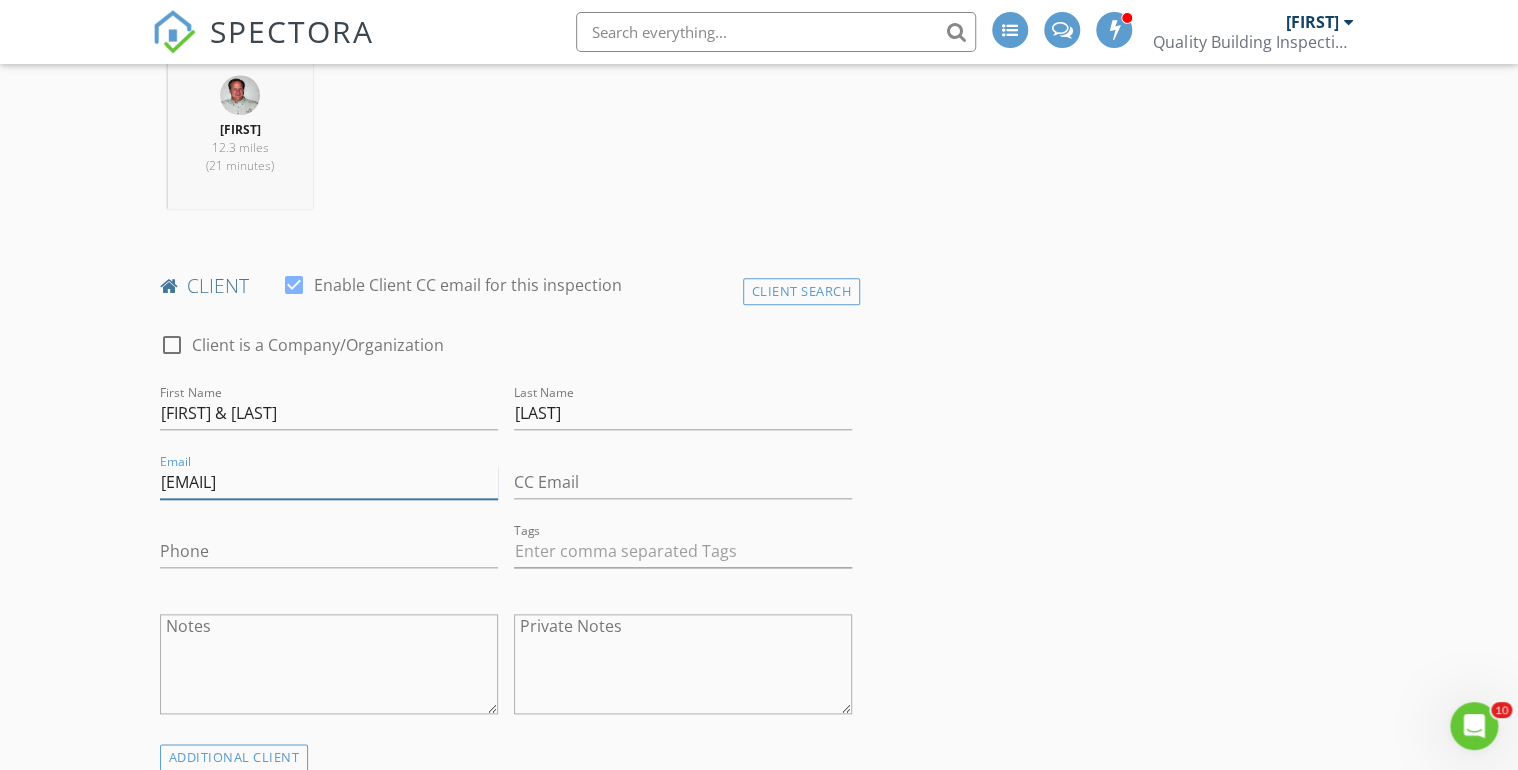 type on "markbsharp@yahoo.com" 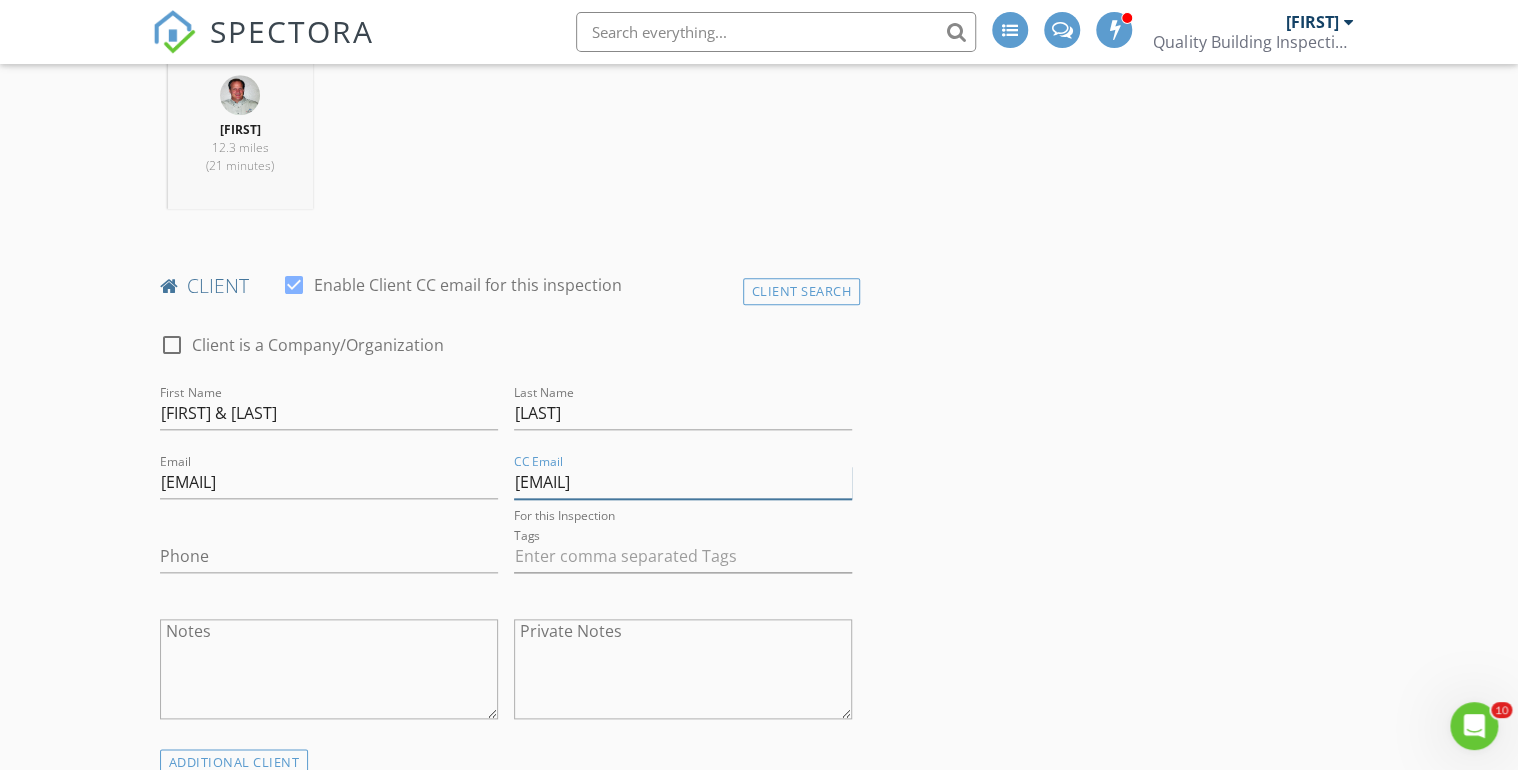 type on "sophiaasharp@yahoo.com" 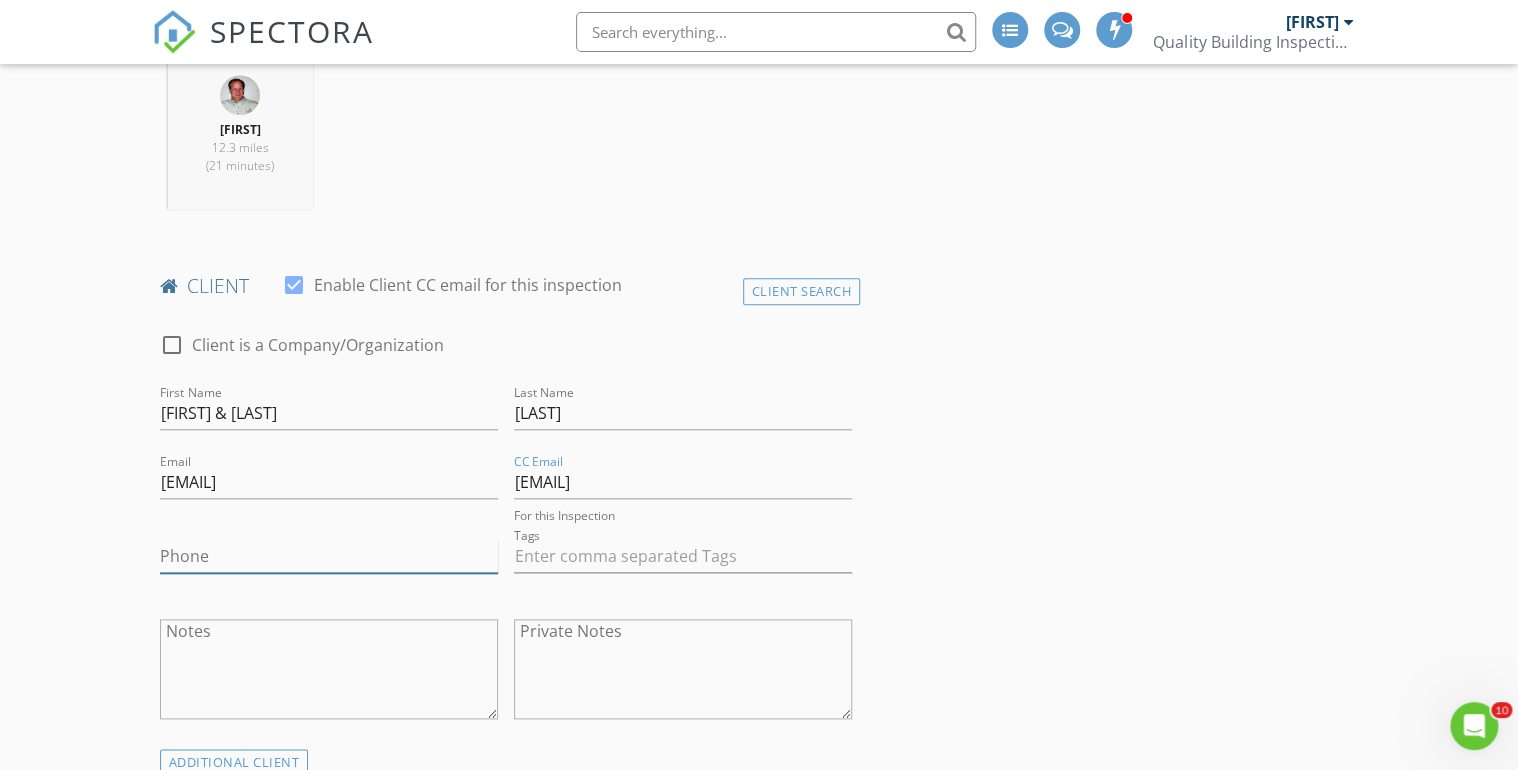 click on "Phone" at bounding box center (329, 556) 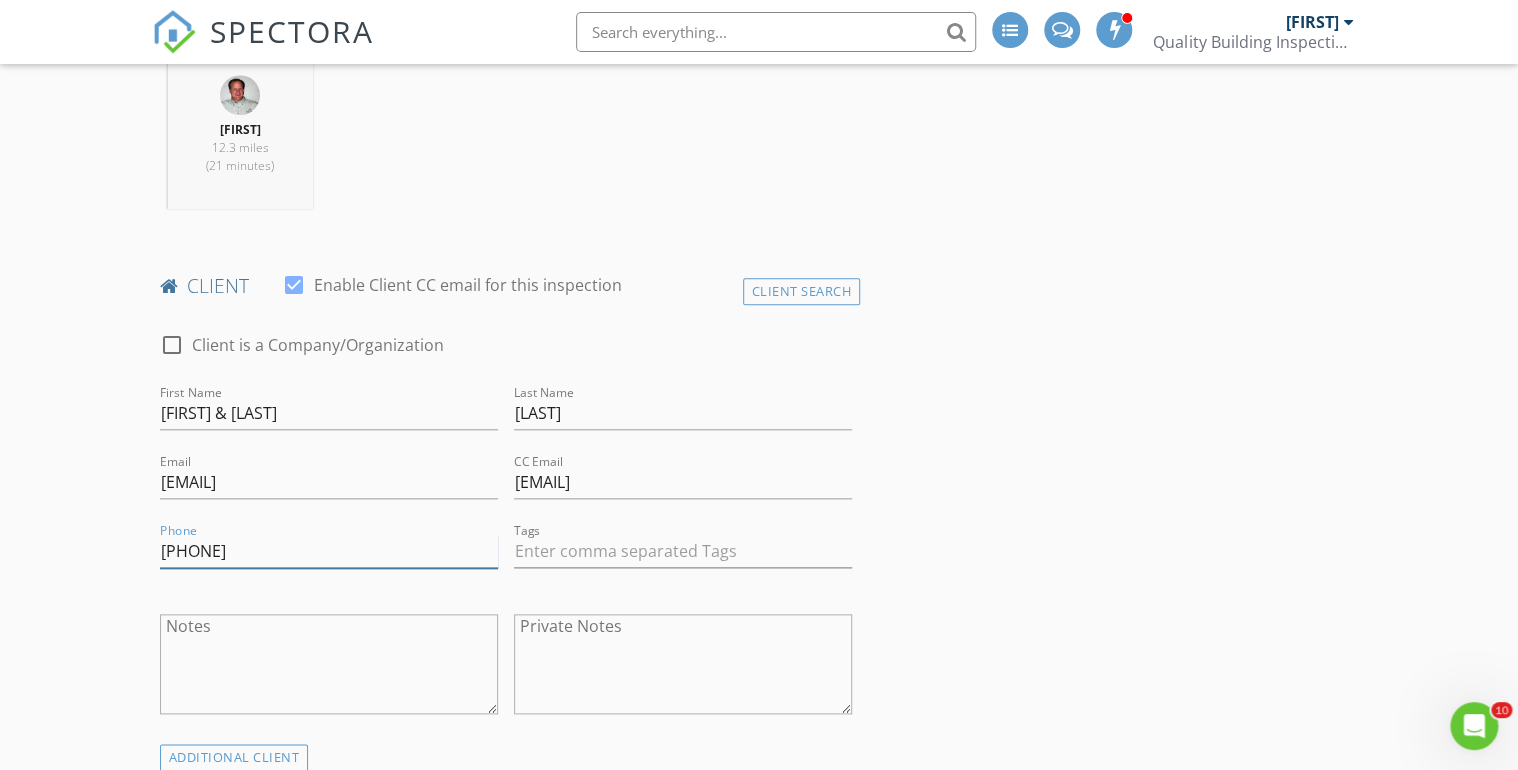 scroll, scrollTop: 1120, scrollLeft: 0, axis: vertical 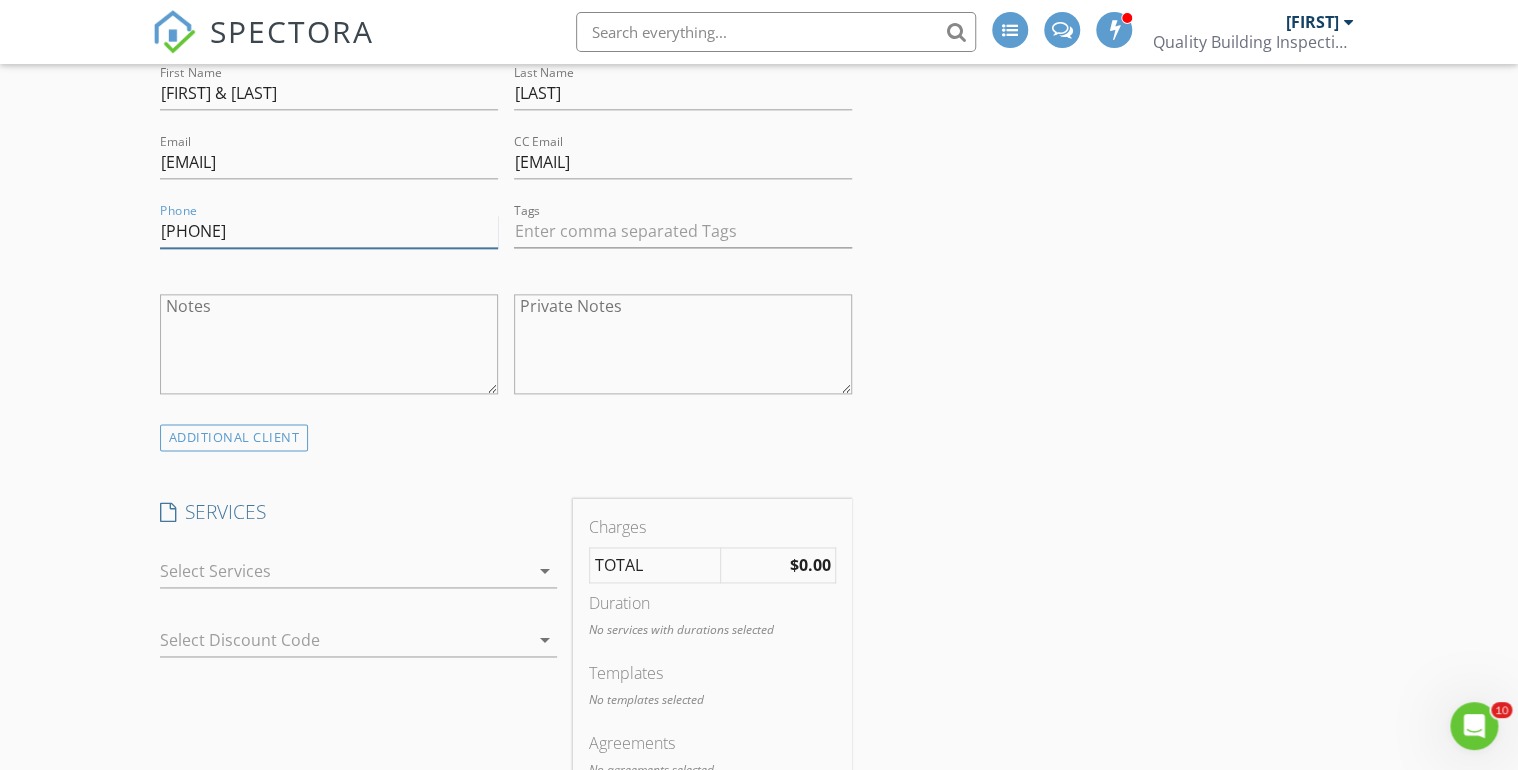 type on "303-717-4300" 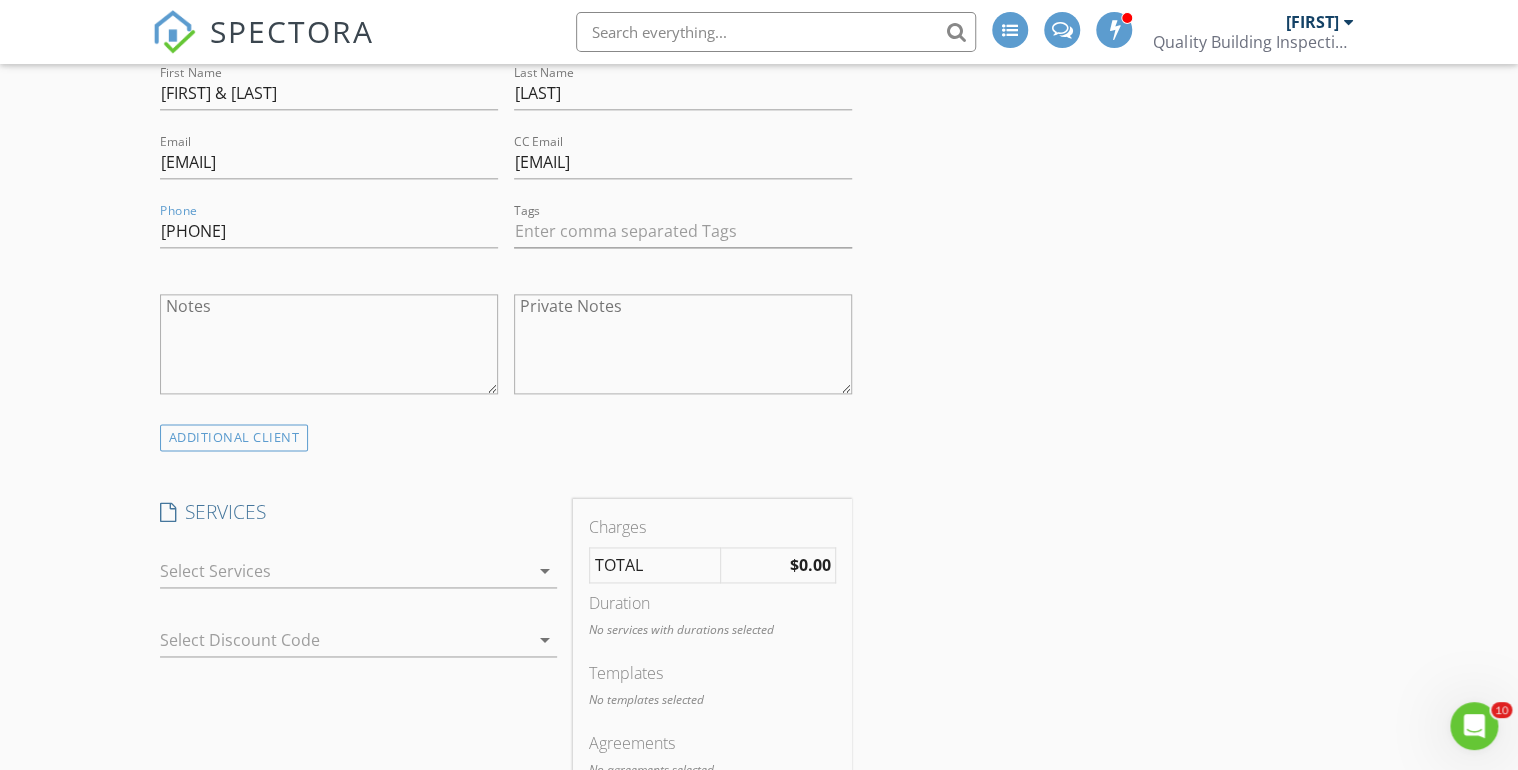 click on "arrow_drop_down" at bounding box center [545, 571] 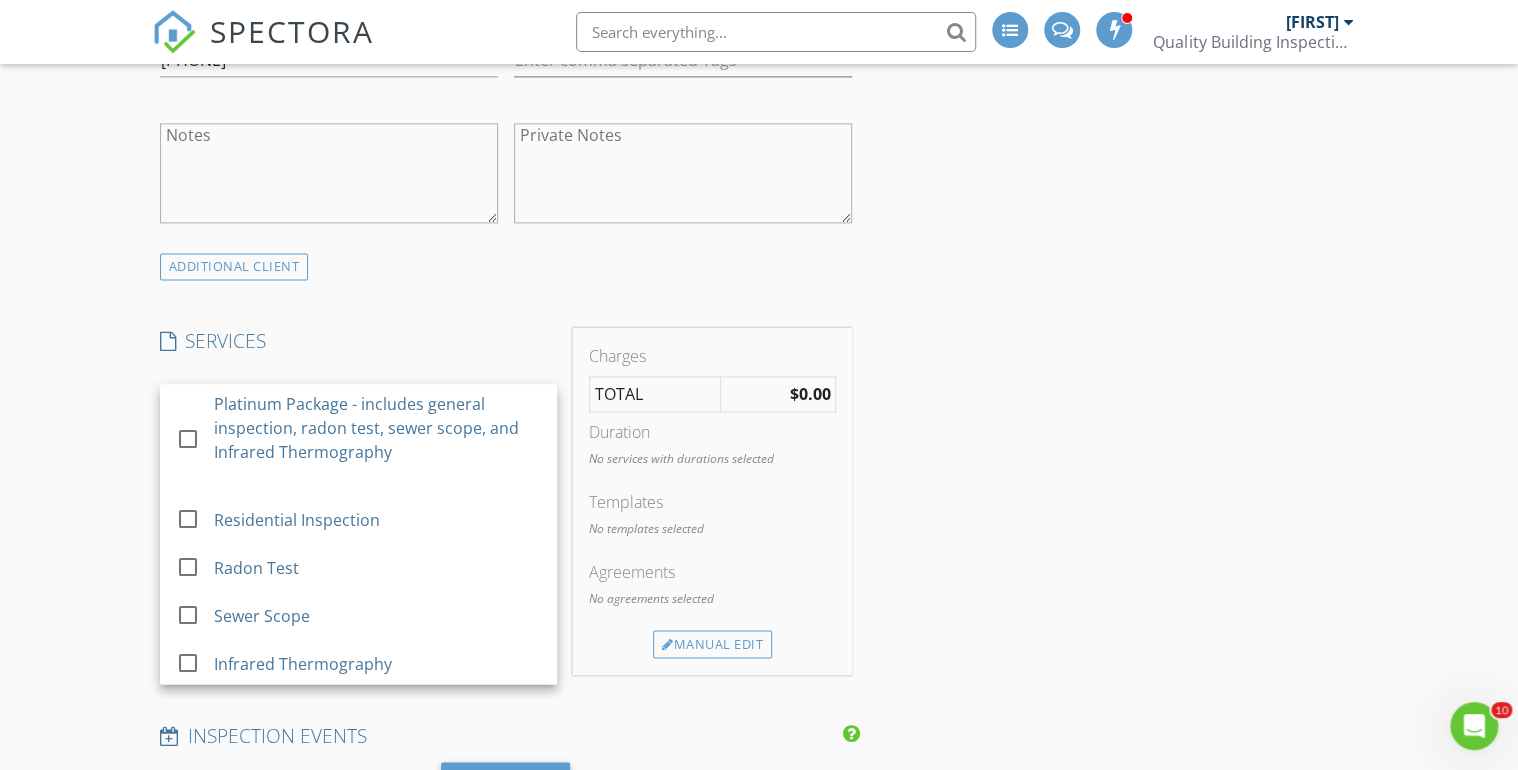 scroll, scrollTop: 1440, scrollLeft: 0, axis: vertical 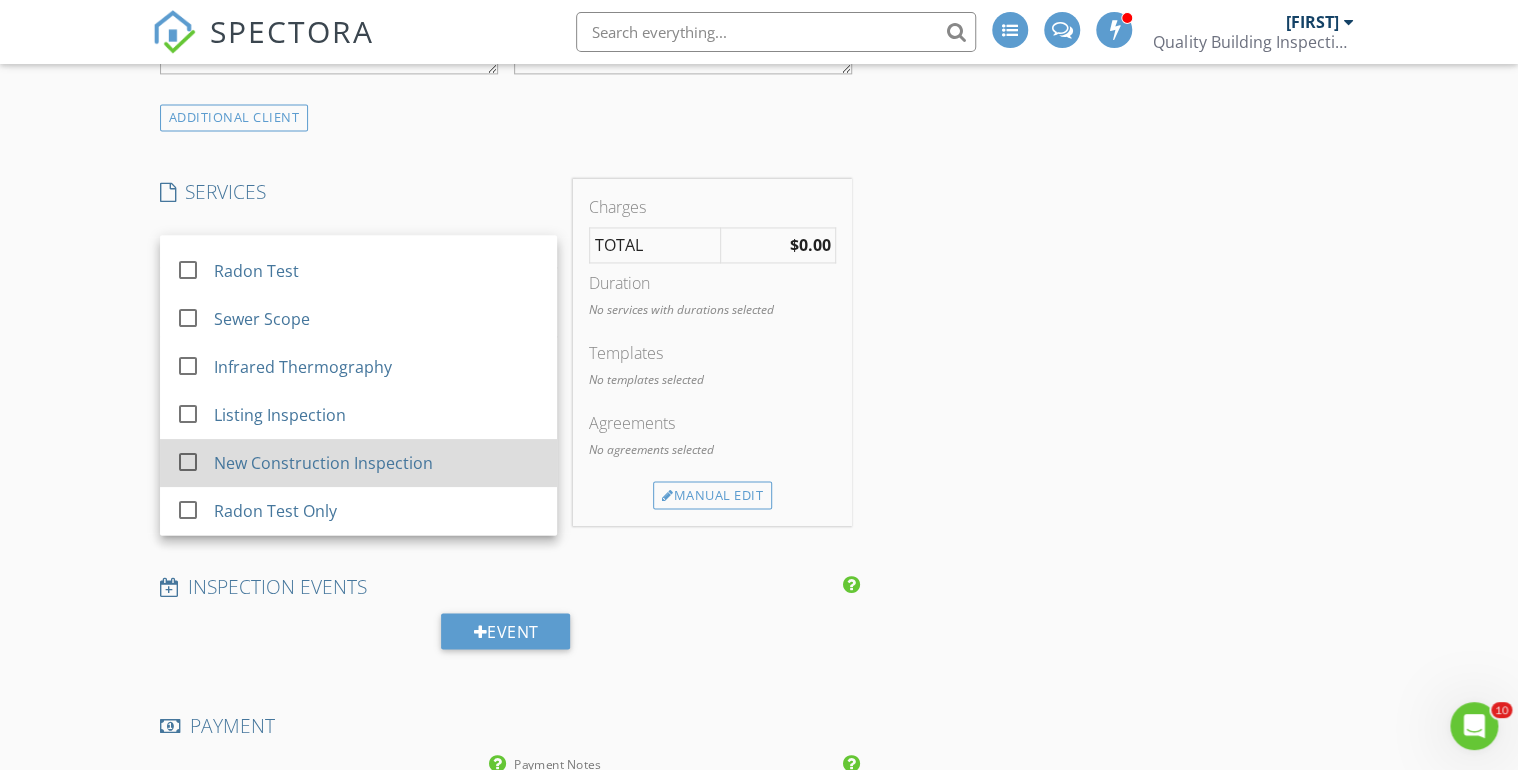 click at bounding box center [188, 462] 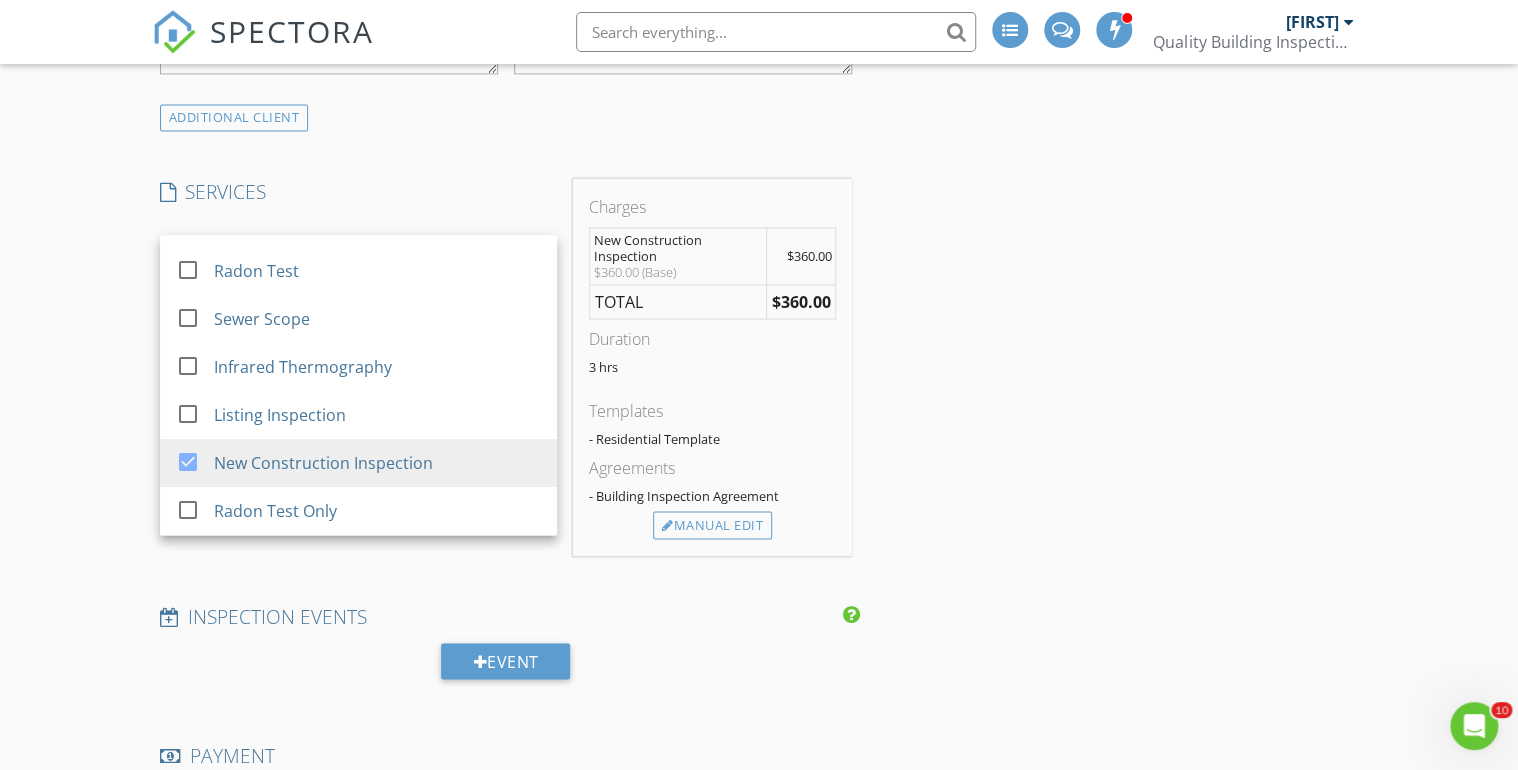 click on "INSPECTOR(S)
check_box   Doug Fast   PRIMARY   check_box_outline_blank   Eric Parker     Doug Fast arrow_drop_down   check_box_outline_blank Doug Fast specifically requested
Date/Time
07/14/2025 9:00 AM
Location
Address Search       Address 1356 S Boston Ct   Unit A   City Denver   State CO   Zip 80247   County Arapahoe     Square Feet 1492   Year Built 2025   Foundation arrow_drop_down     Doug Fast     12.3 miles     (21 minutes)
client
check_box Enable Client CC email for this inspection   Client Search     check_box_outline_blank Client is a Company/Organization     First Name Mark & Sophia   Last Name Sharp   Email markbsharp@yahoo.com   CC Email sophiaasharp@yahoo.com   Phone 303-717-4300         Tags         Notes   Private Notes
ADD ADDITIONAL client
SERVICES" at bounding box center [759, 697] 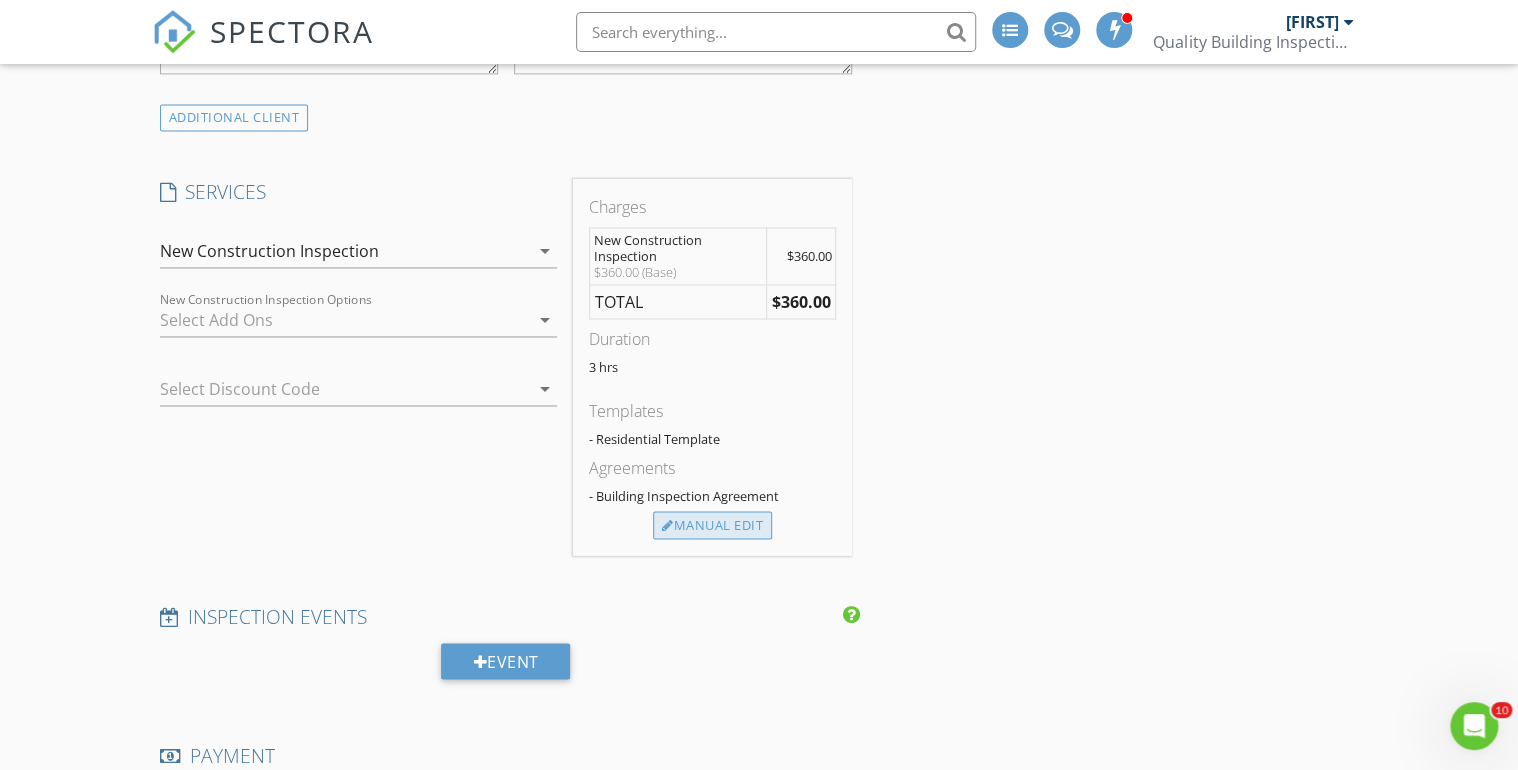 click on "Manual Edit" at bounding box center [712, 525] 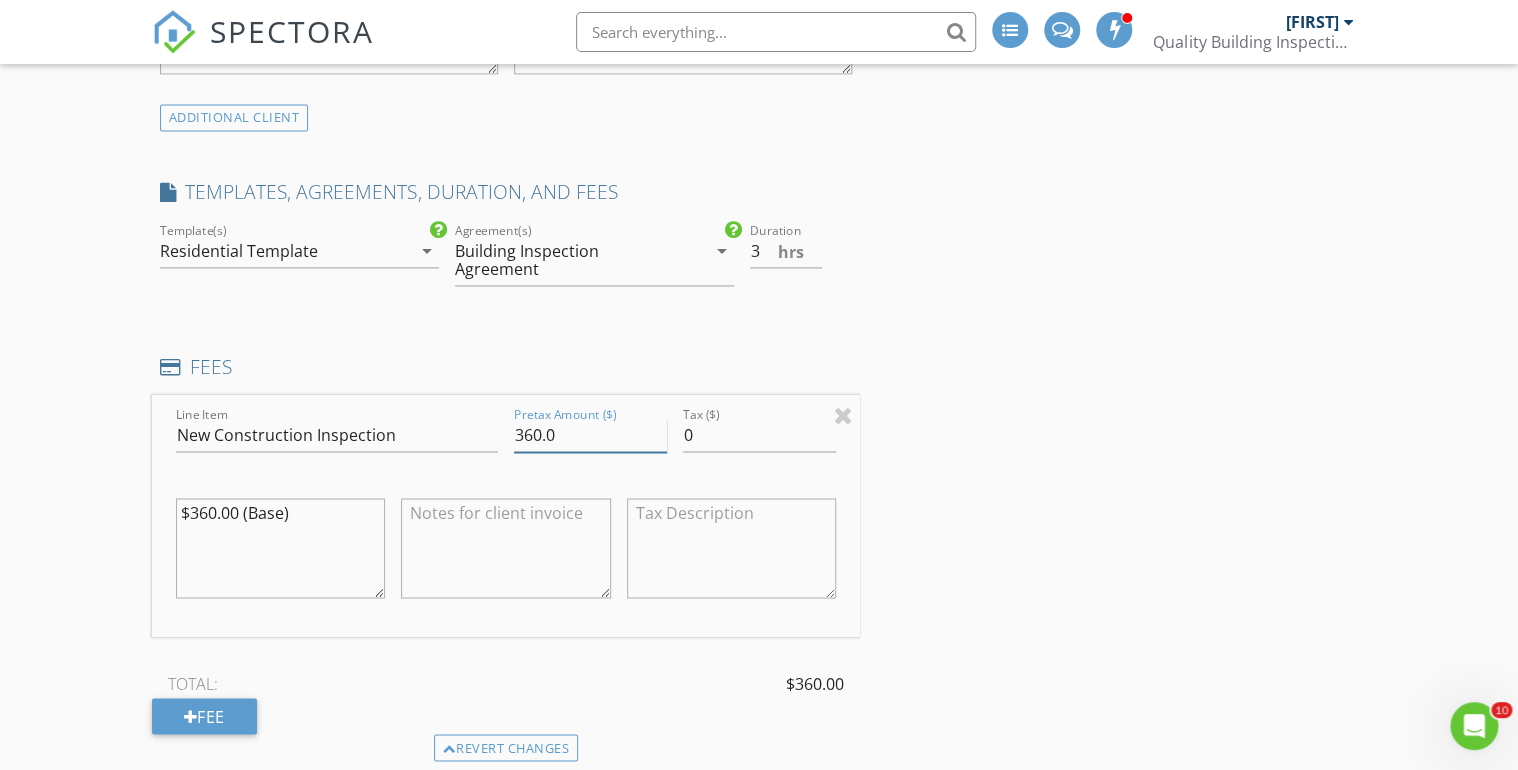 click on "360.0" at bounding box center [590, 435] 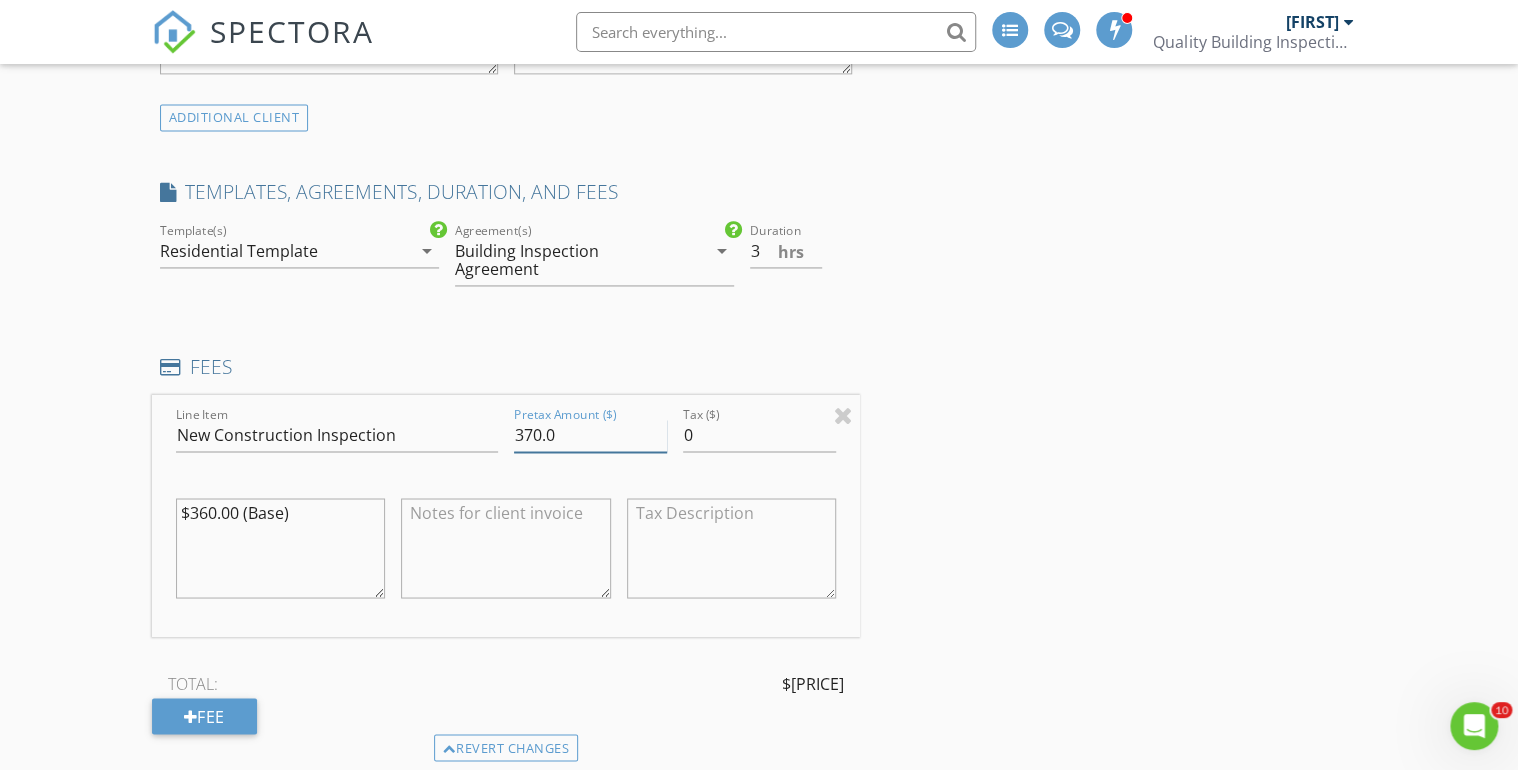 type on "370.0" 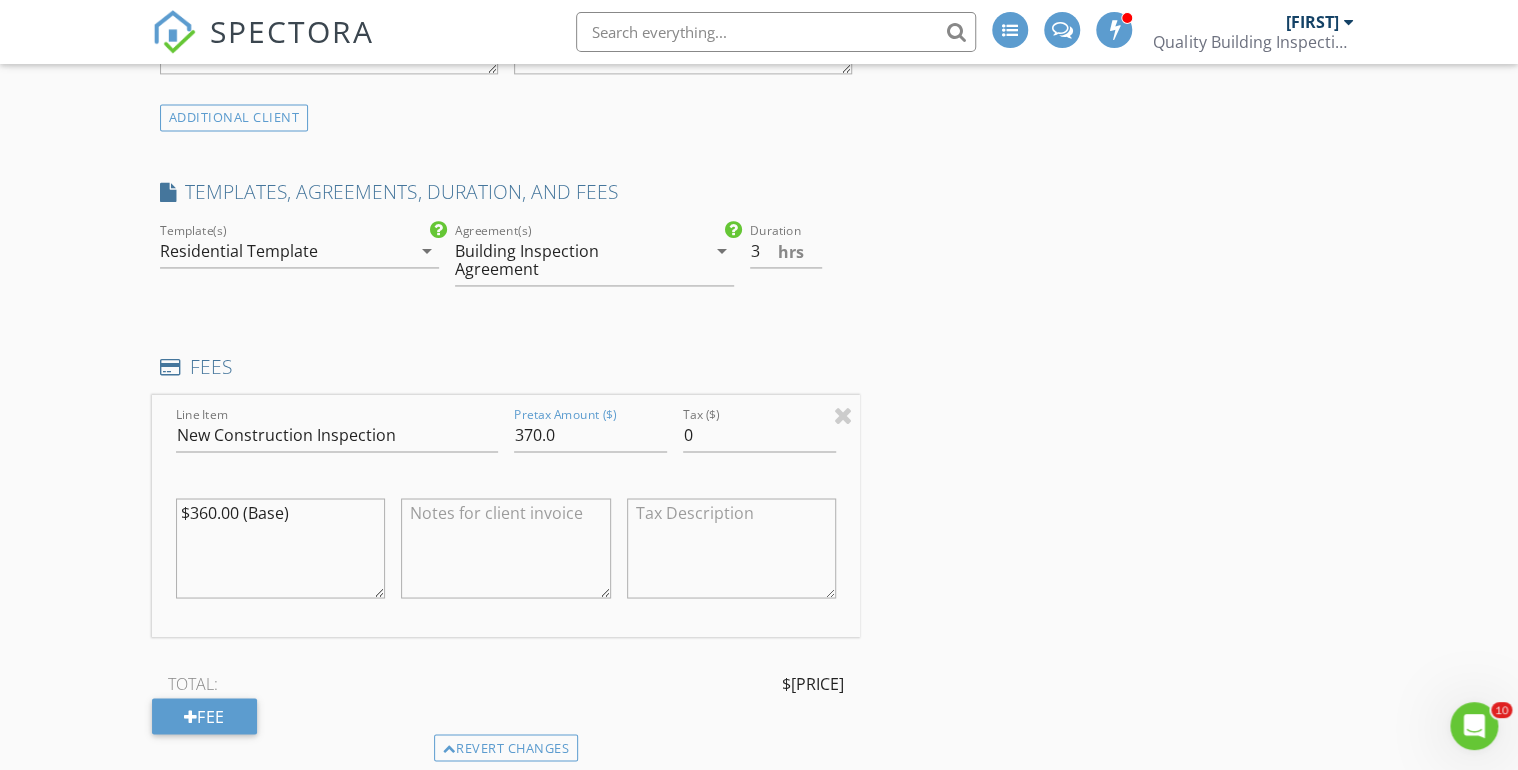 click on "INSPECTOR(S)
check_box   Doug Fast   PRIMARY   check_box_outline_blank   Eric Parker     Doug Fast arrow_drop_down   check_box_outline_blank Doug Fast specifically requested
Date/Time
07/14/2025 9:00 AM
Location
Address Search       Address 1356 S Boston Ct   Unit A   City Denver   State CO   Zip 80247   County Arapahoe     Square Feet 1492   Year Built 2025   Foundation arrow_drop_down     Doug Fast     12.3 miles     (21 minutes)
client
check_box Enable Client CC email for this inspection   Client Search     check_box_outline_blank Client is a Company/Organization     First Name Mark & Sophia   Last Name Sharp   Email markbsharp@yahoo.com   CC Email sophiaasharp@yahoo.com   Phone 303-717-4300         Tags         Notes   Private Notes
ADD ADDITIONAL client
SERVICES" at bounding box center [759, 800] 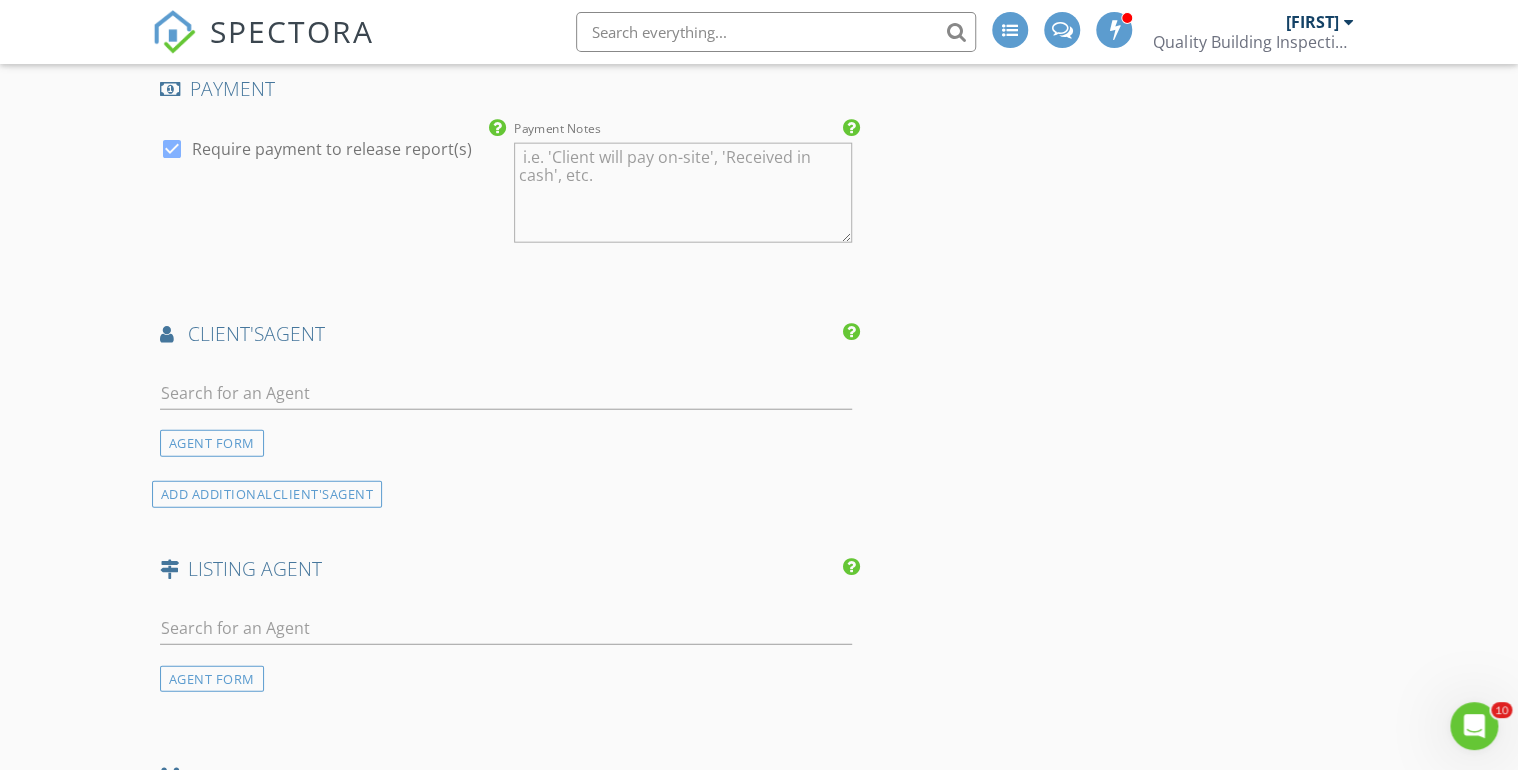 scroll, scrollTop: 2320, scrollLeft: 0, axis: vertical 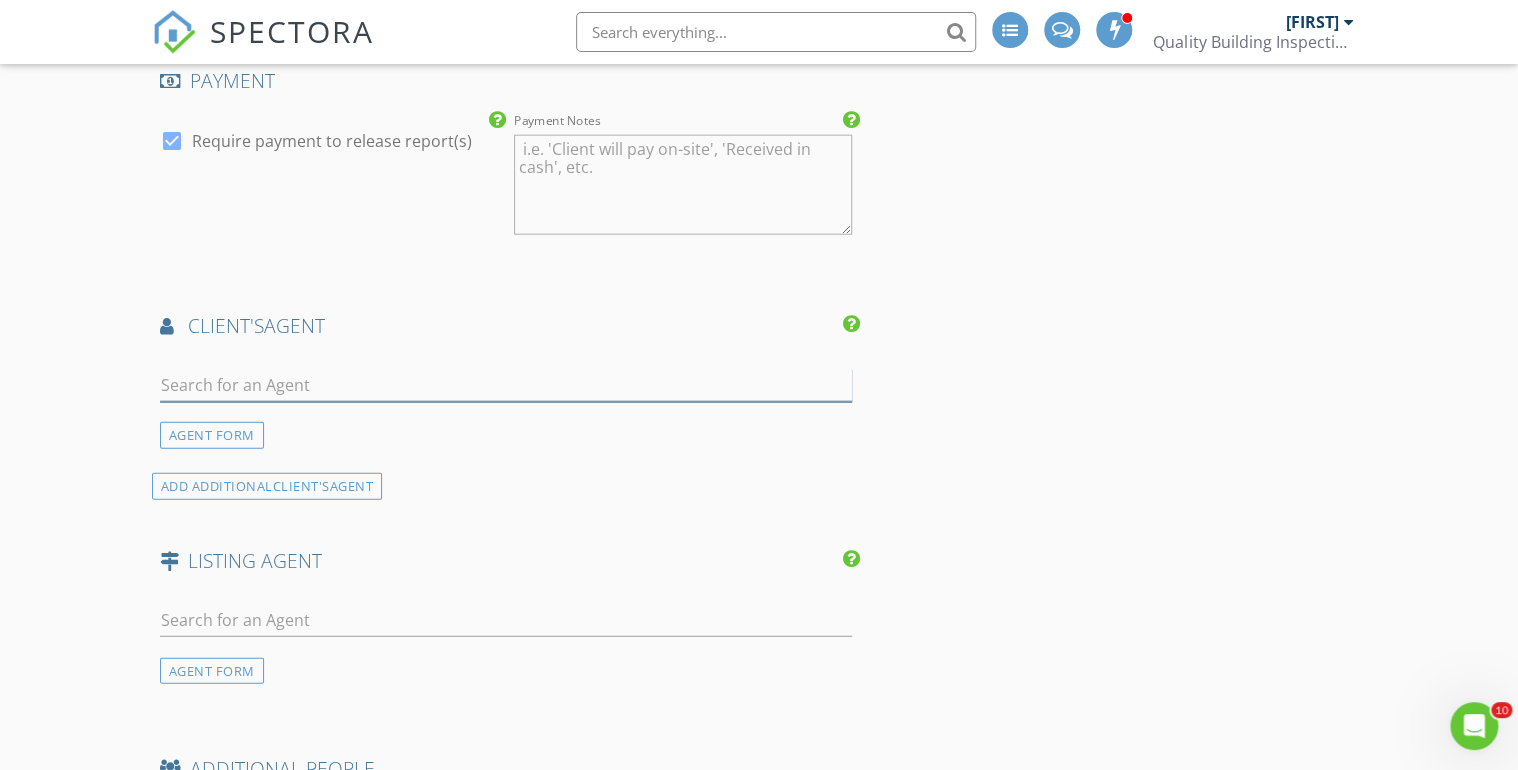 click at bounding box center (506, 385) 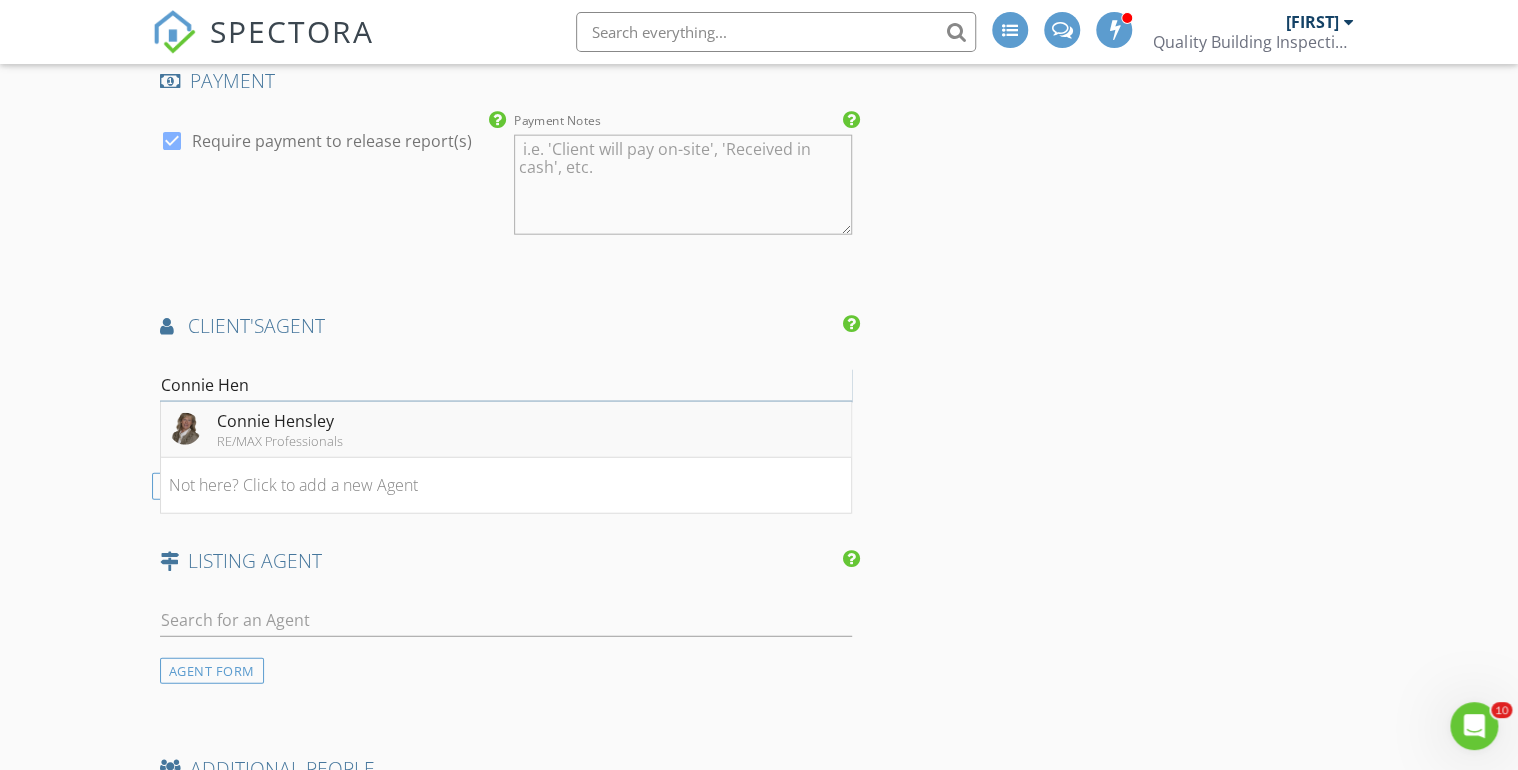 type on "Connie Hen" 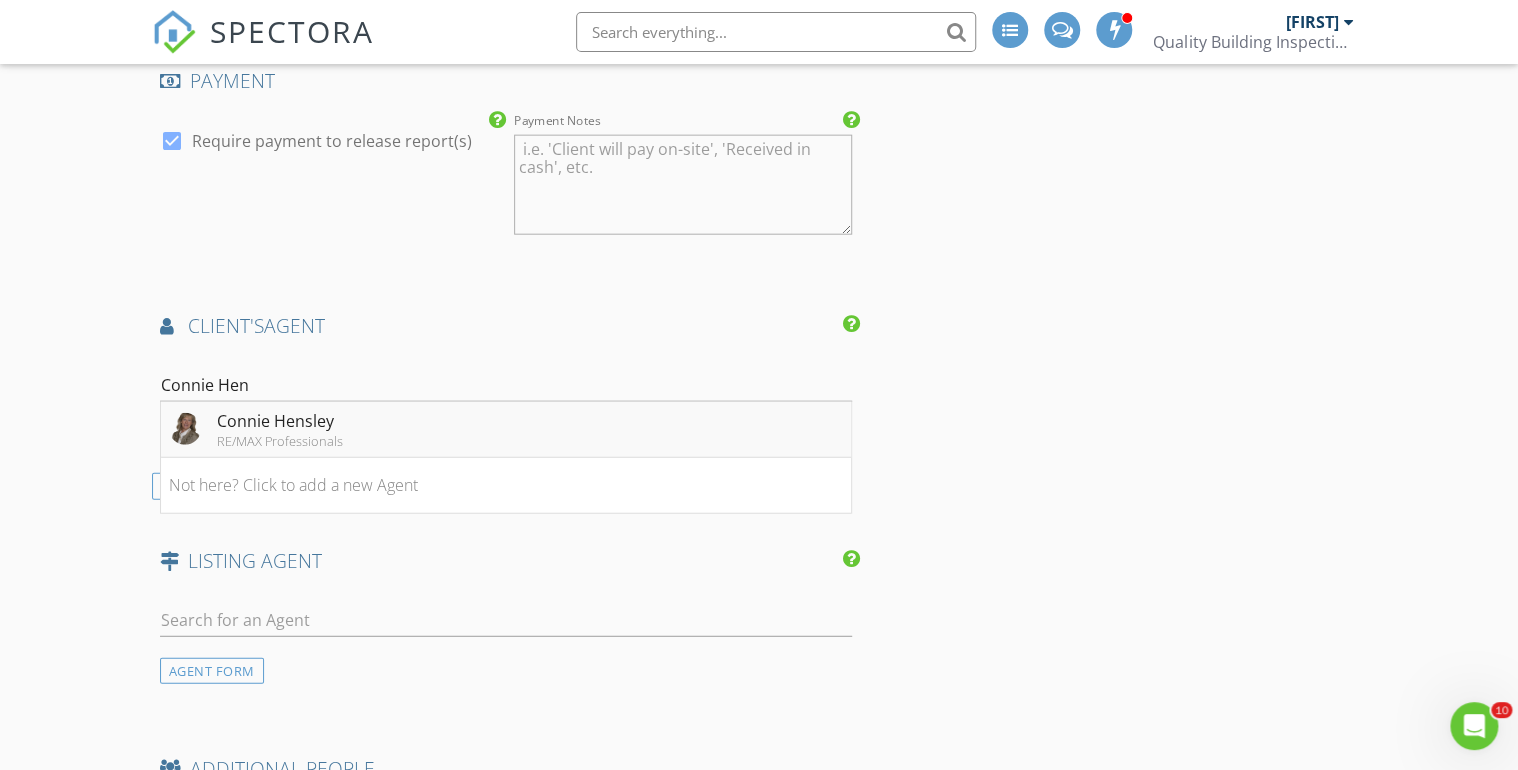 click on "Connie Hensley" at bounding box center [280, 421] 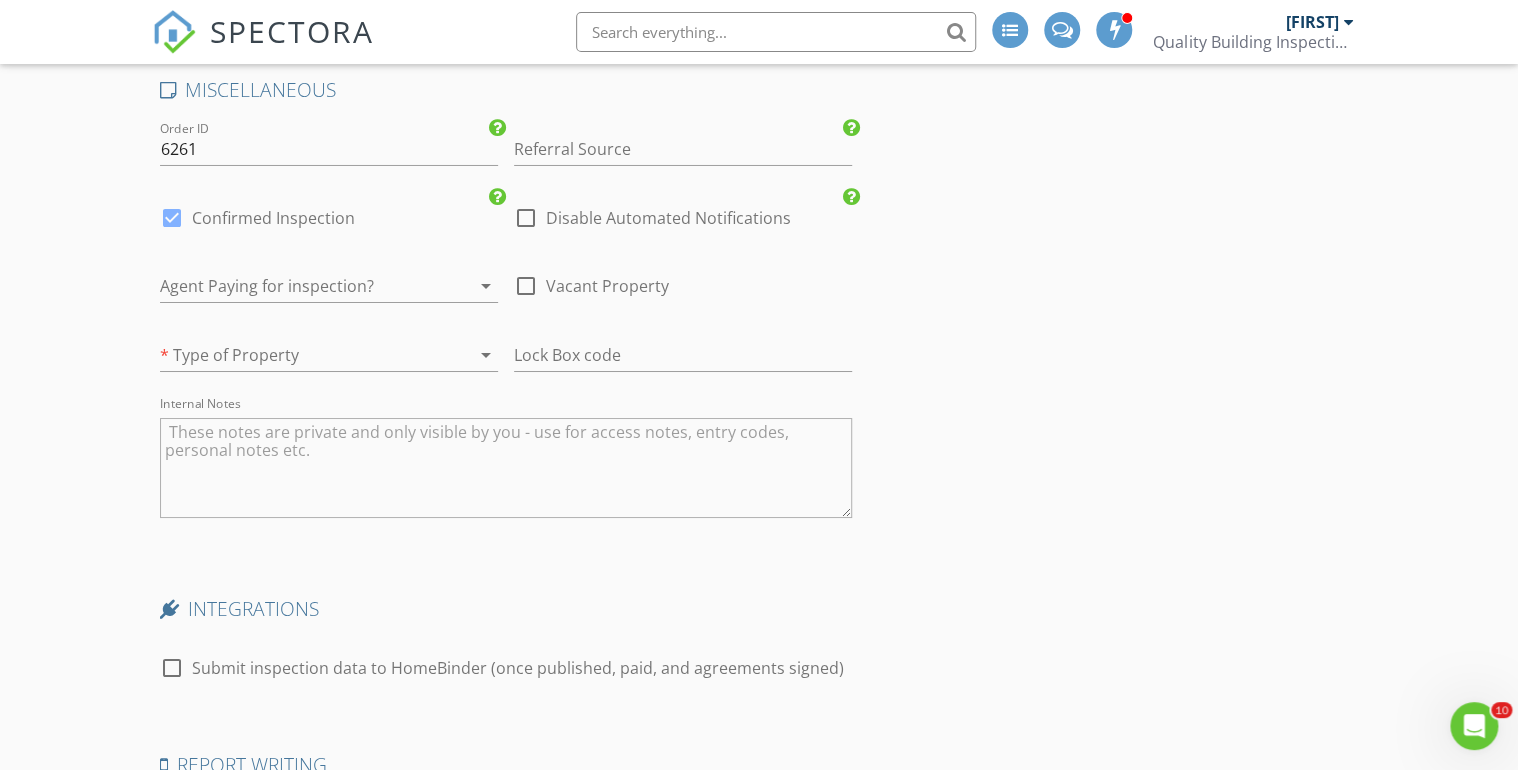 scroll, scrollTop: 3520, scrollLeft: 0, axis: vertical 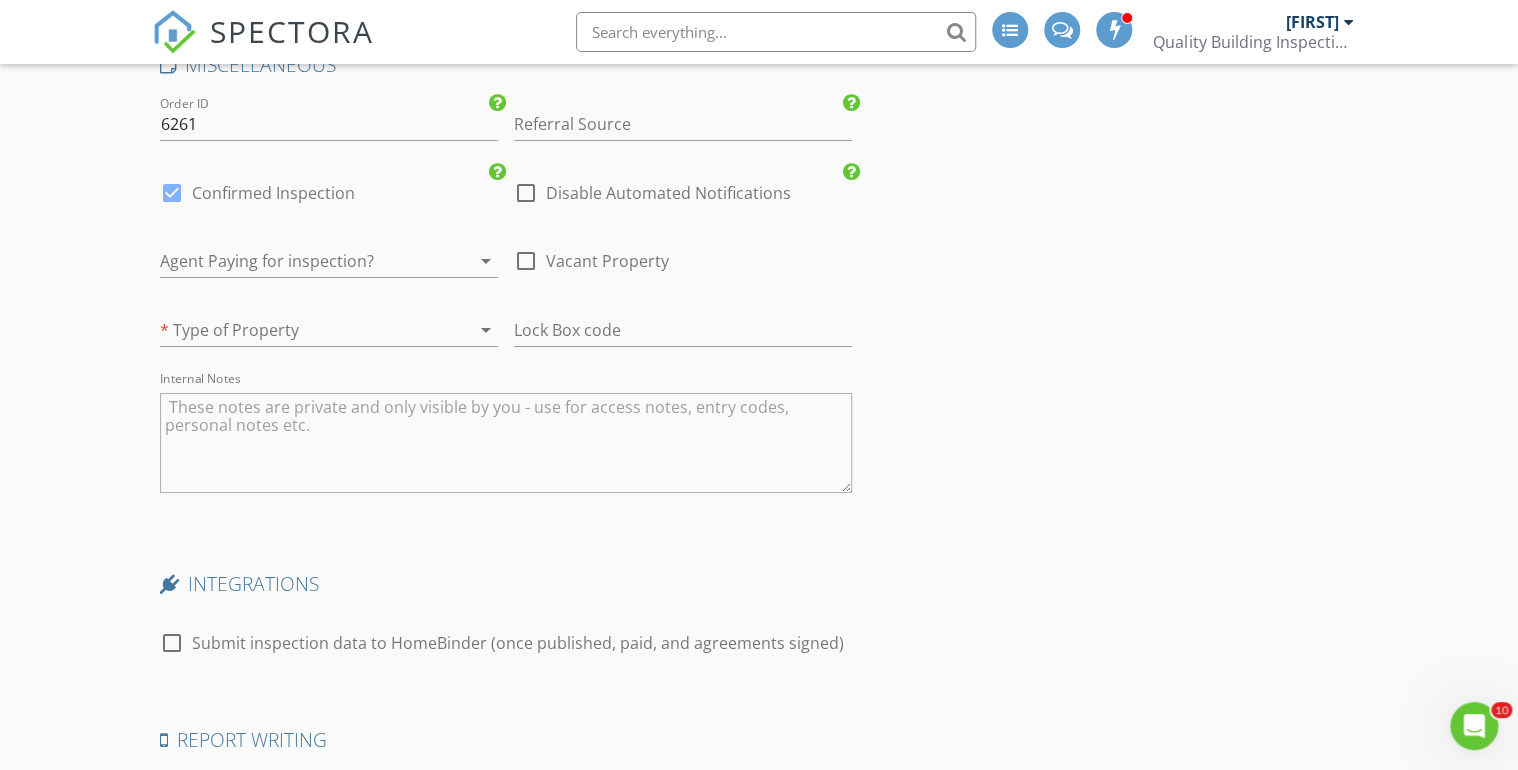 click on "arrow_drop_down" at bounding box center [486, 330] 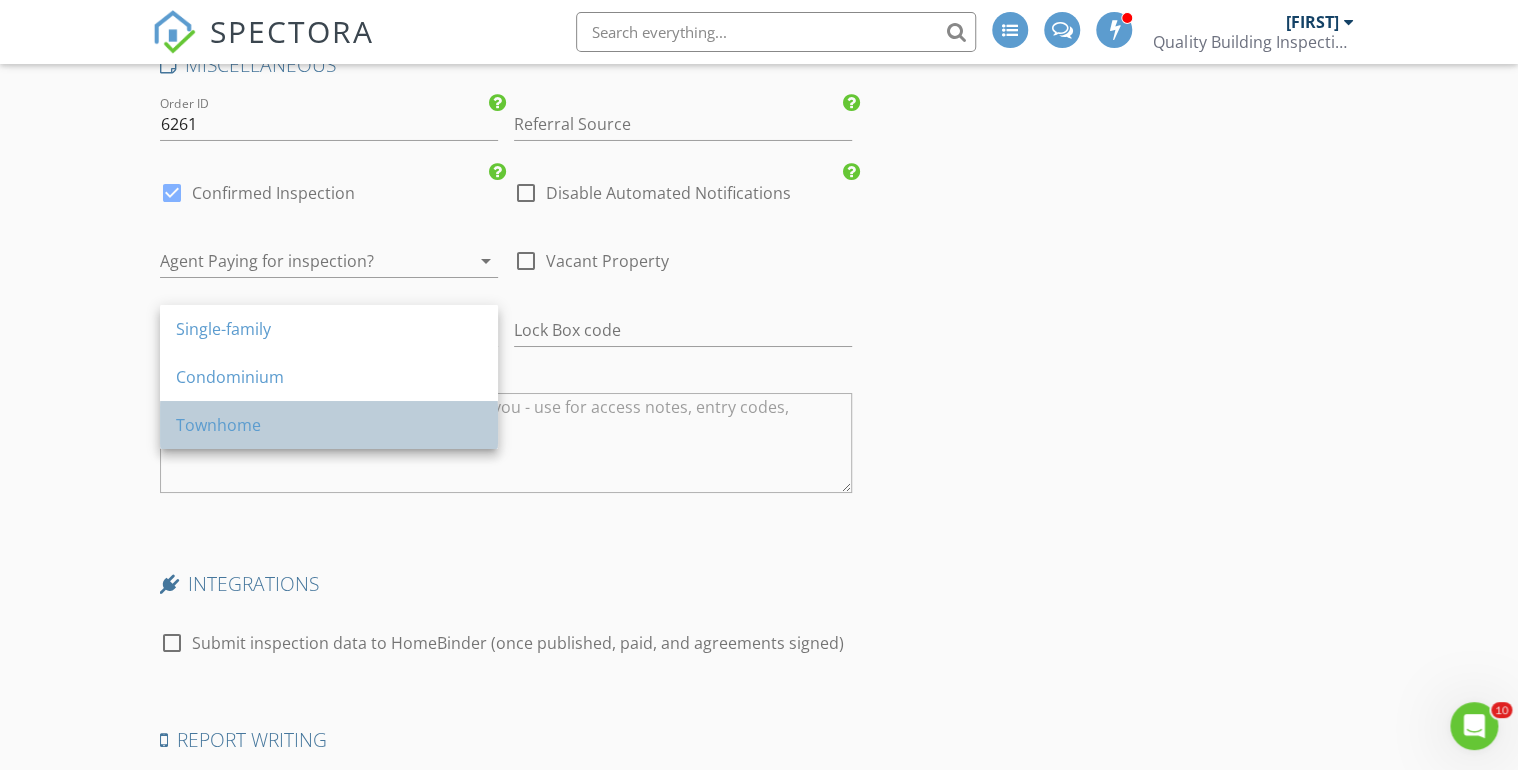 click on "Townhome" at bounding box center (329, 329) 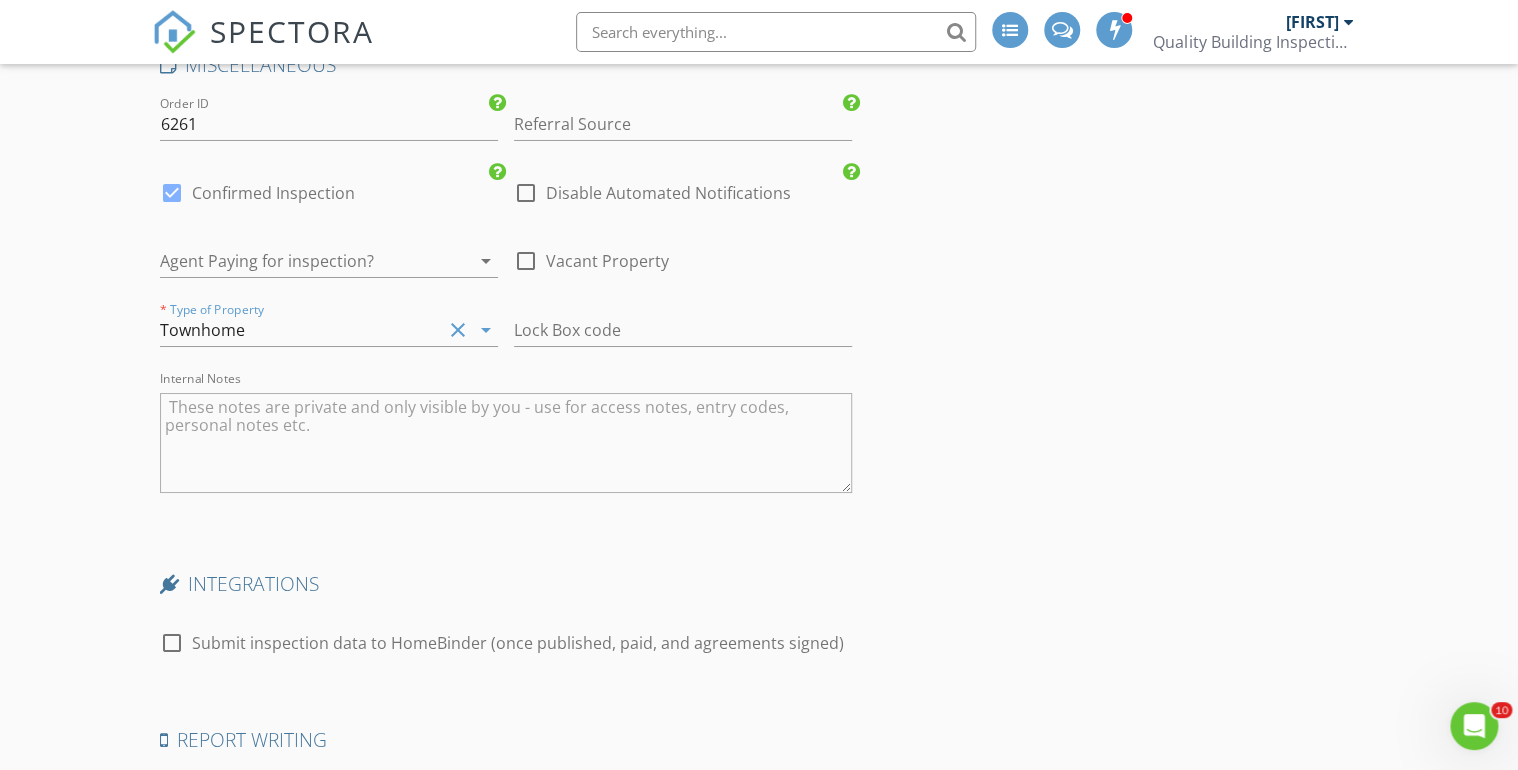 click on "INSPECTOR(S)
check_box   Doug Fast   PRIMARY   check_box_outline_blank   Eric Parker     Doug Fast arrow_drop_down   check_box_outline_blank Doug Fast specifically requested
Date/Time
07/14/2025 9:00 AM
Location
Address Search       Address 1356 S Boston Ct   Unit A   City Denver   State CO   Zip 80247   County Arapahoe     Square Feet 1492   Year Built 2025   Foundation arrow_drop_down     Doug Fast     12.3 miles     (21 minutes)
client
check_box Enable Client CC email for this inspection   Client Search     check_box_outline_blank Client is a Company/Organization     First Name Mark & Sophia   Last Name Sharp   Email markbsharp@yahoo.com   CC Email sophiaasharp@yahoo.com   Phone 303-717-4300         Tags         Notes   Private Notes
ADD ADDITIONAL client
SERVICES" at bounding box center [759, -1090] 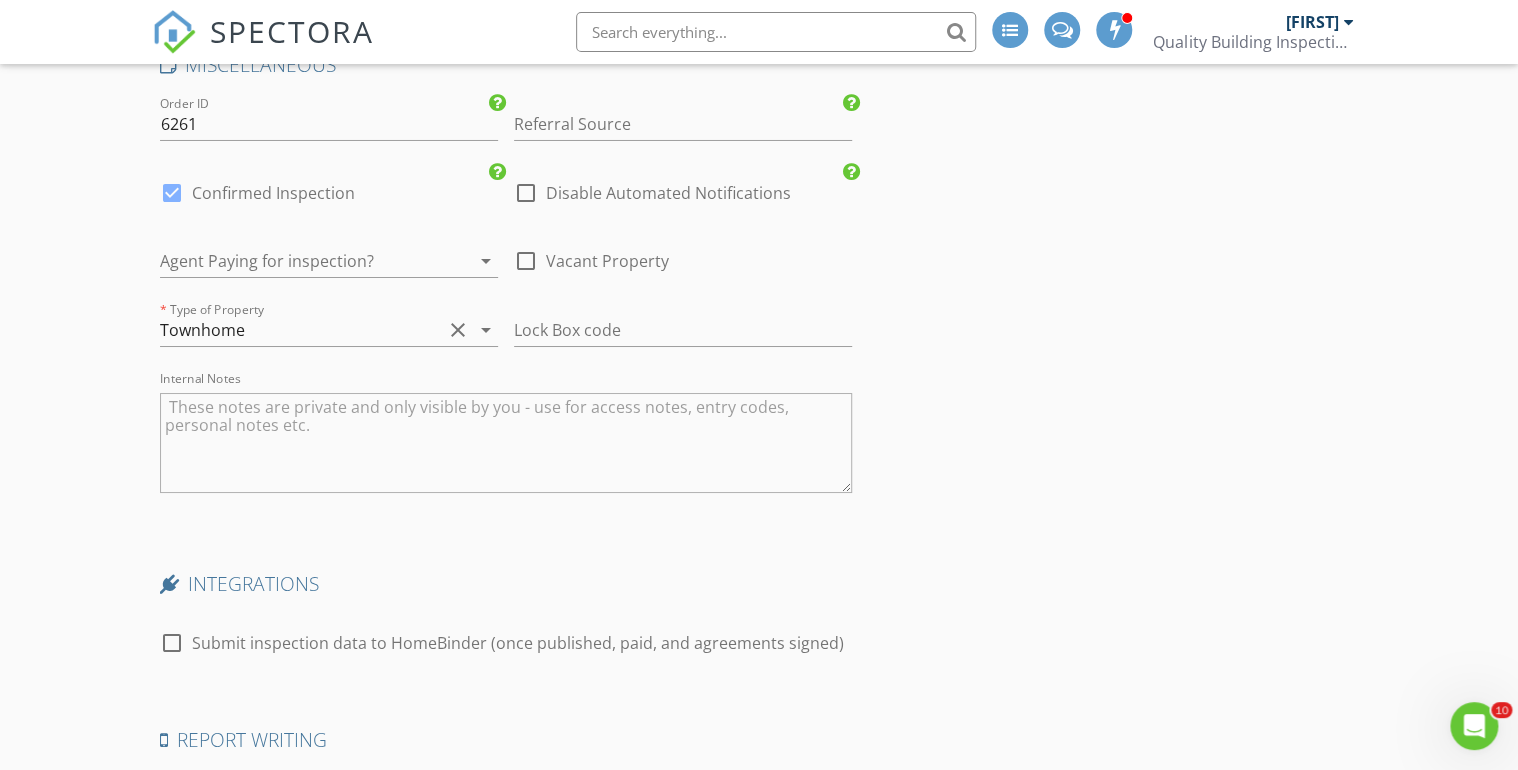 click at bounding box center (506, 443) 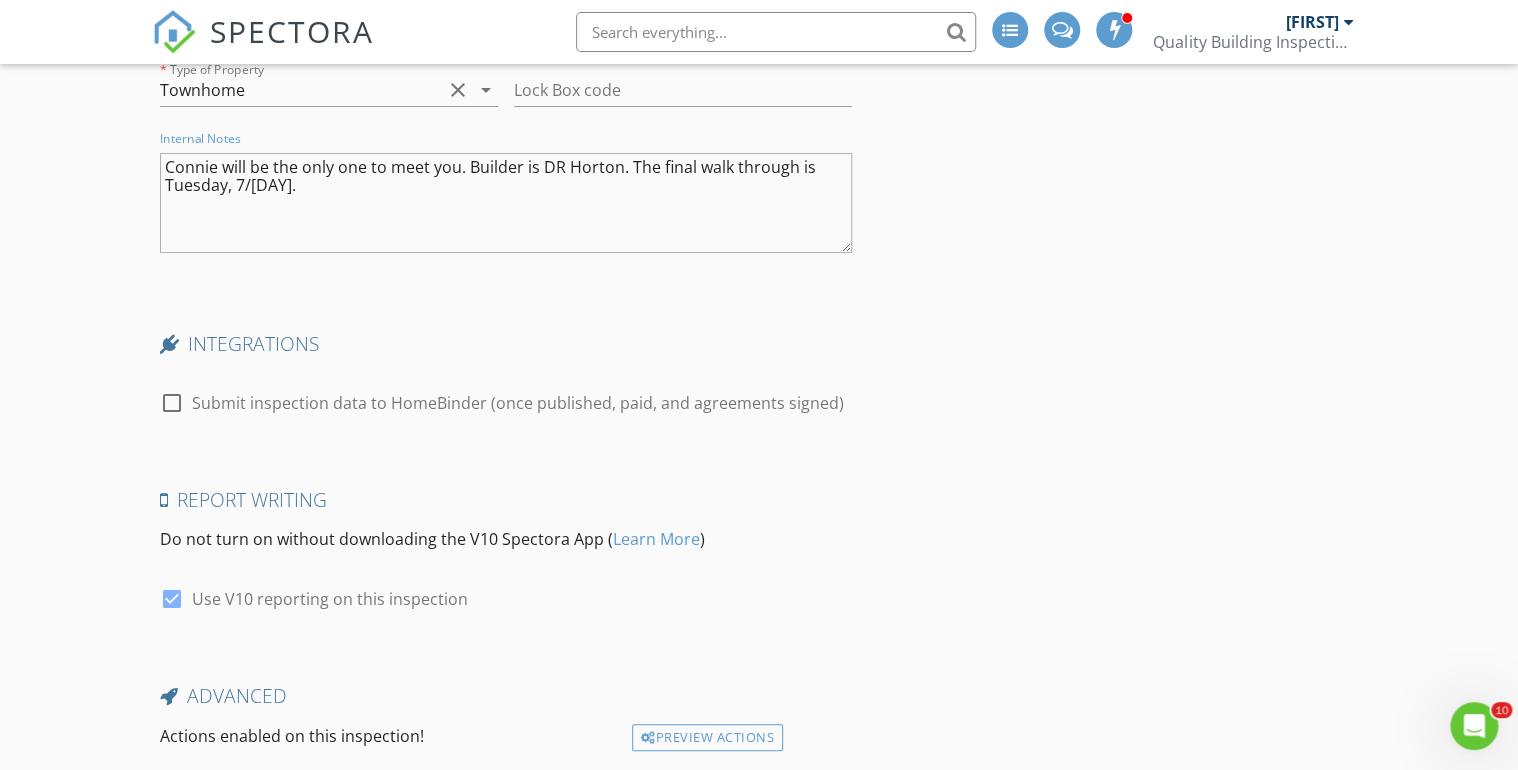 scroll, scrollTop: 3896, scrollLeft: 0, axis: vertical 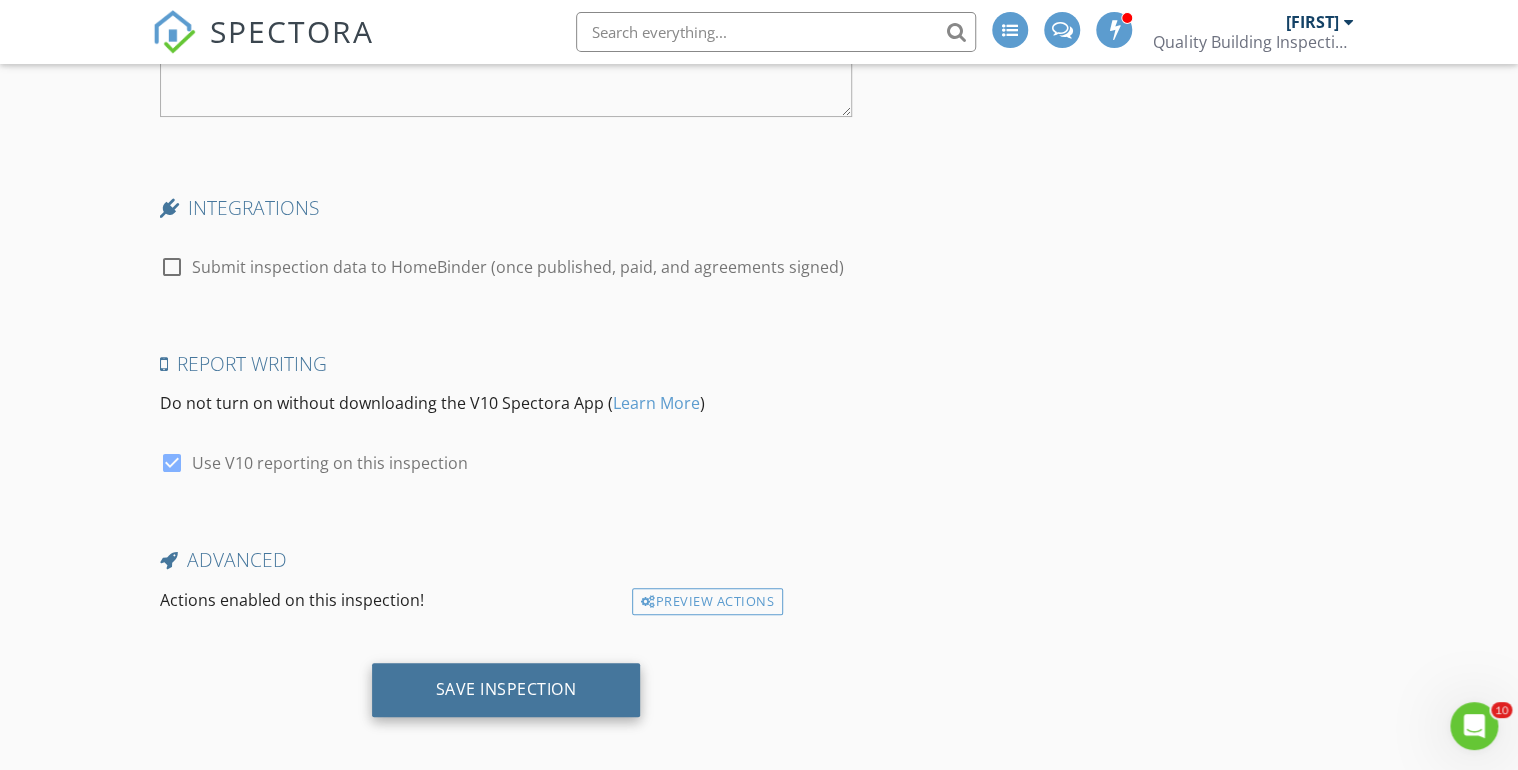 type on "Connie will be the only one to meet you. Builder is DR Horton. The final walk through is Tuesday, 7/15." 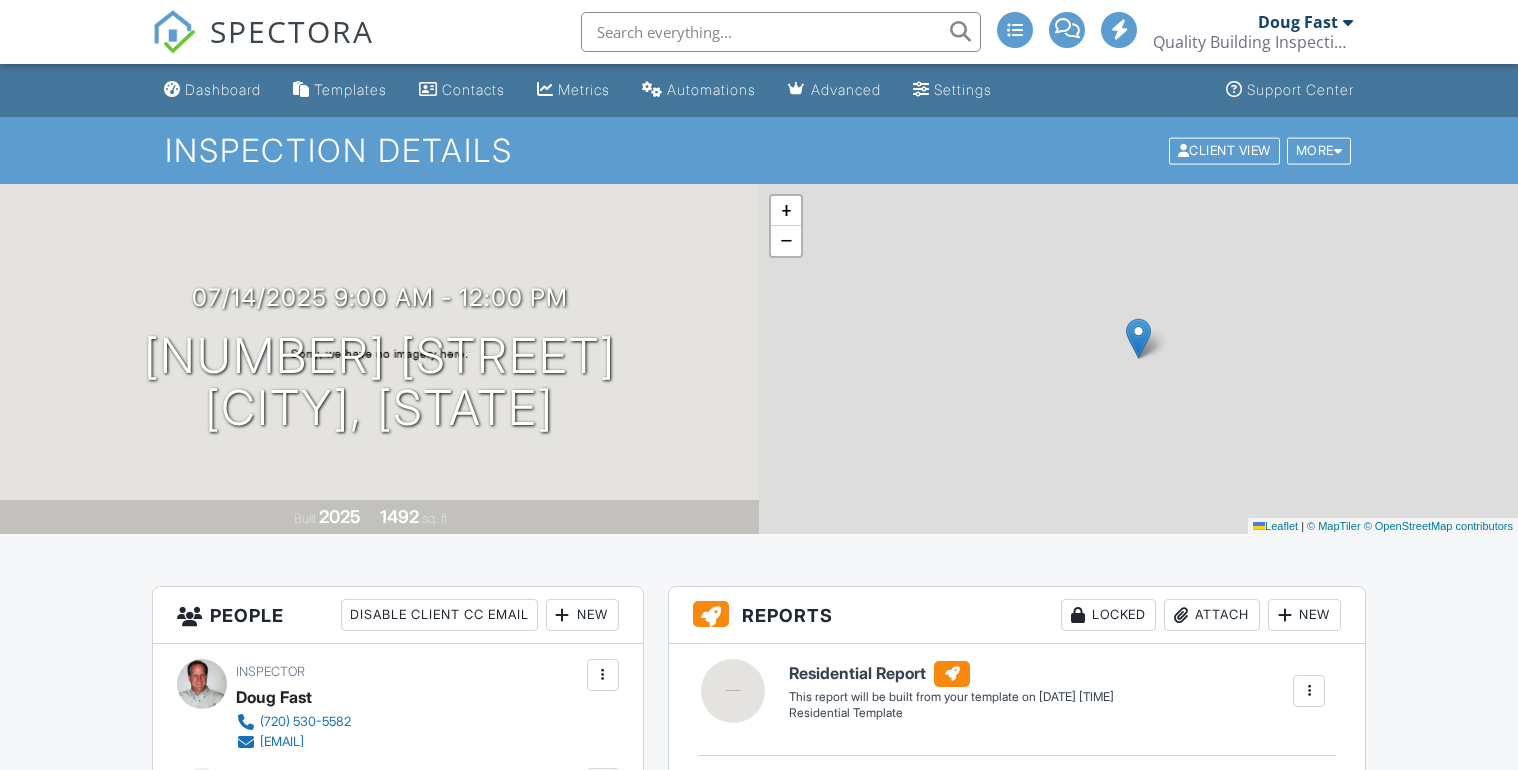 scroll, scrollTop: 0, scrollLeft: 0, axis: both 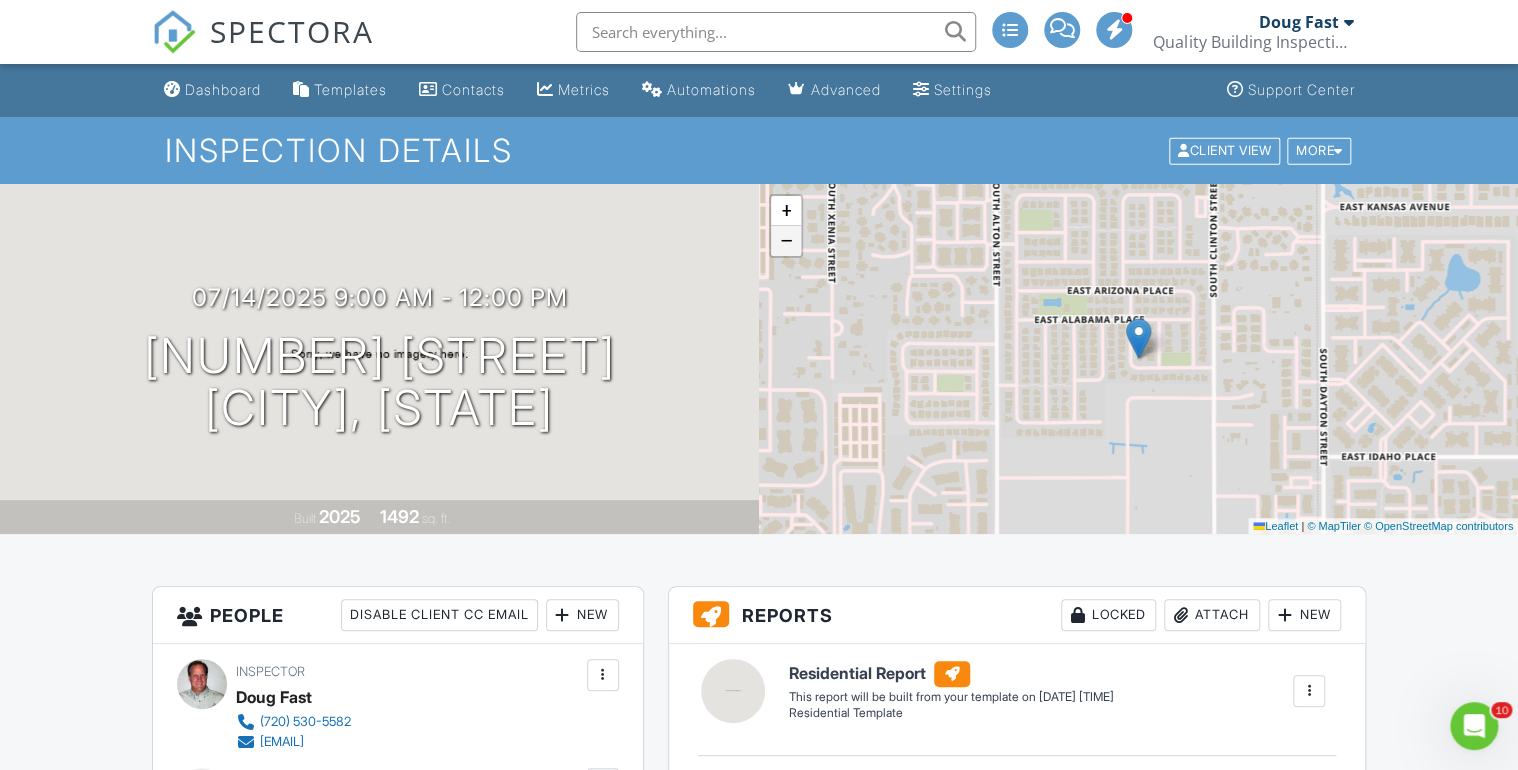 click on "−" at bounding box center [786, 241] 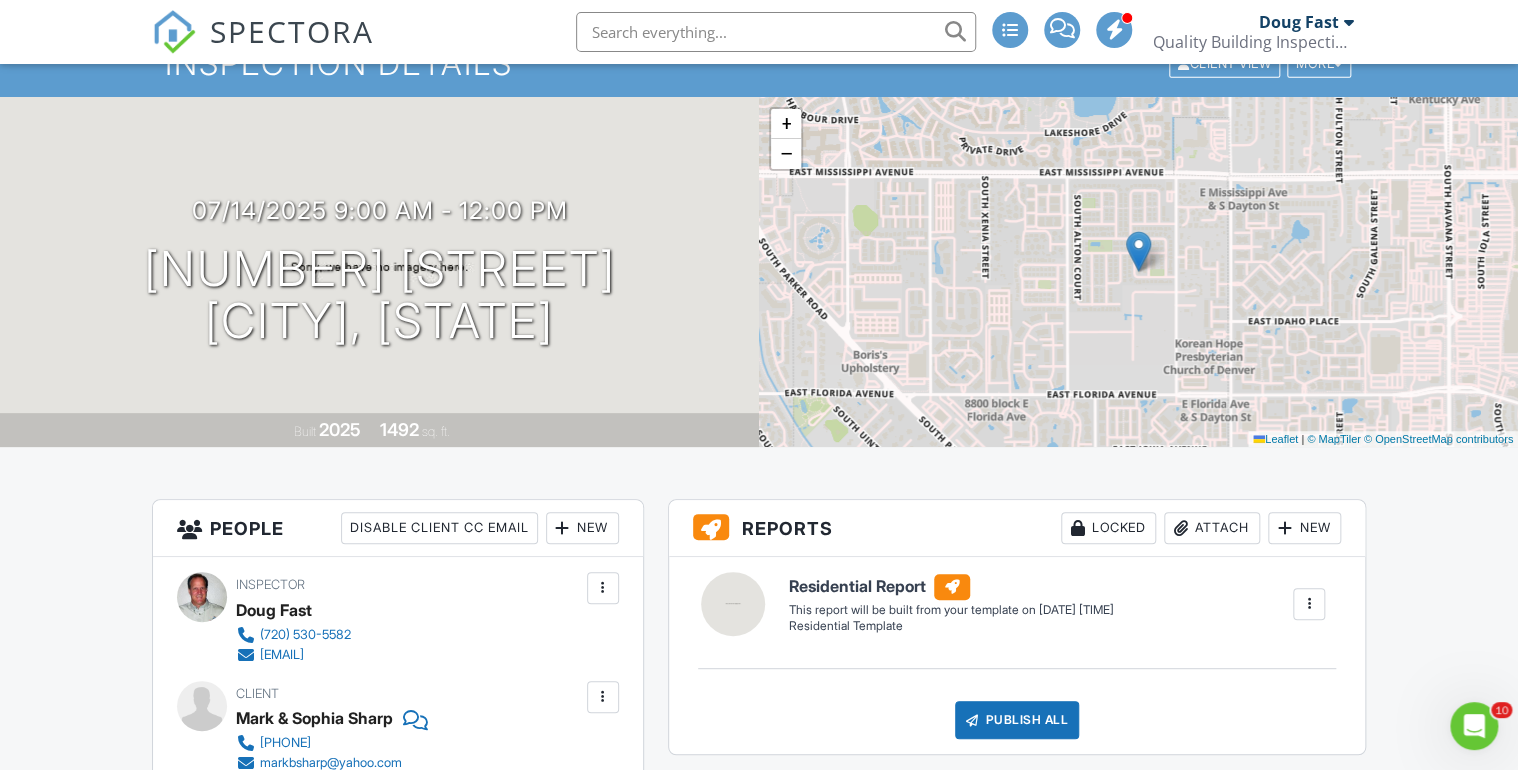 scroll, scrollTop: 240, scrollLeft: 0, axis: vertical 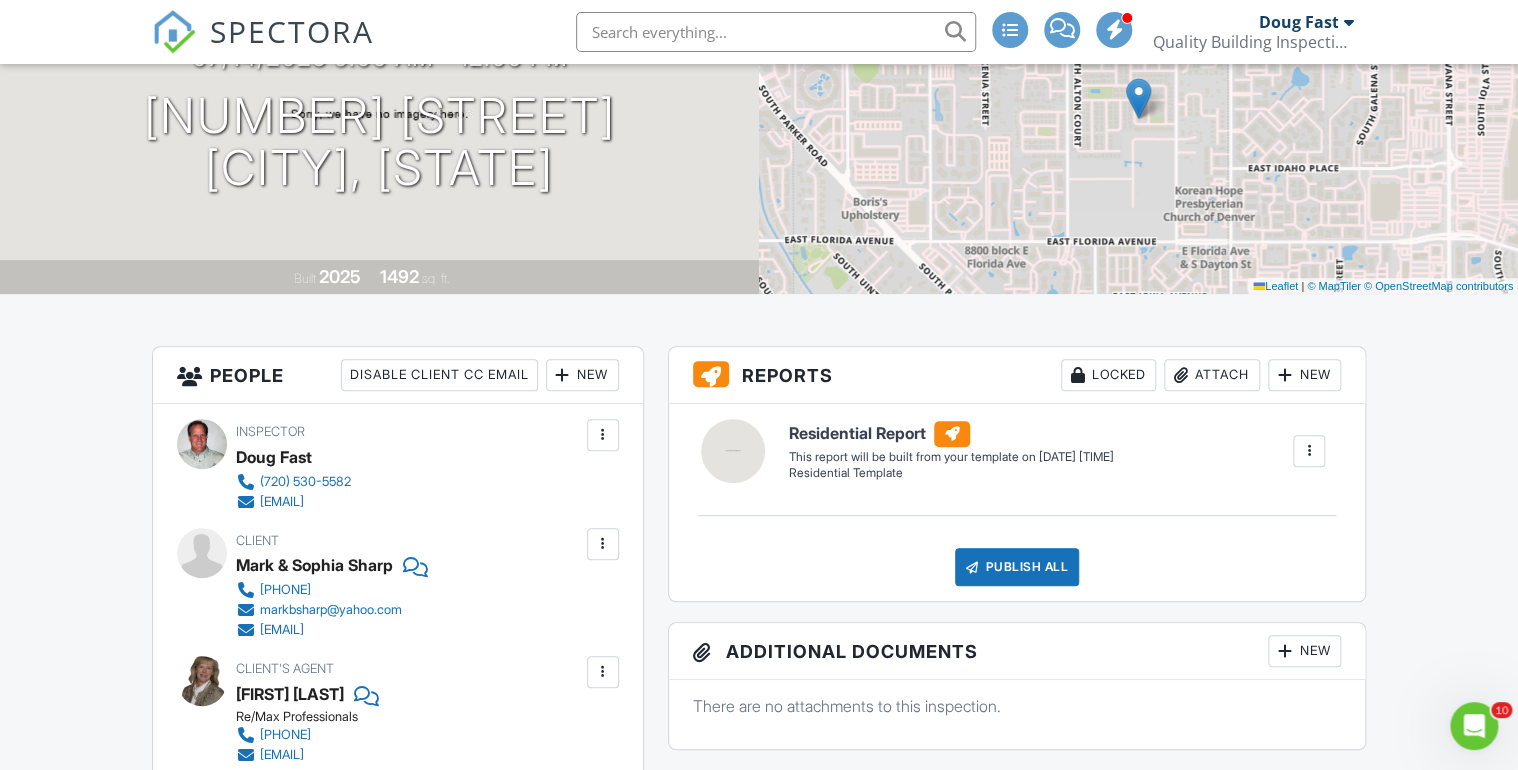 click on "SPECTORA" at bounding box center [292, 31] 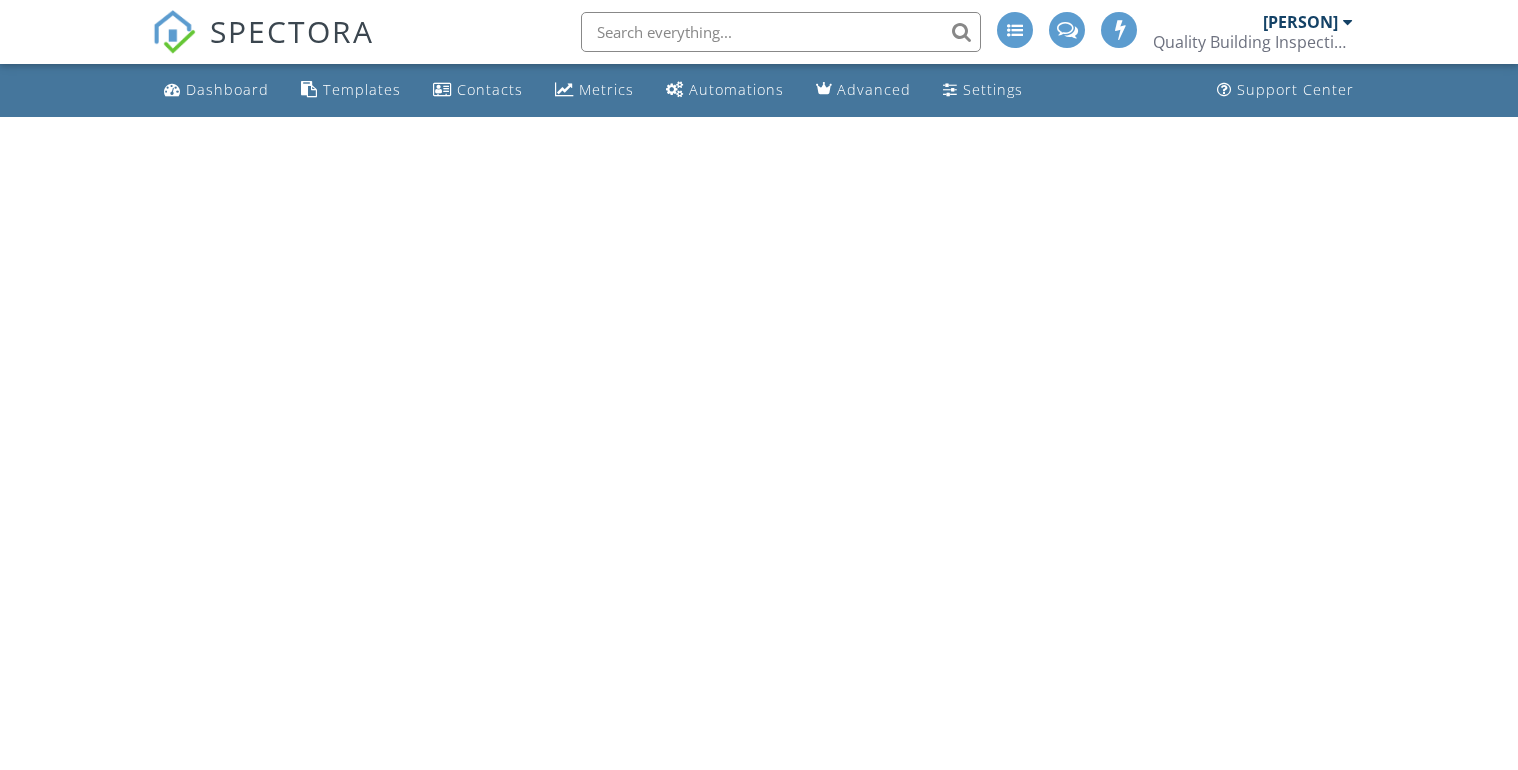 scroll, scrollTop: 0, scrollLeft: 0, axis: both 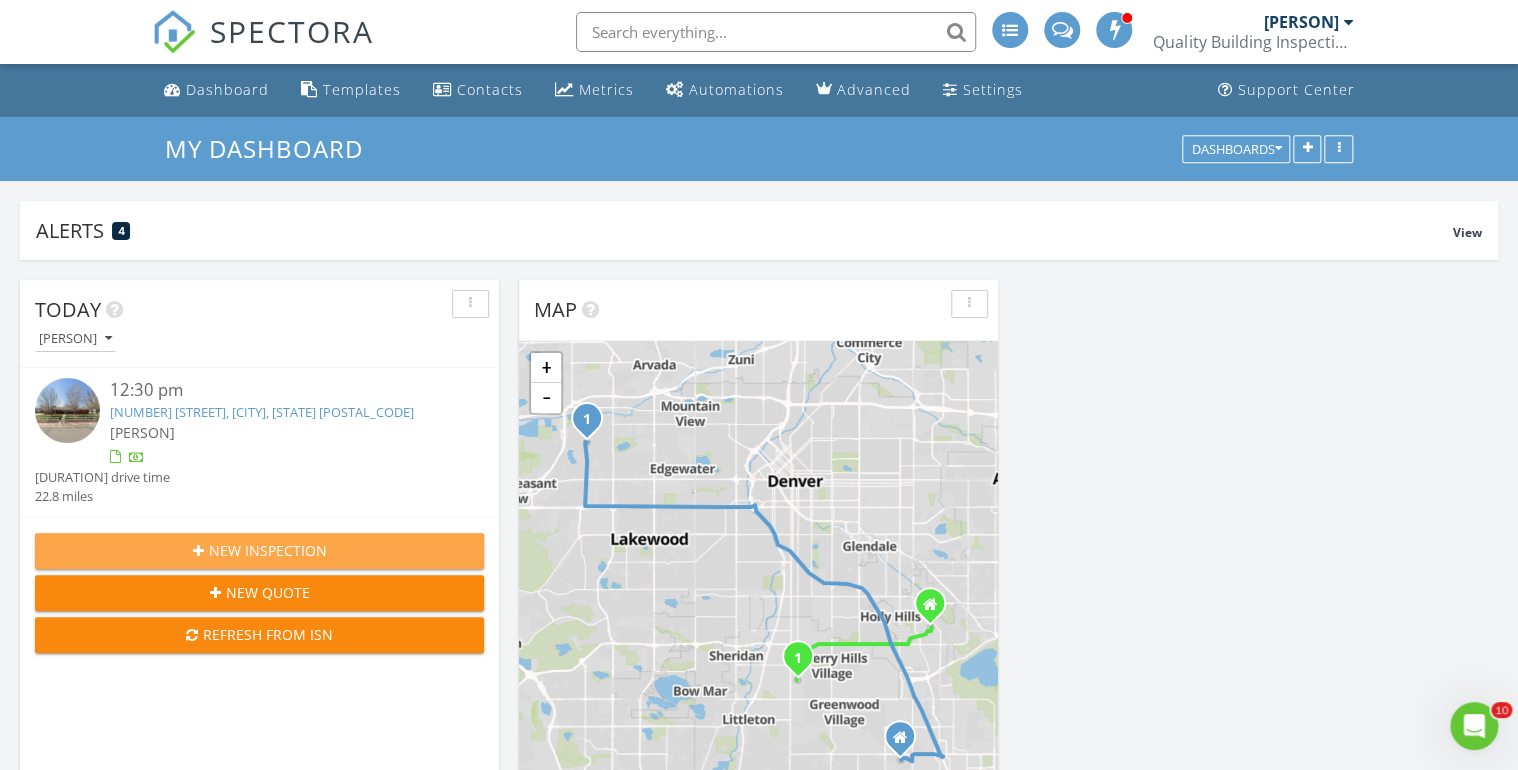 click on "New Inspection" at bounding box center [268, 550] 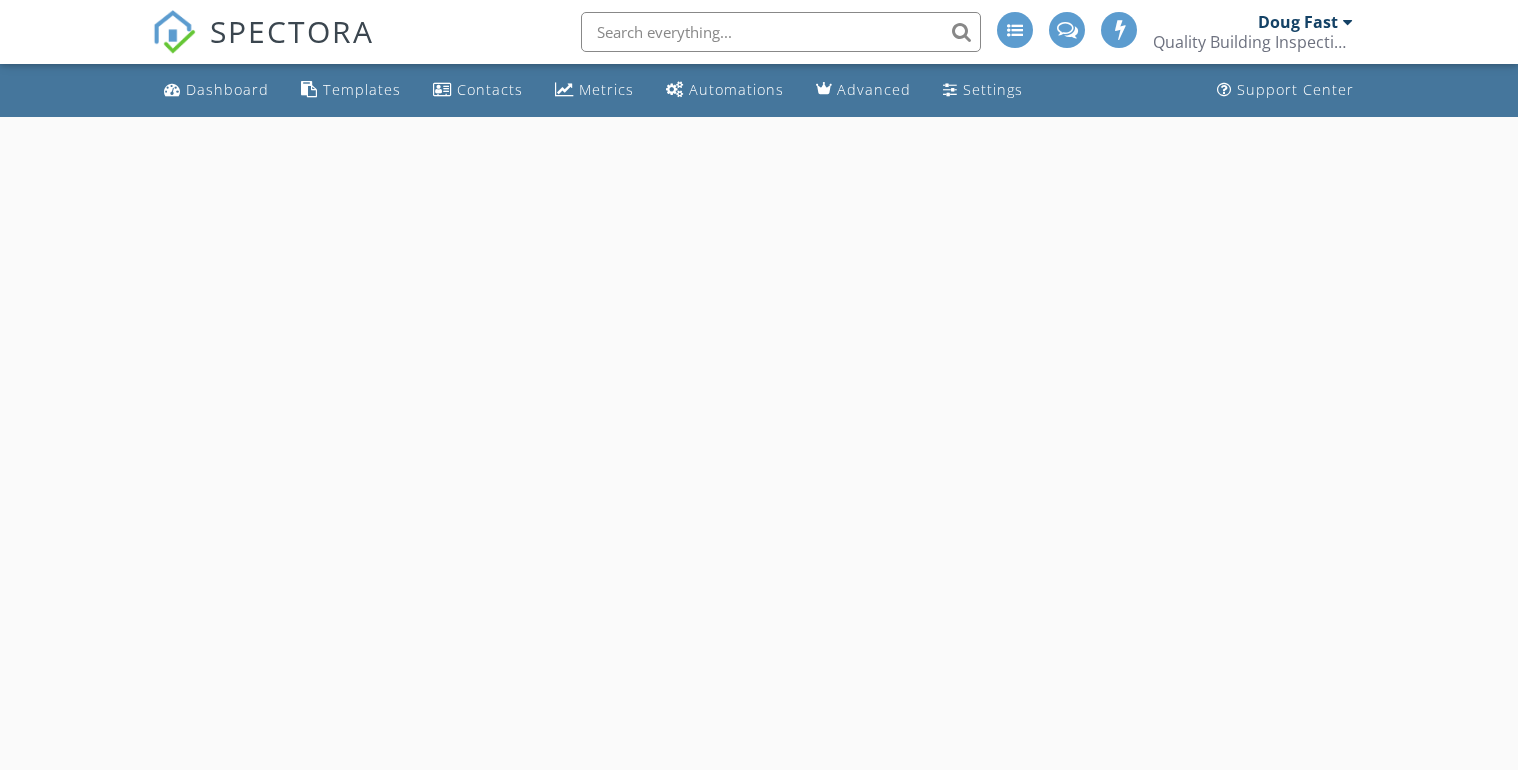 scroll, scrollTop: 0, scrollLeft: 0, axis: both 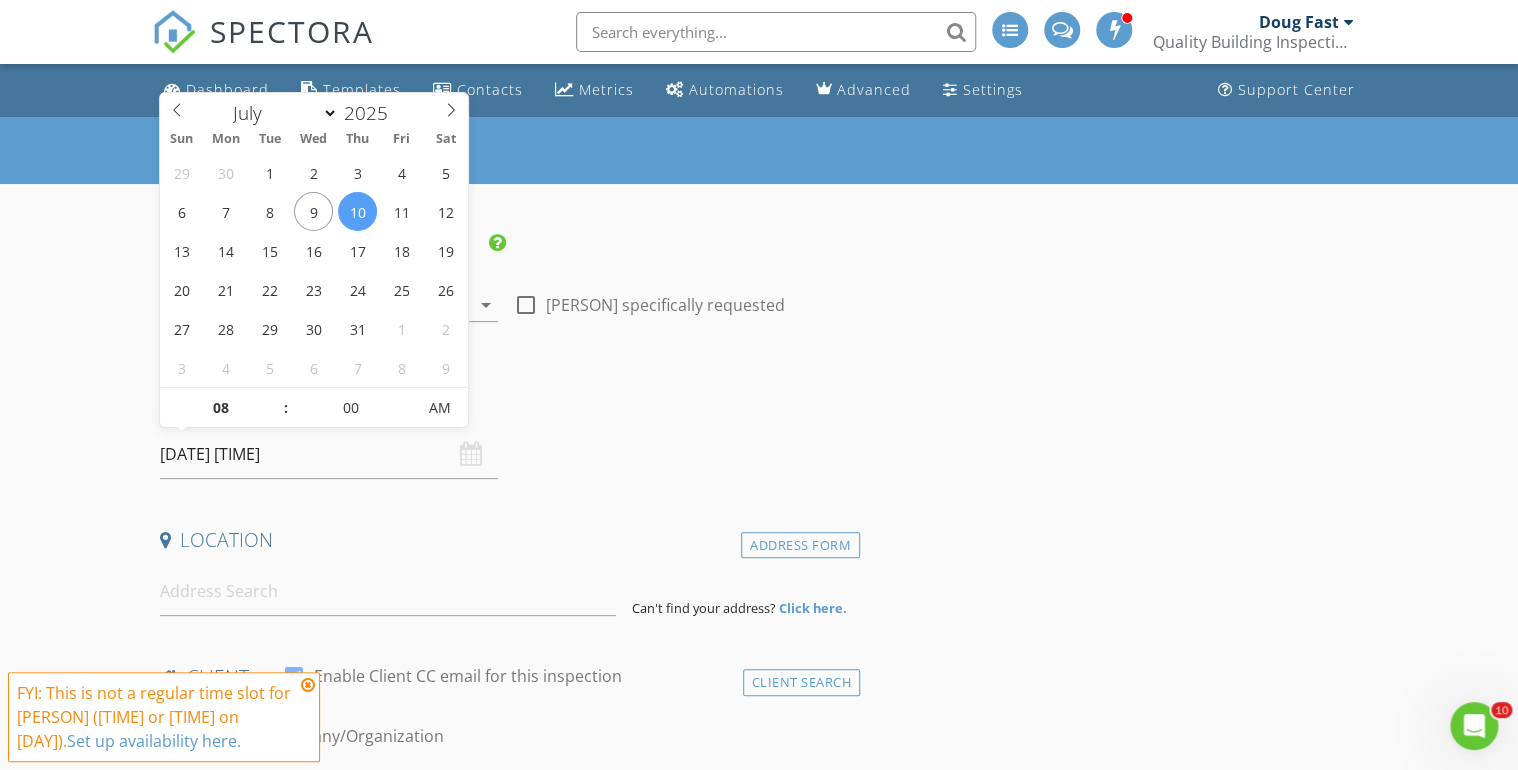 click on "07/10/2025 8:00 AM" at bounding box center [329, 454] 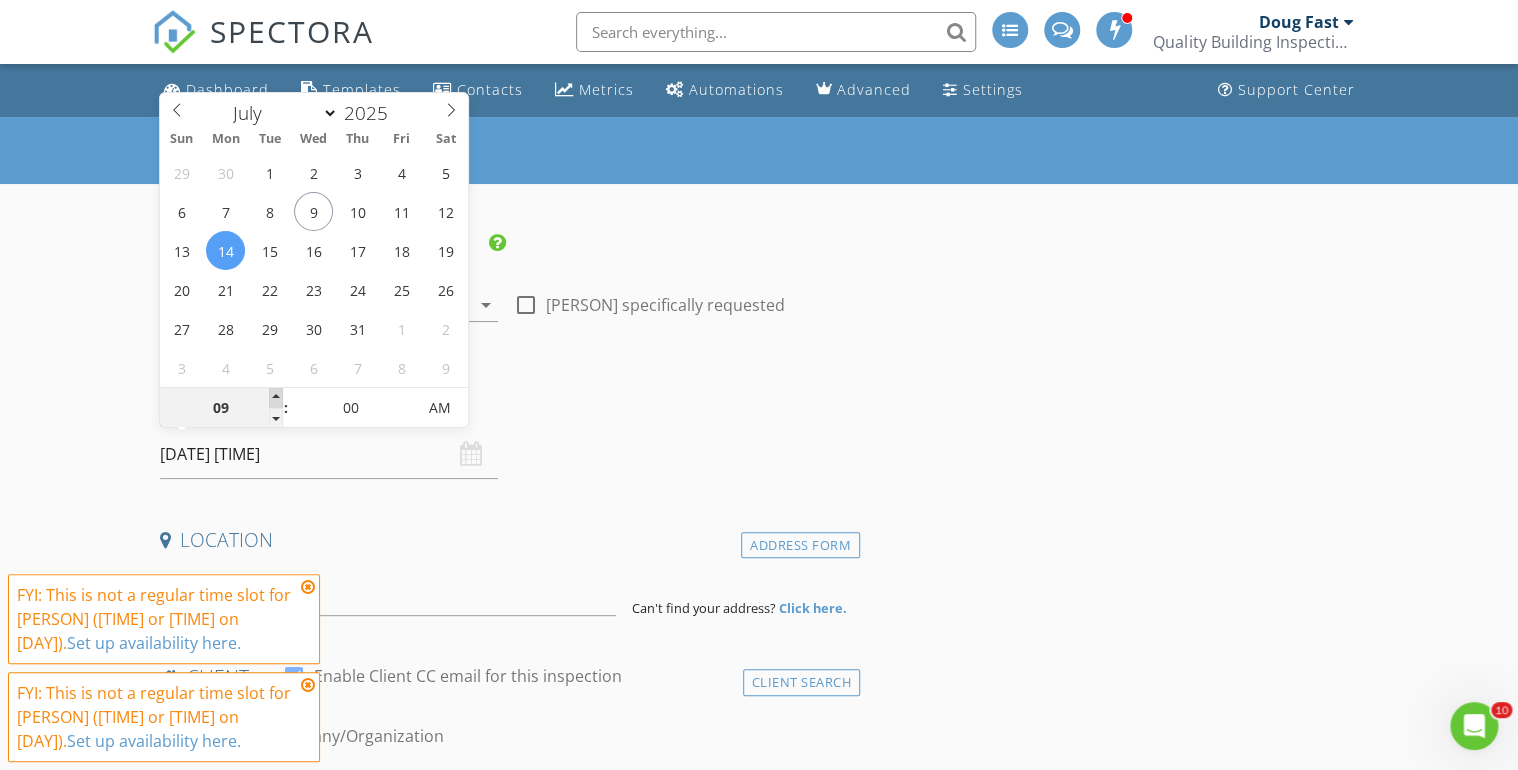 click at bounding box center [276, 398] 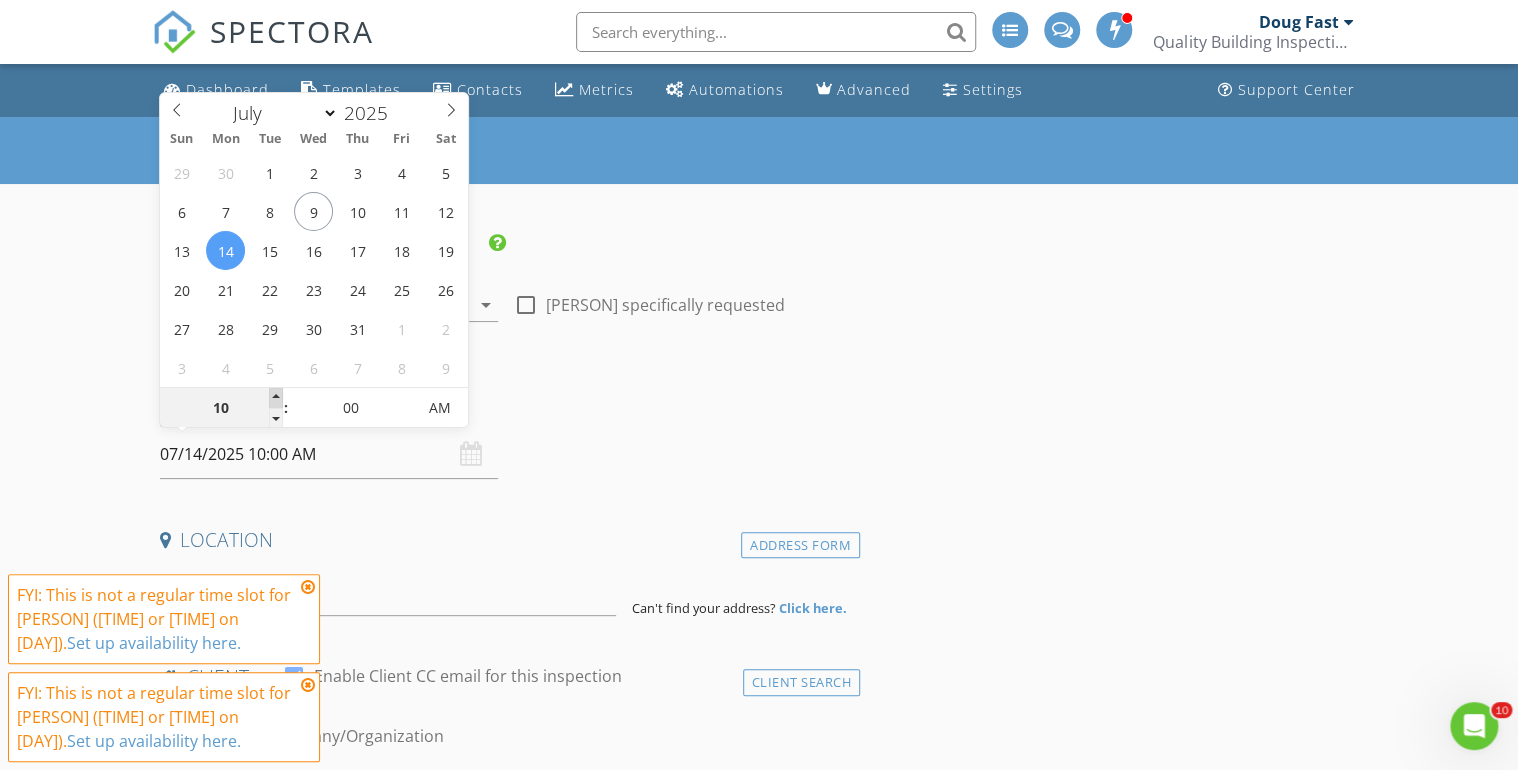 click at bounding box center [276, 398] 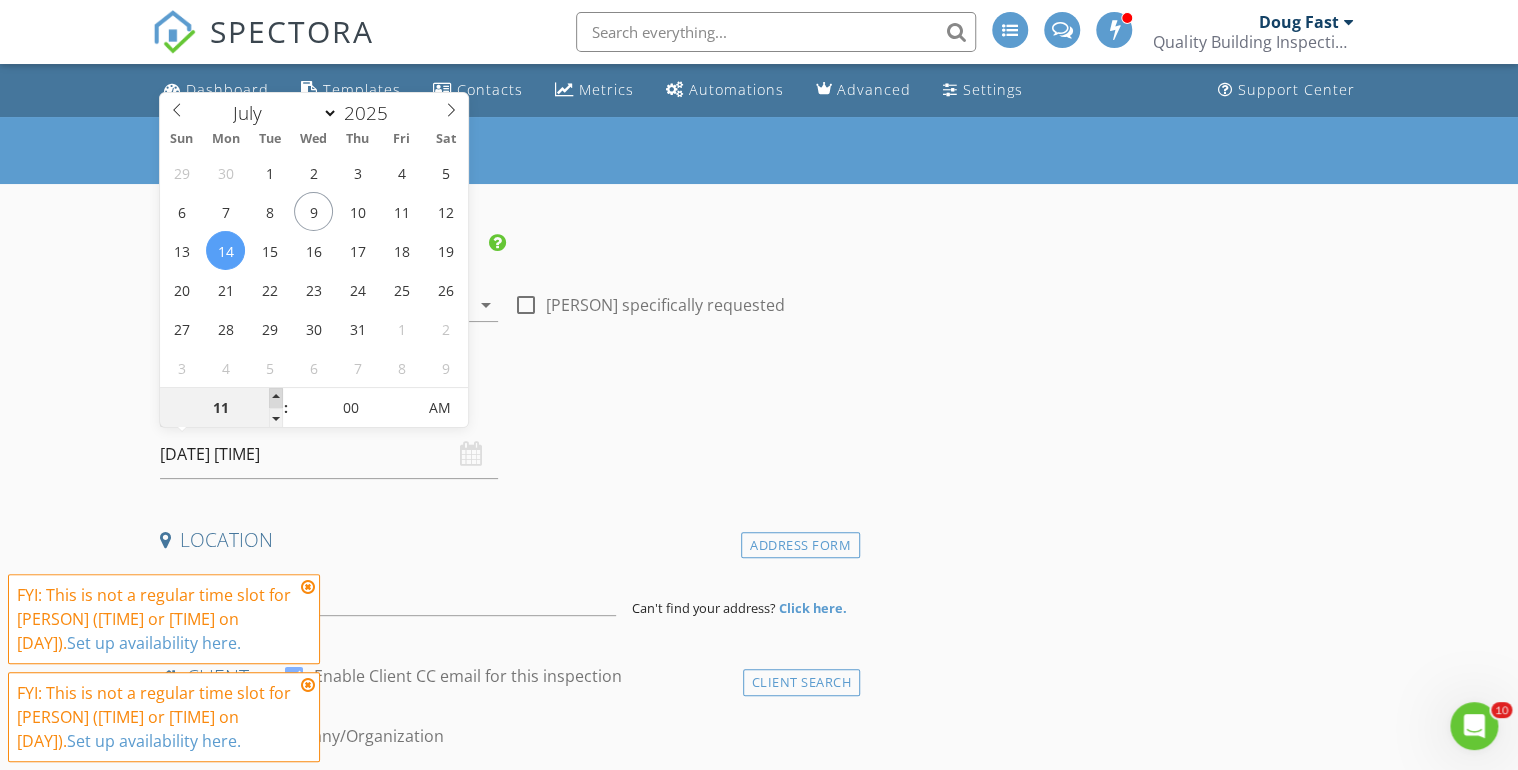 click at bounding box center [276, 398] 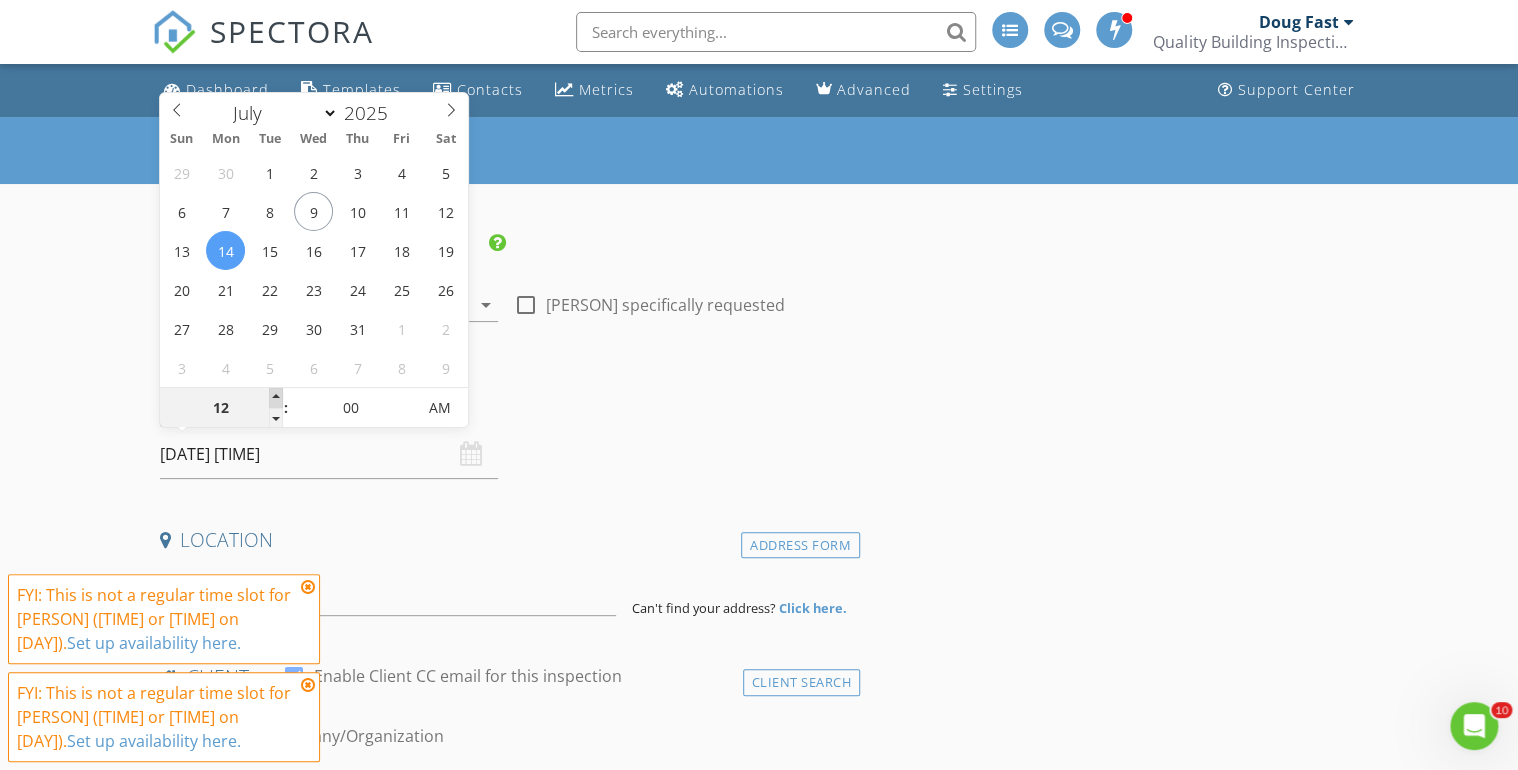 click at bounding box center [276, 398] 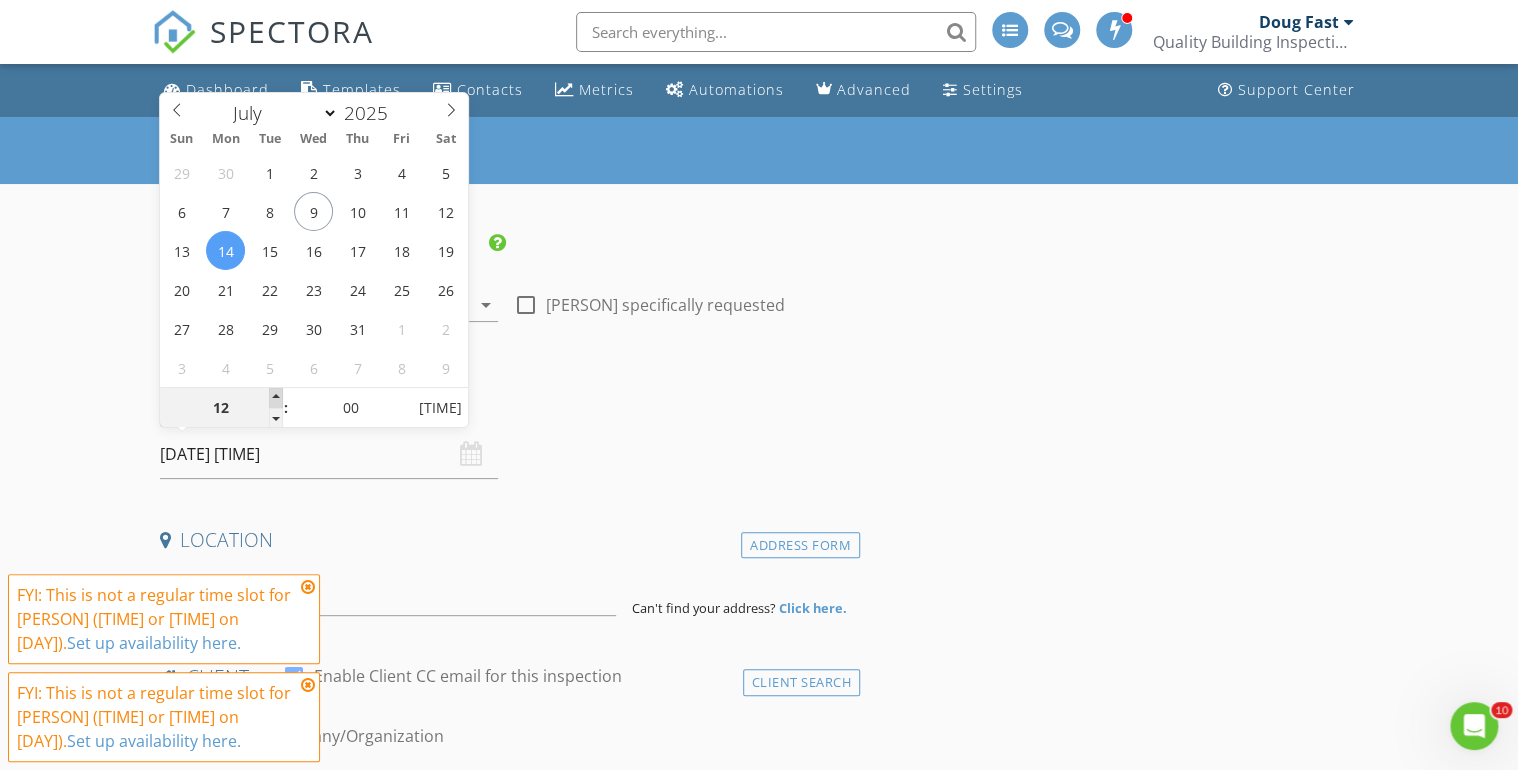 click at bounding box center (276, 398) 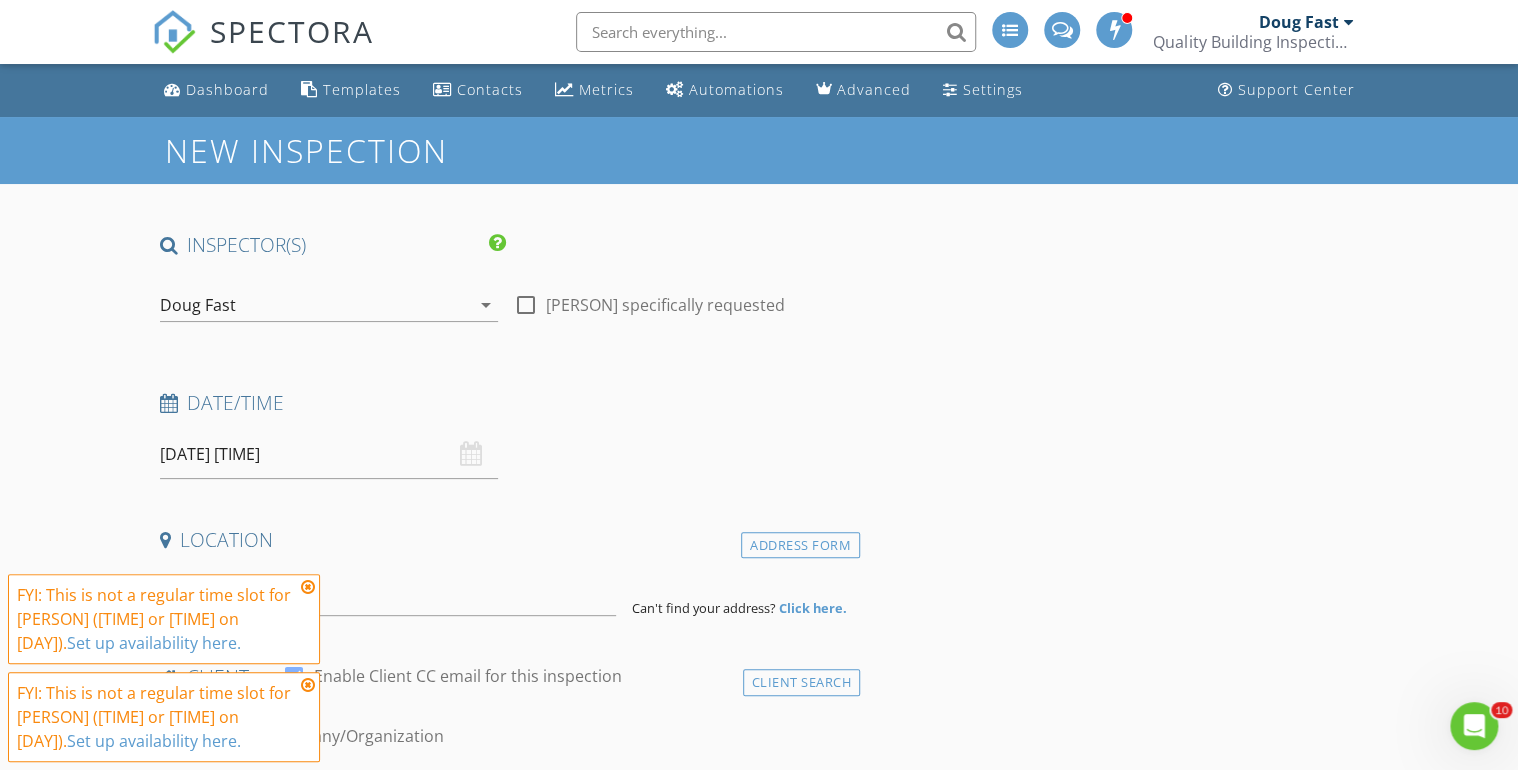 click on "INSPECTOR(S)
check_box   Doug Fast   PRIMARY   check_box_outline_blank   Eric Parker     Doug Fast arrow_drop_down   check_box_outline_blank Doug Fast specifically requested
Date/Time
07/14/2025 1:00 PM
Location
Address Form       Can't find your address?   Click here.
client
check_box Enable Client CC email for this inspection   Client Search     check_box_outline_blank Client is a Company/Organization     First Name   Last Name   Email   CC Email   Phone         Tags         Notes   Private Notes
ADD ADDITIONAL client
SERVICES
check_box_outline_blank   Platinum Package - includes general inspection, radon test, sewer scope, and Infrared Thermography   check_box_outline_blank   Residential Inspection   check_box_outline_blank   Radon Test   check_box_outline_blank   Sewer Scope" at bounding box center (506, 1858) 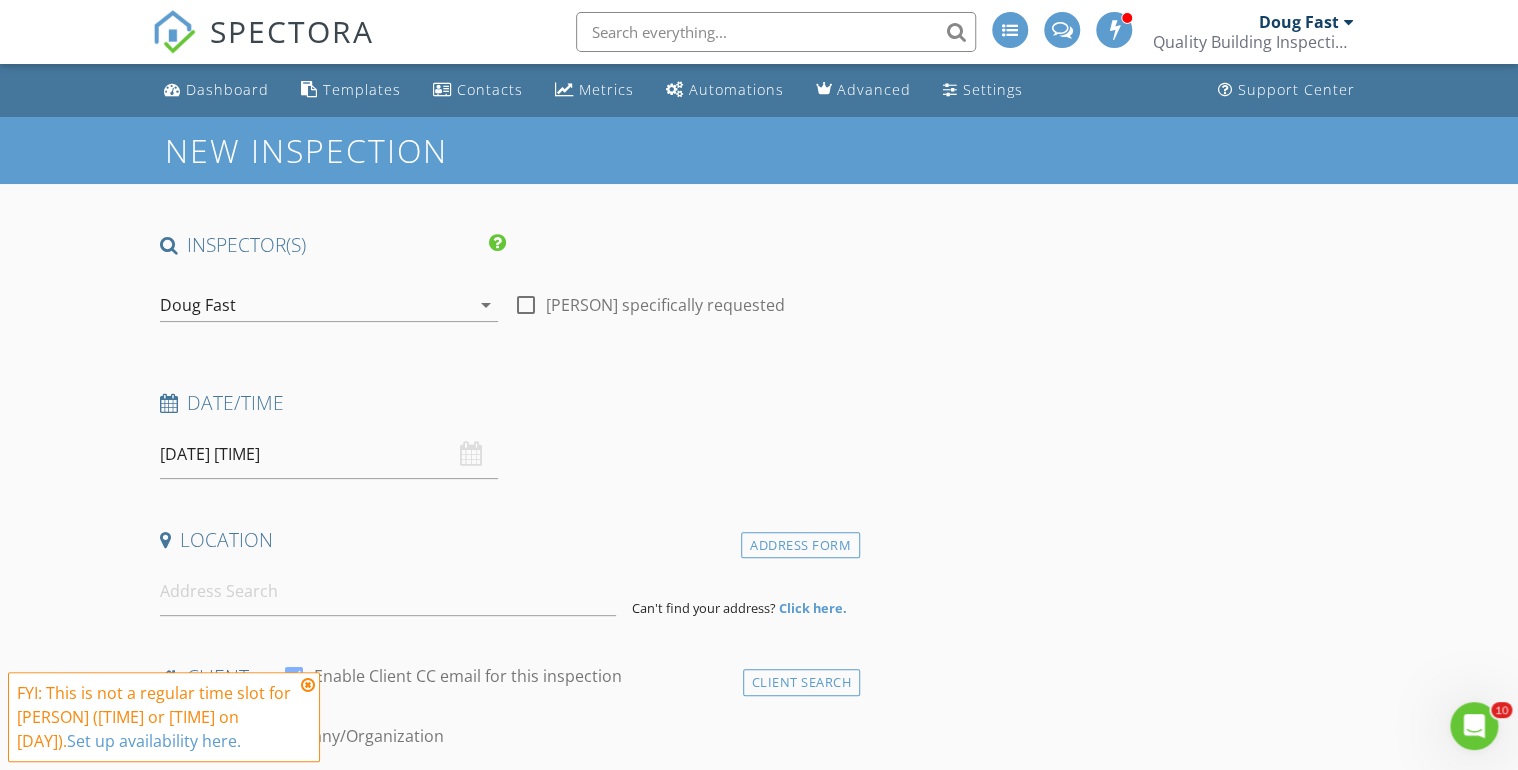 click at bounding box center (0, 0) 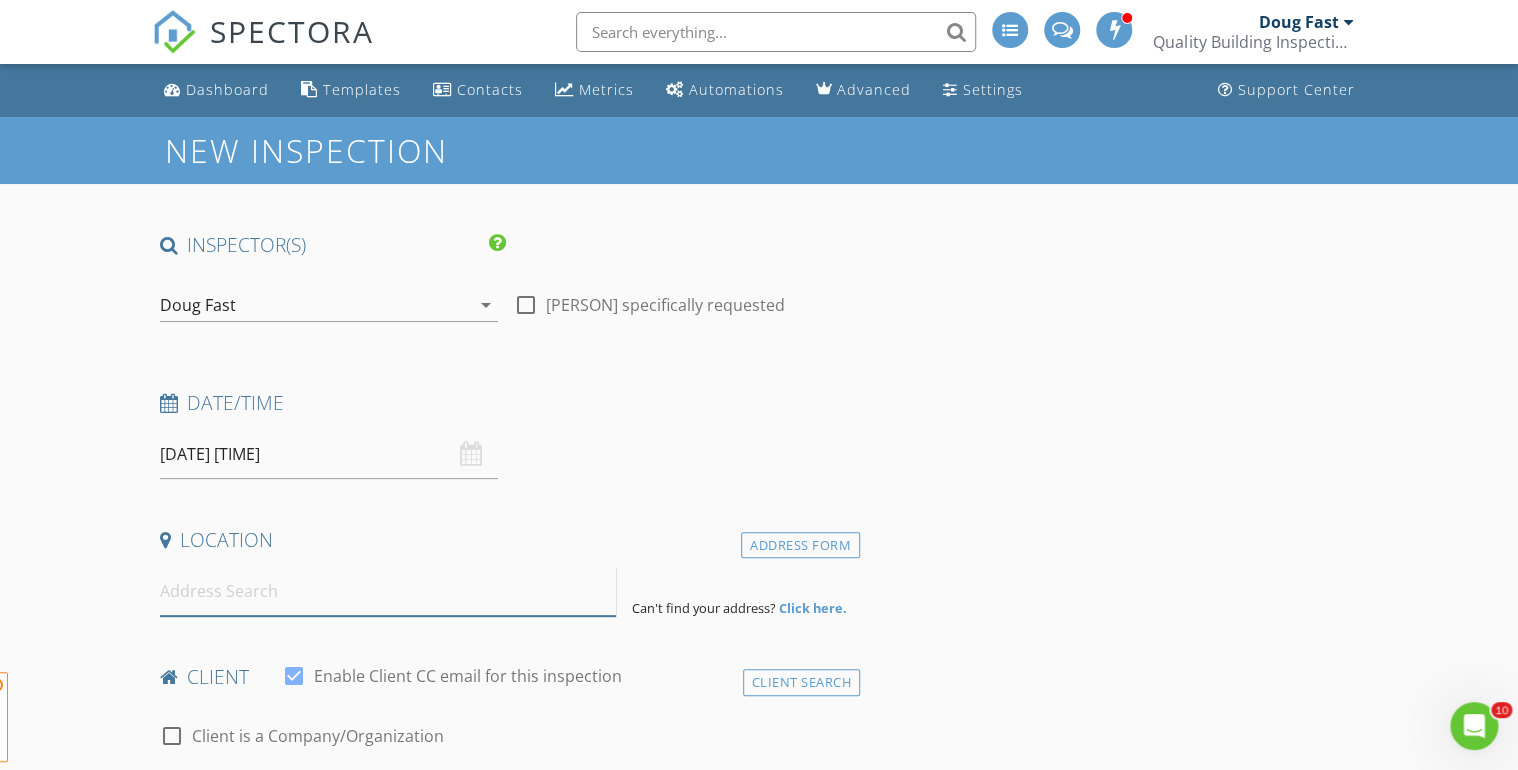 click at bounding box center [388, 591] 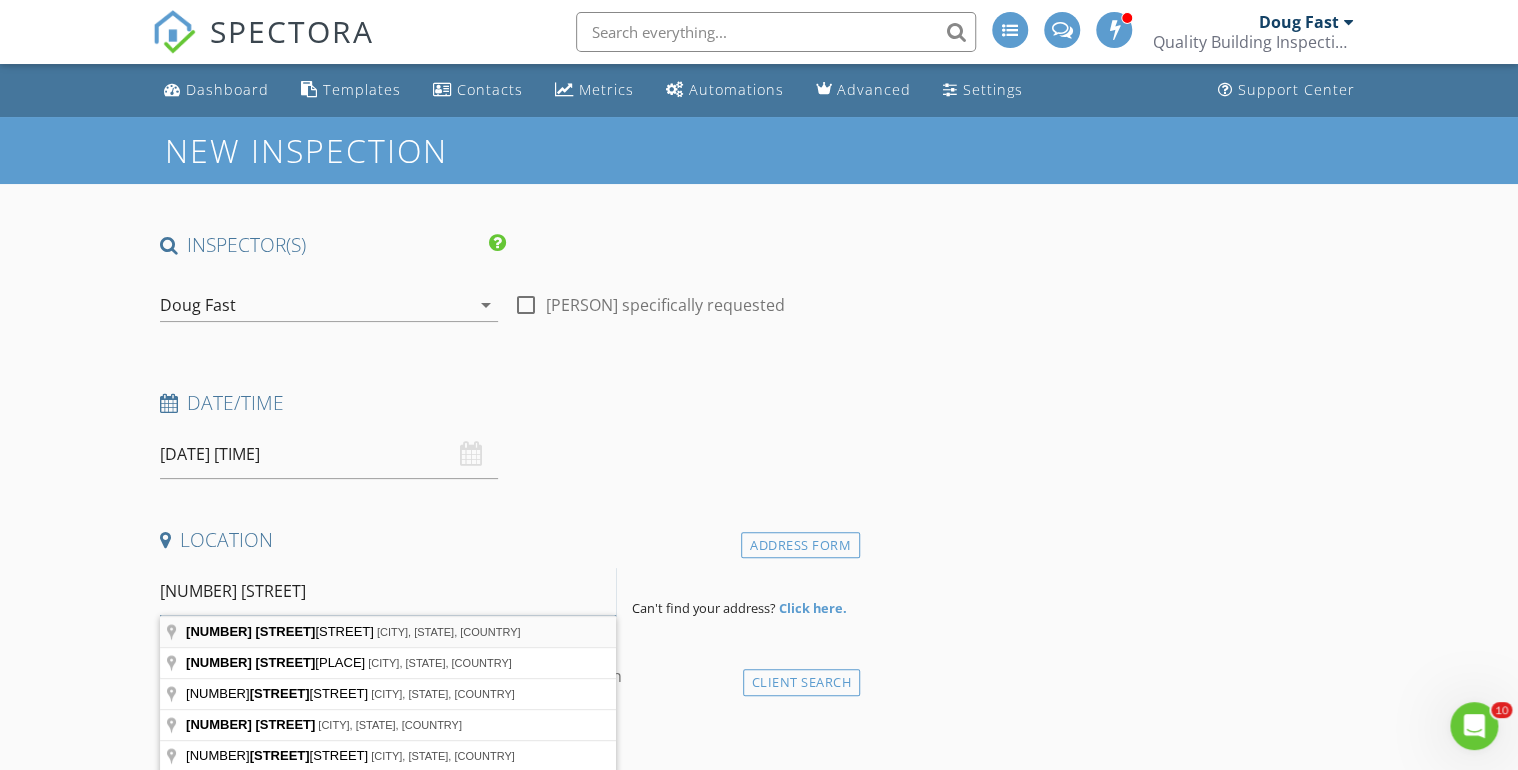type on "16621 Black Rose" 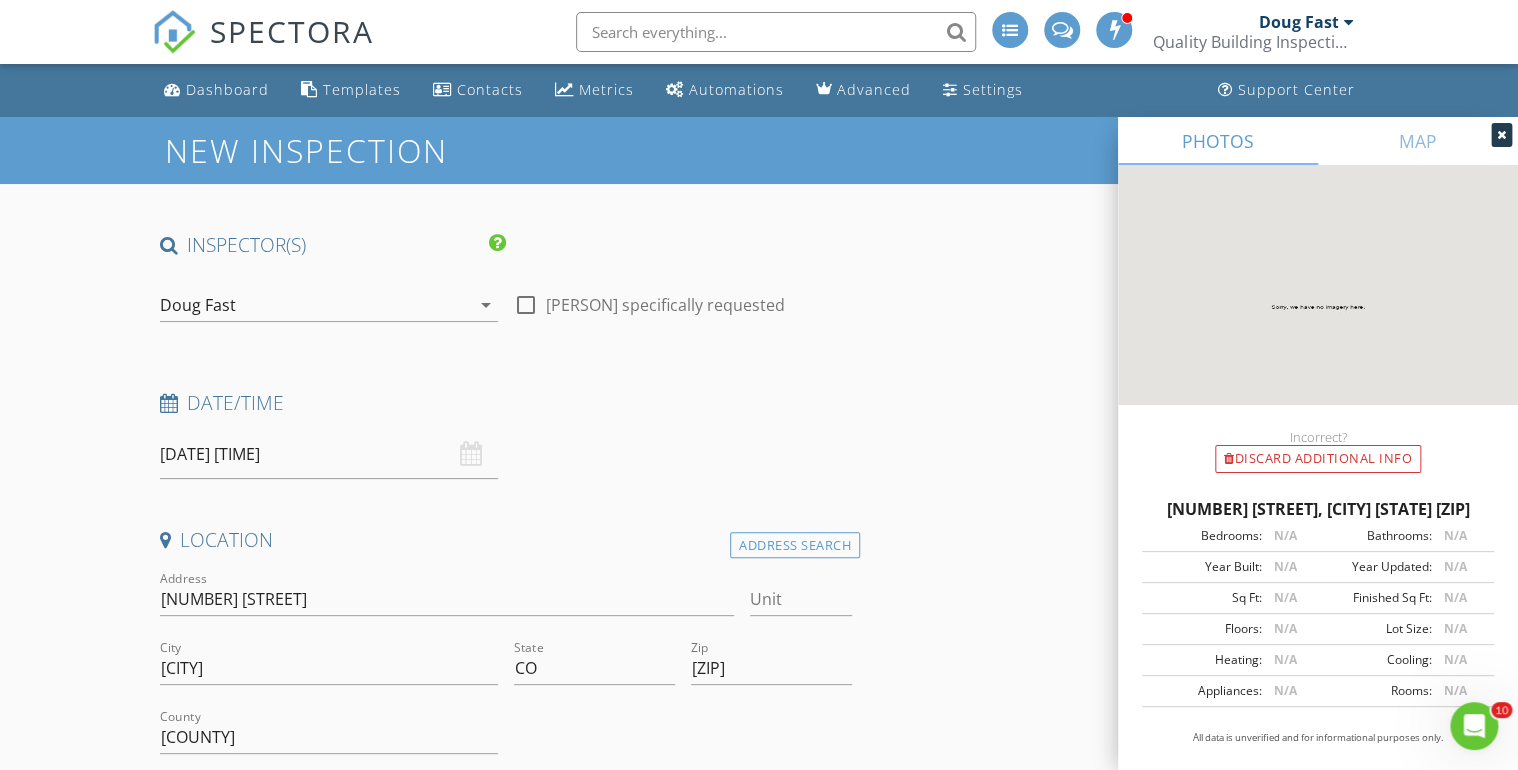 click at bounding box center (1501, 135) 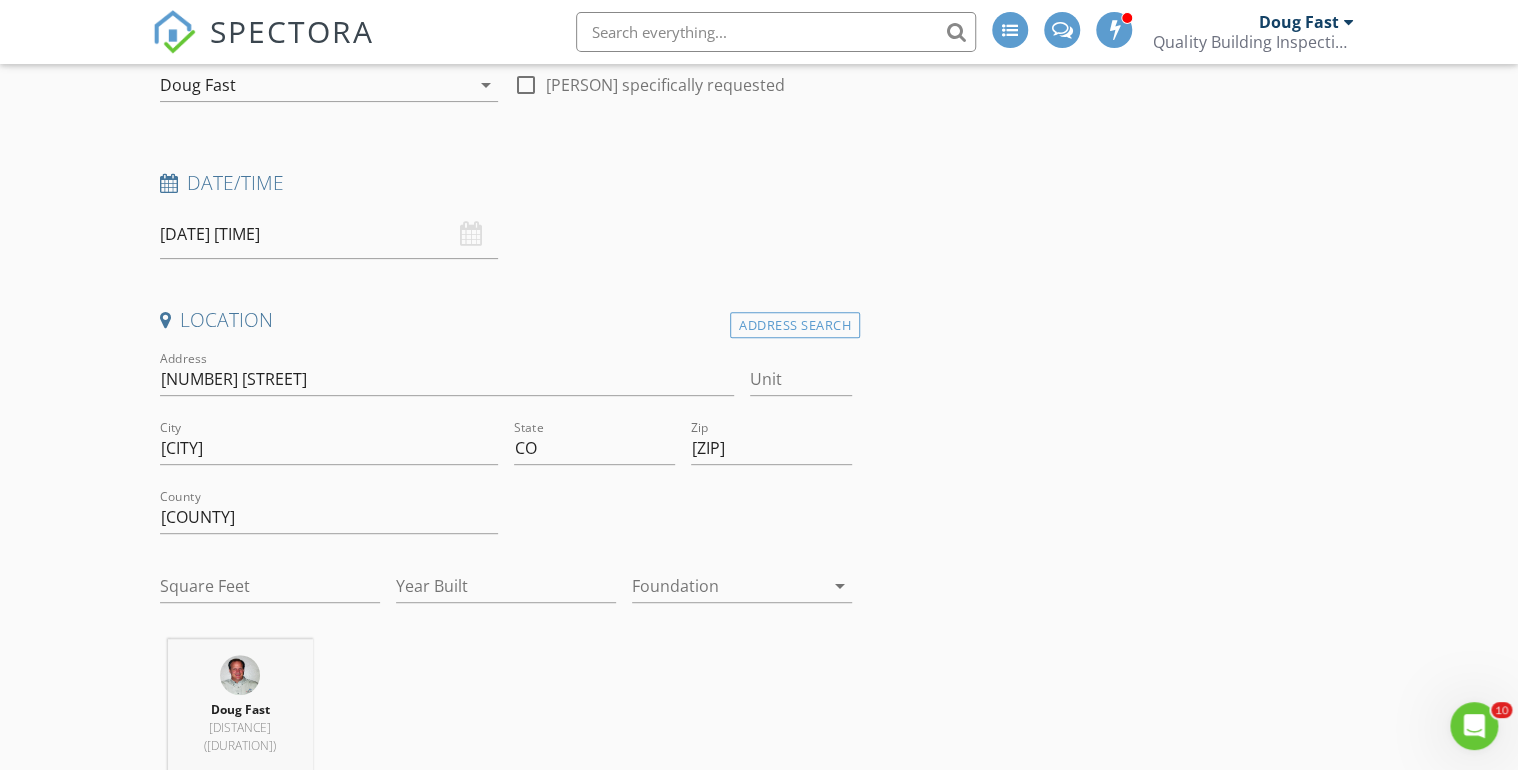 scroll, scrollTop: 240, scrollLeft: 0, axis: vertical 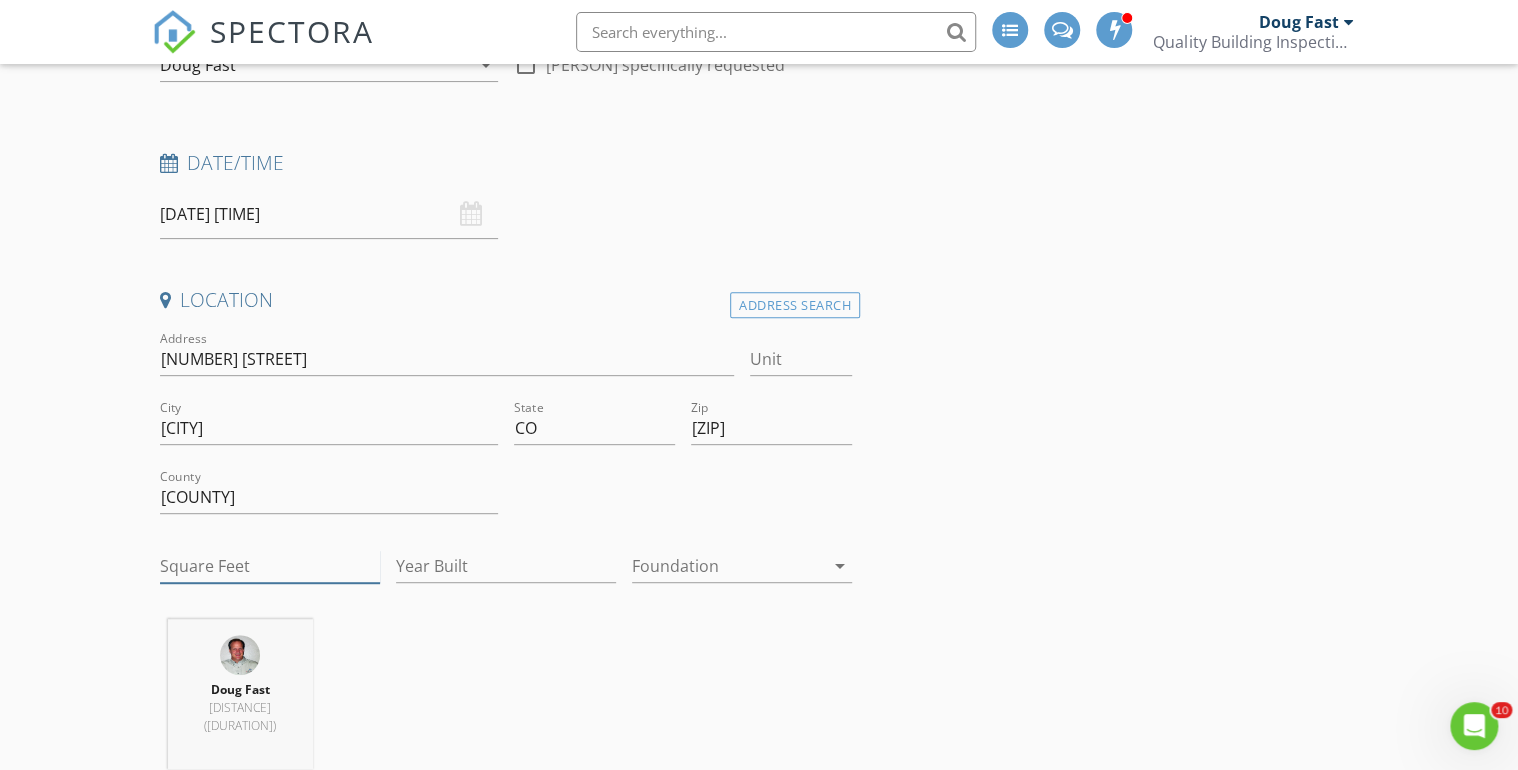 click on "Square Feet" at bounding box center [270, 566] 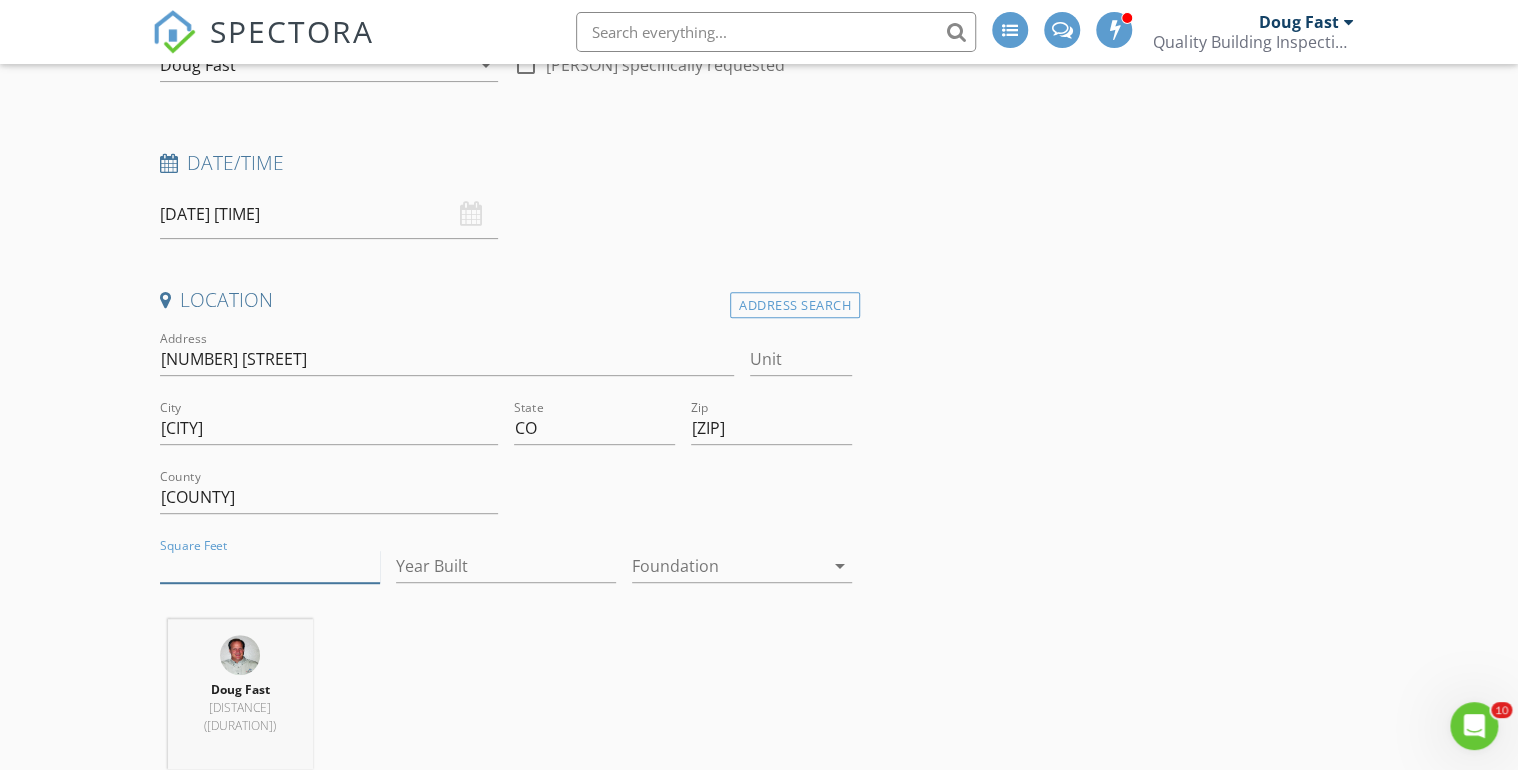 type on "3794" 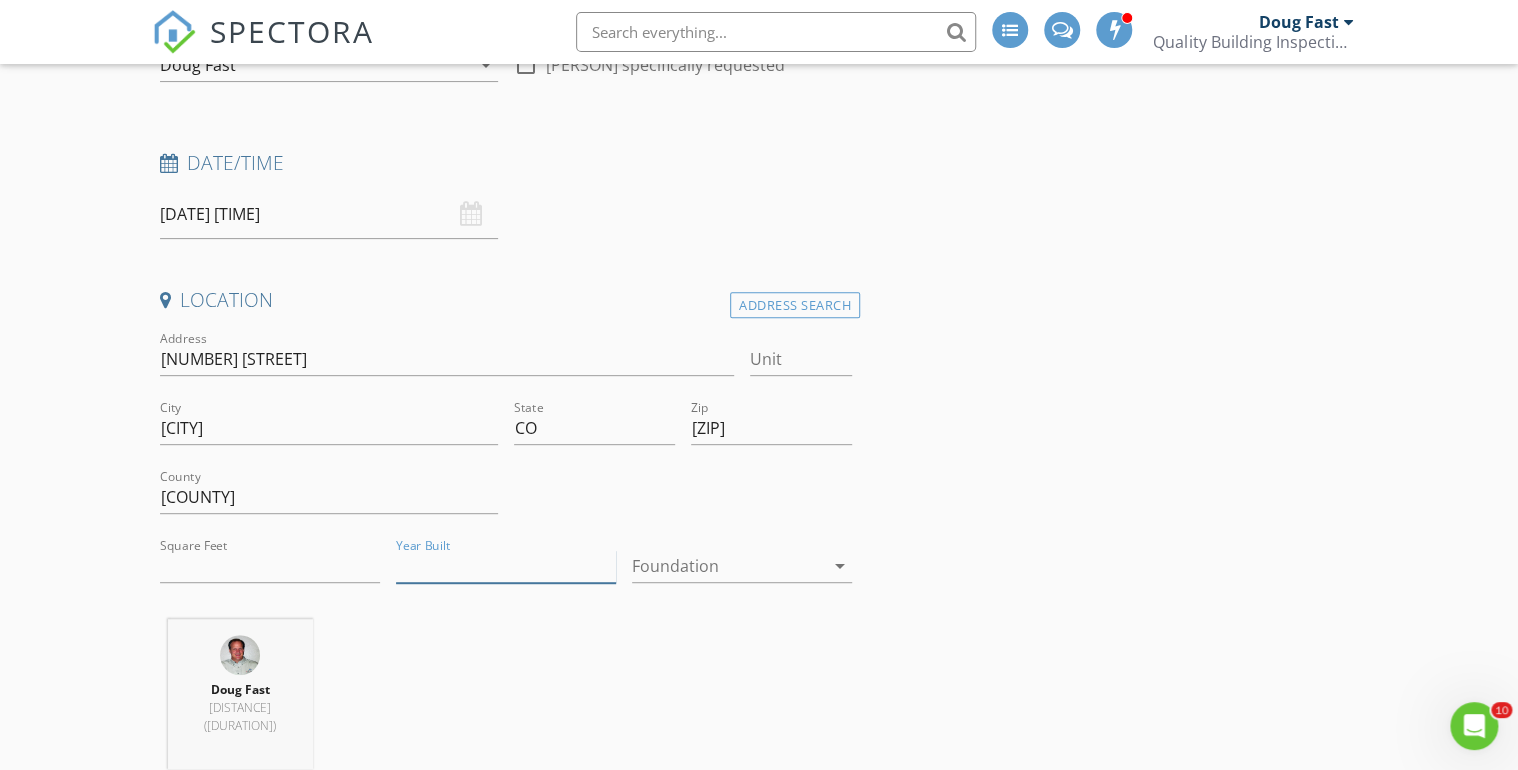 click on "Year Built" at bounding box center [506, 566] 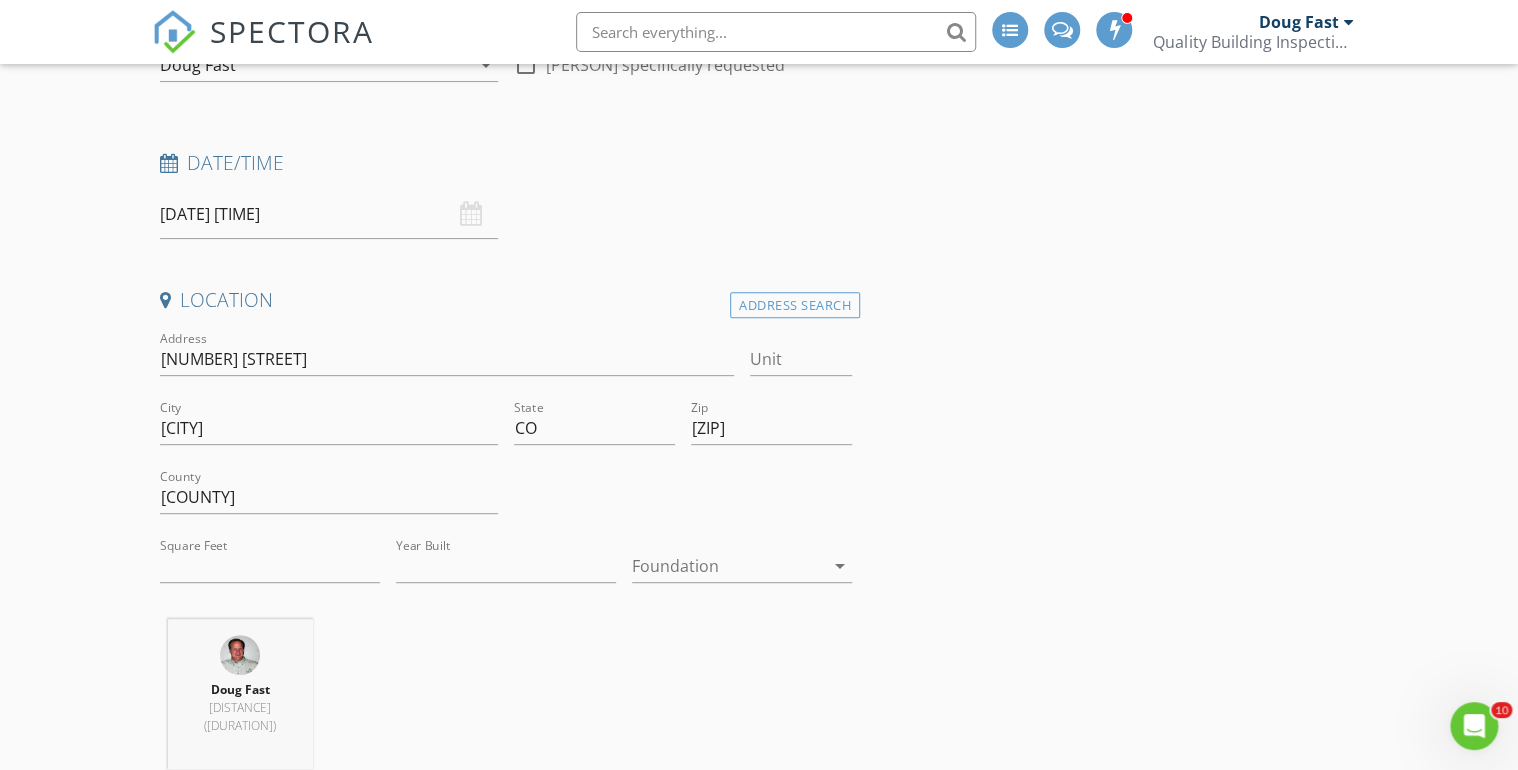 click on "INSPECTOR(S)
check_box   Doug Fast   PRIMARY   check_box_outline_blank   Eric Parker     Doug Fast arrow_drop_down   check_box_outline_blank Doug Fast specifically requested
Date/Time
07/14/2025 1:00 PM
Location
Address Search       Address 16621 Black Rose Cir   Unit   City Parker   State CO   Zip 80134   County Douglas     Square Feet 3794   Year Built 2024   Foundation arrow_drop_down     Doug Fast     19.4 miles     (31 minutes)
client
check_box Enable Client CC email for this inspection   Client Search     check_box_outline_blank Client is a Company/Organization     First Name   Last Name   Email   CC Email   Phone         Tags         Notes   Private Notes
ADD ADDITIONAL client
SERVICES
check_box_outline_blank     check_box_outline_blank   Residential Inspection" at bounding box center [759, 1881] 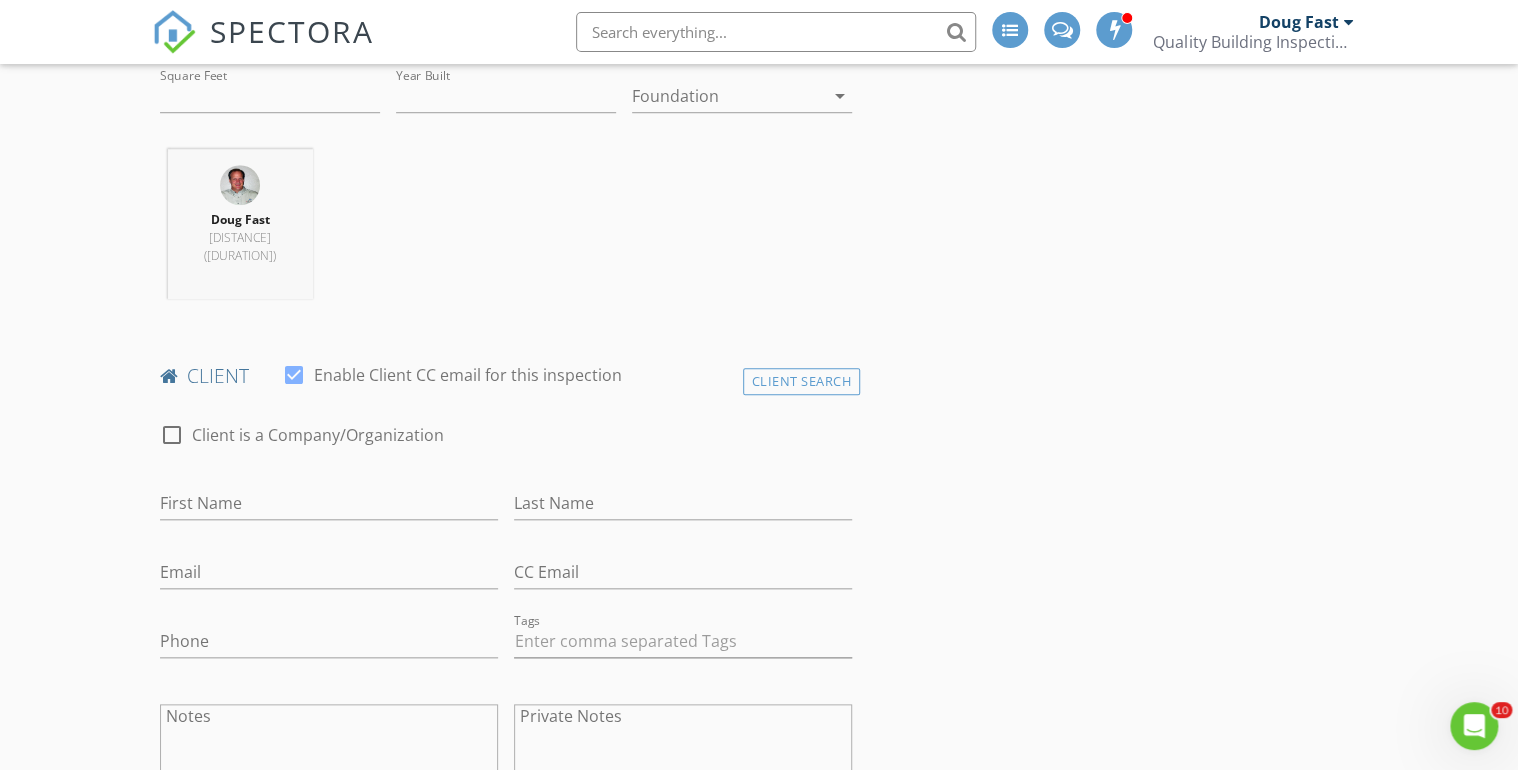 scroll, scrollTop: 720, scrollLeft: 0, axis: vertical 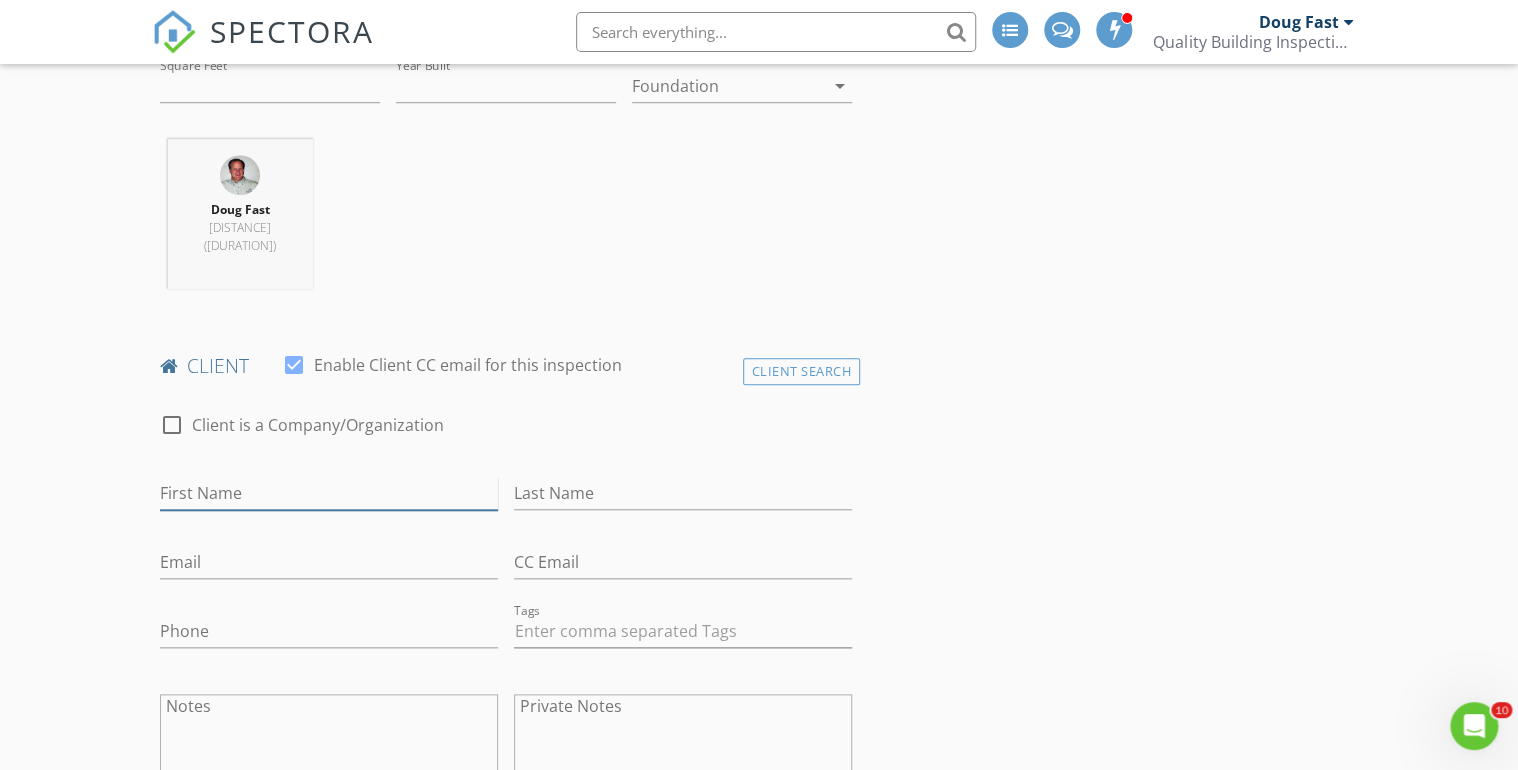 click on "First Name" at bounding box center (329, 493) 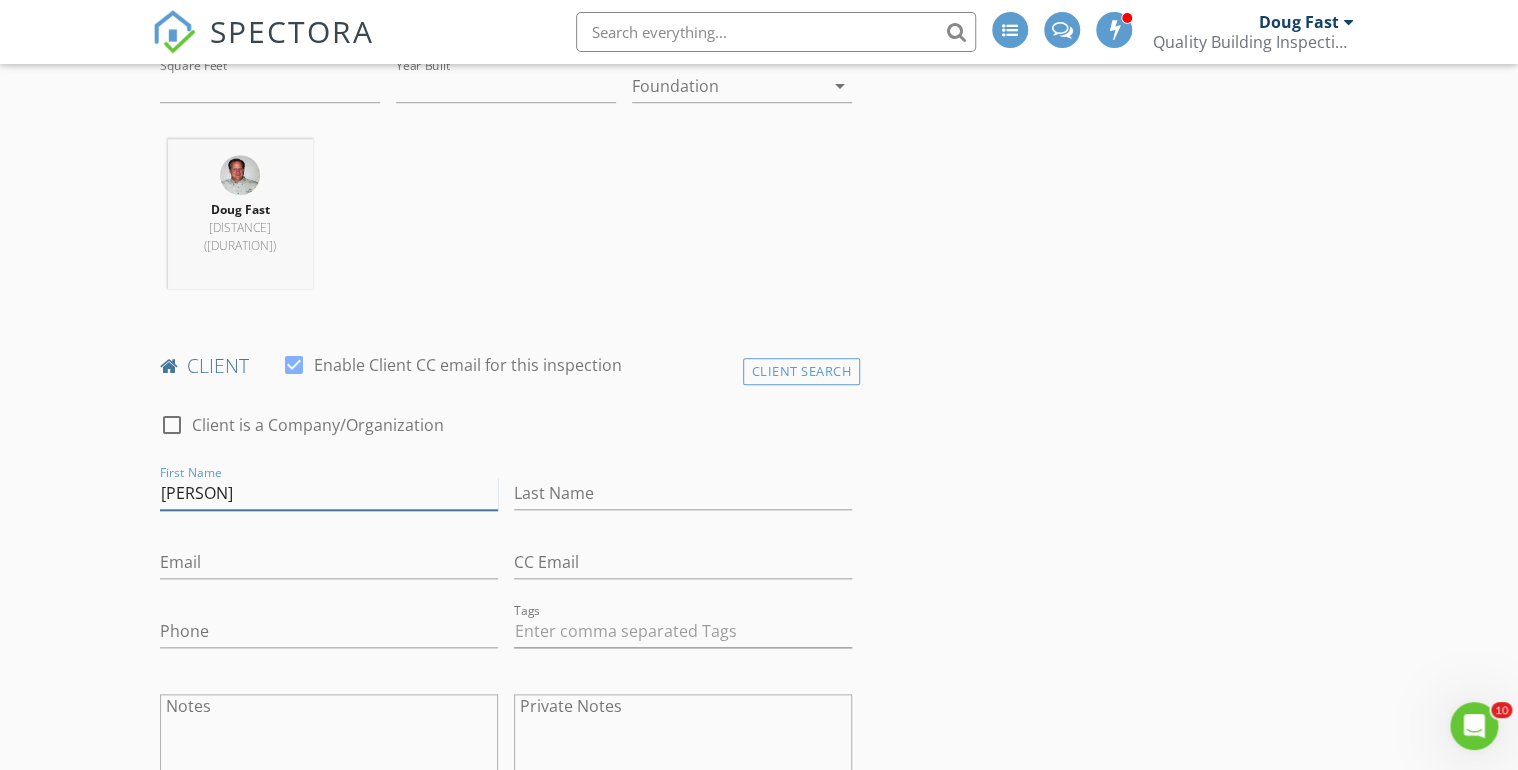 type on "Mike" 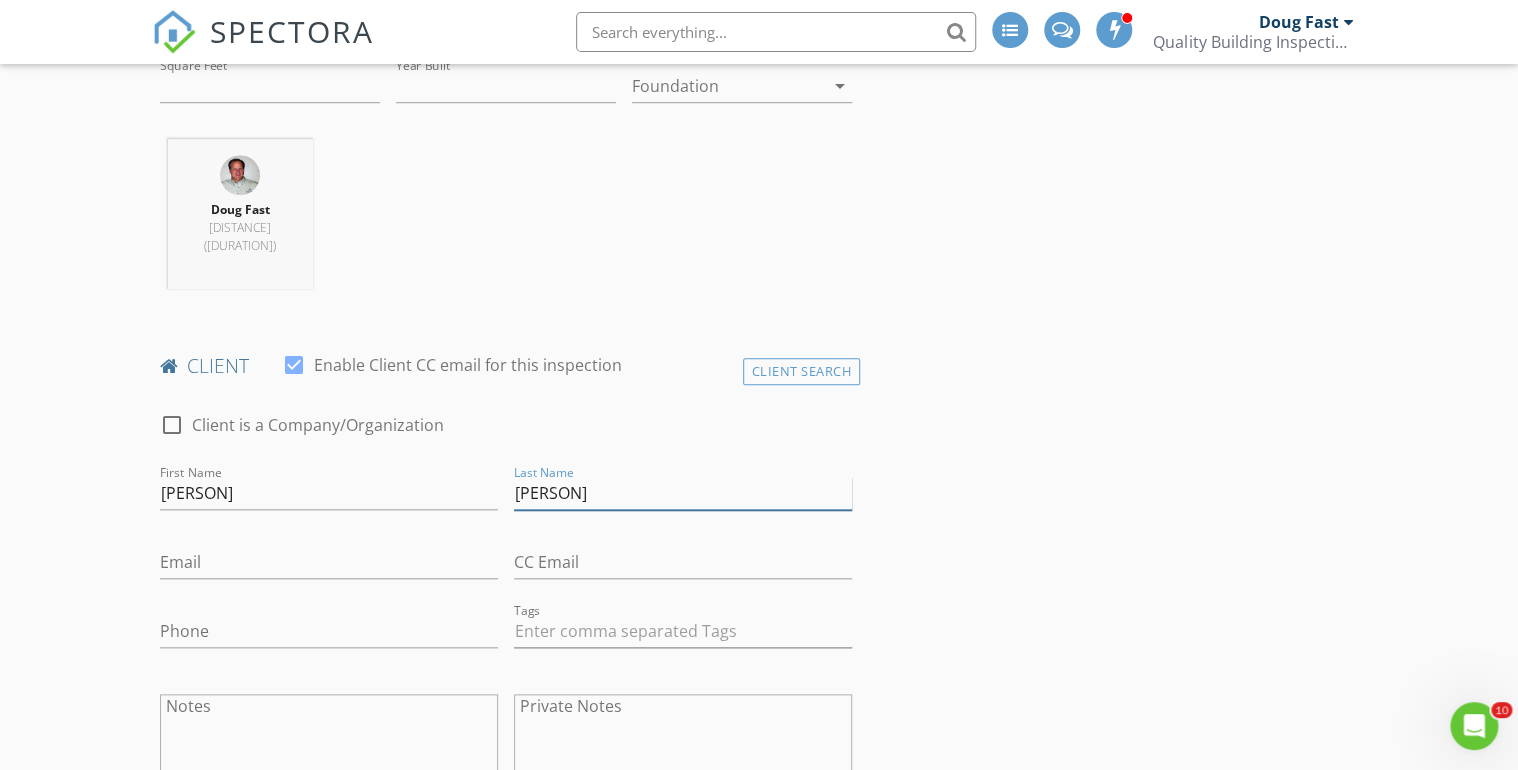type on "Yedako" 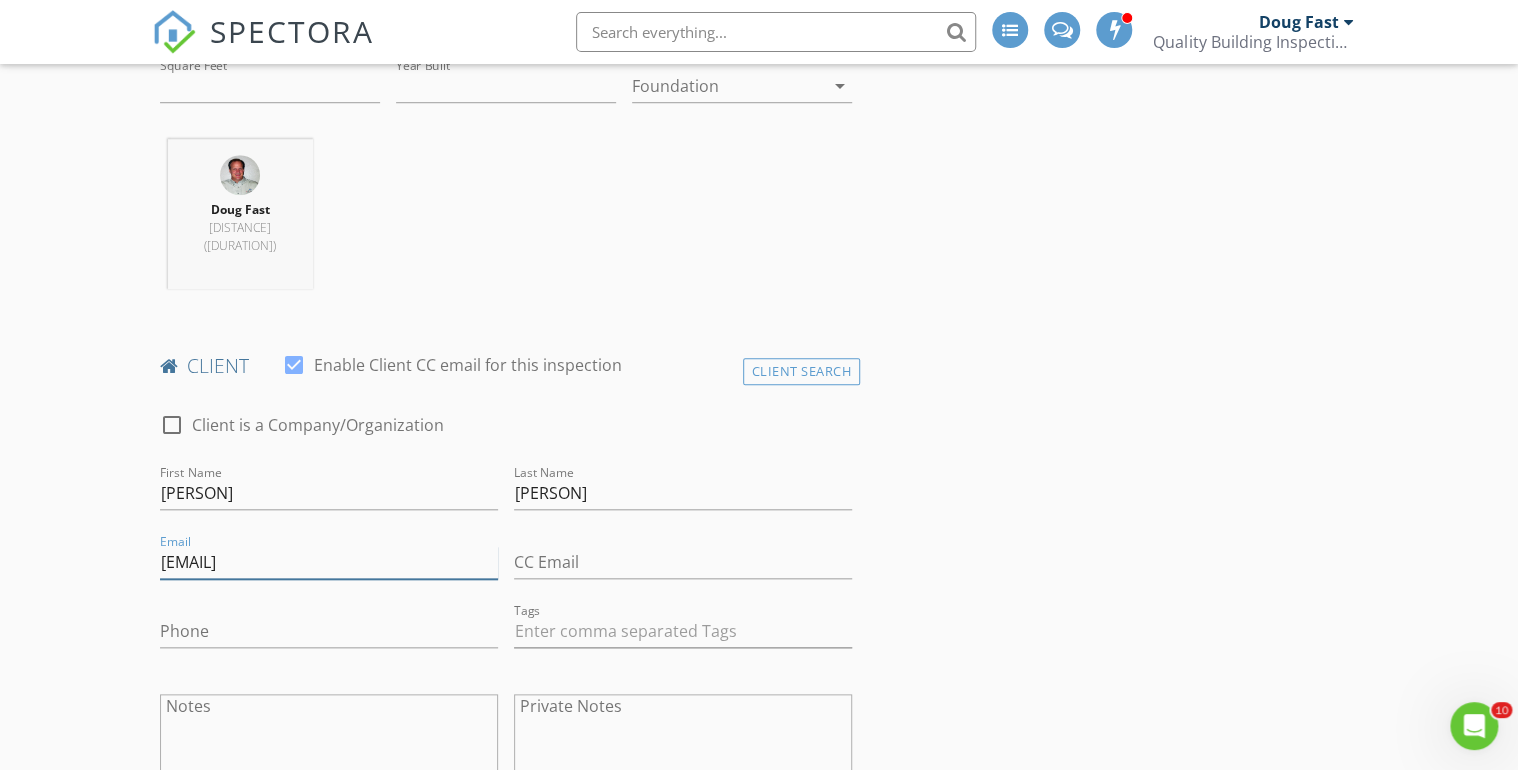 type on "mike.yedako@gmail.com" 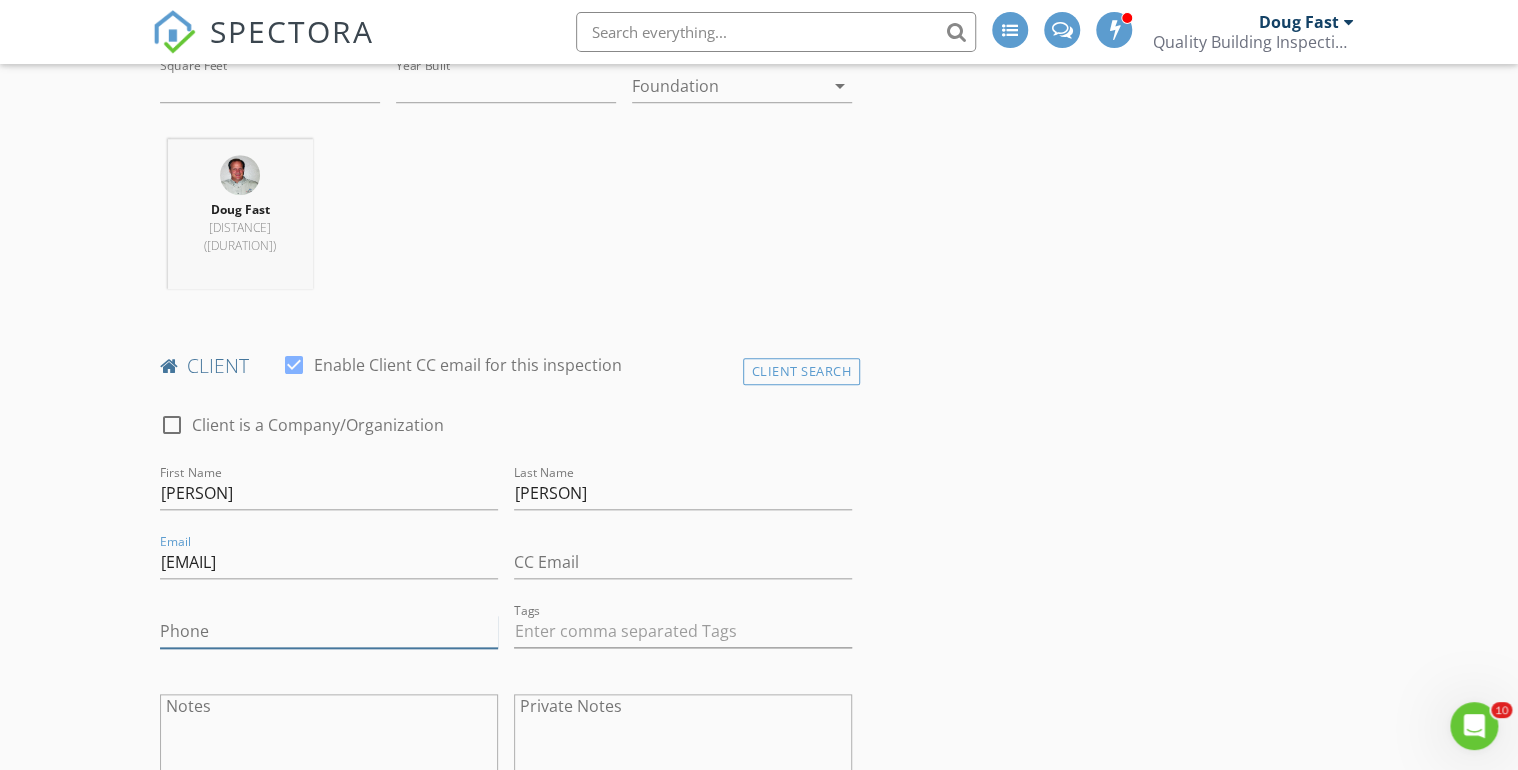 click on "Phone" at bounding box center [329, 631] 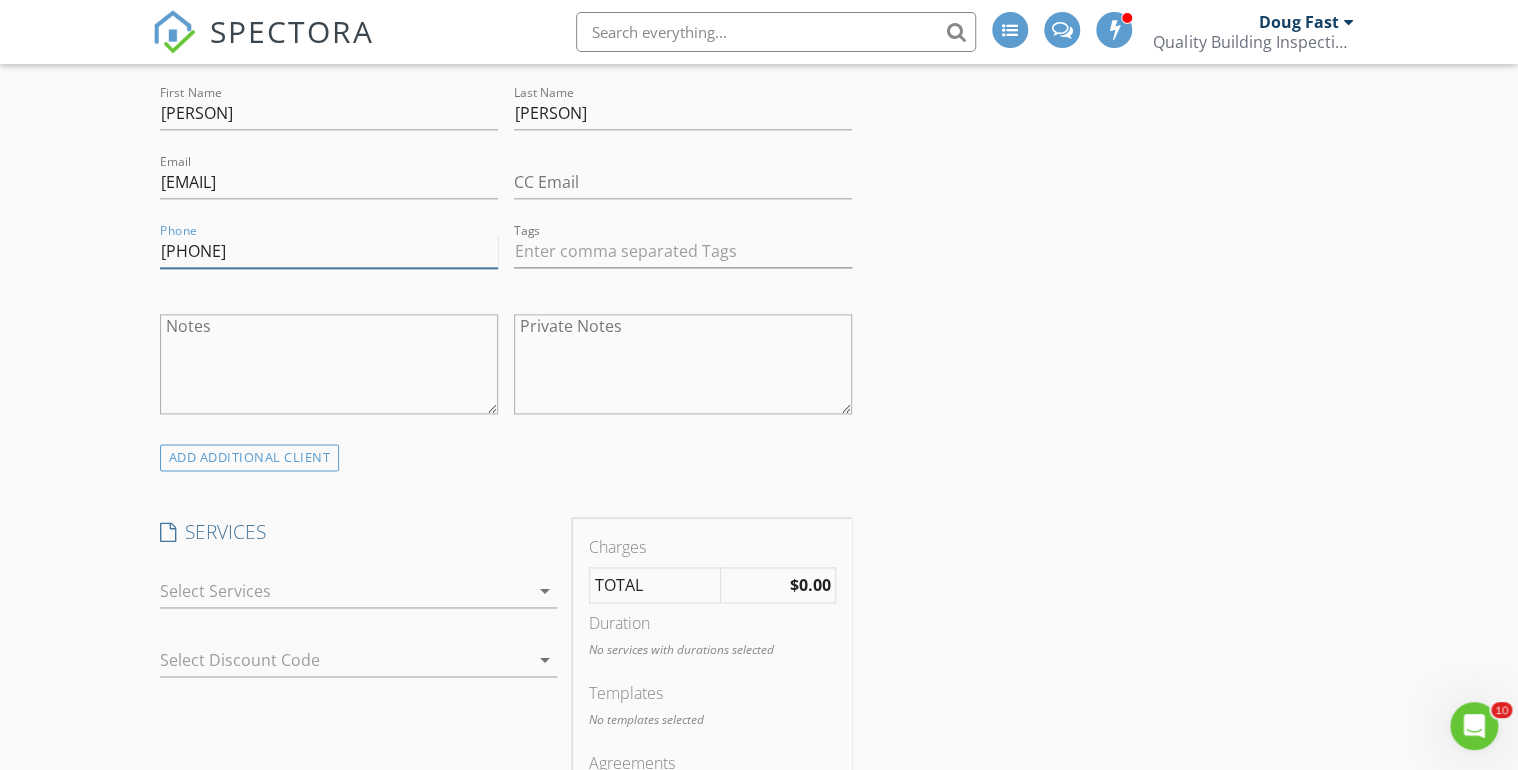 scroll, scrollTop: 1200, scrollLeft: 0, axis: vertical 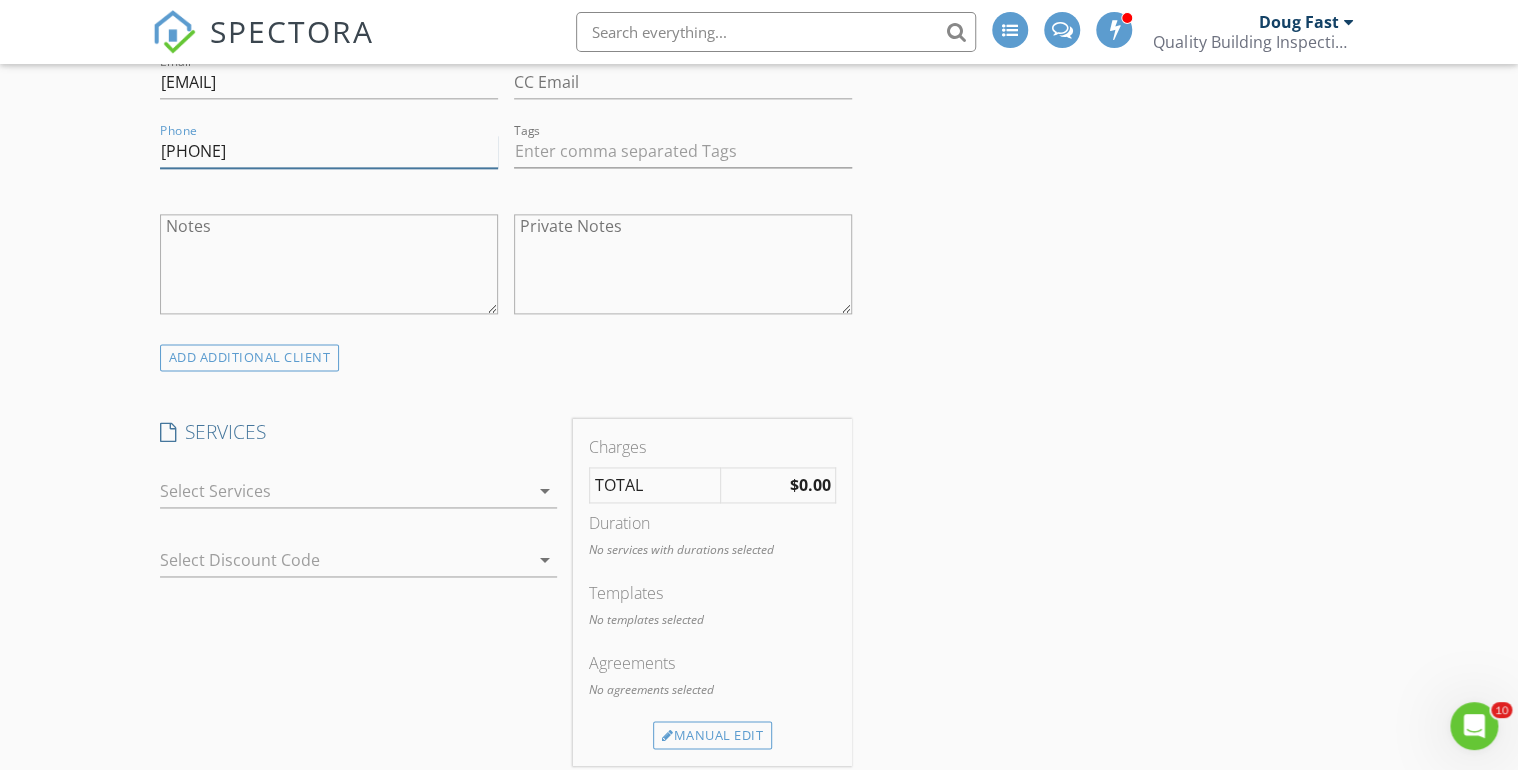 type on "720-210-7179" 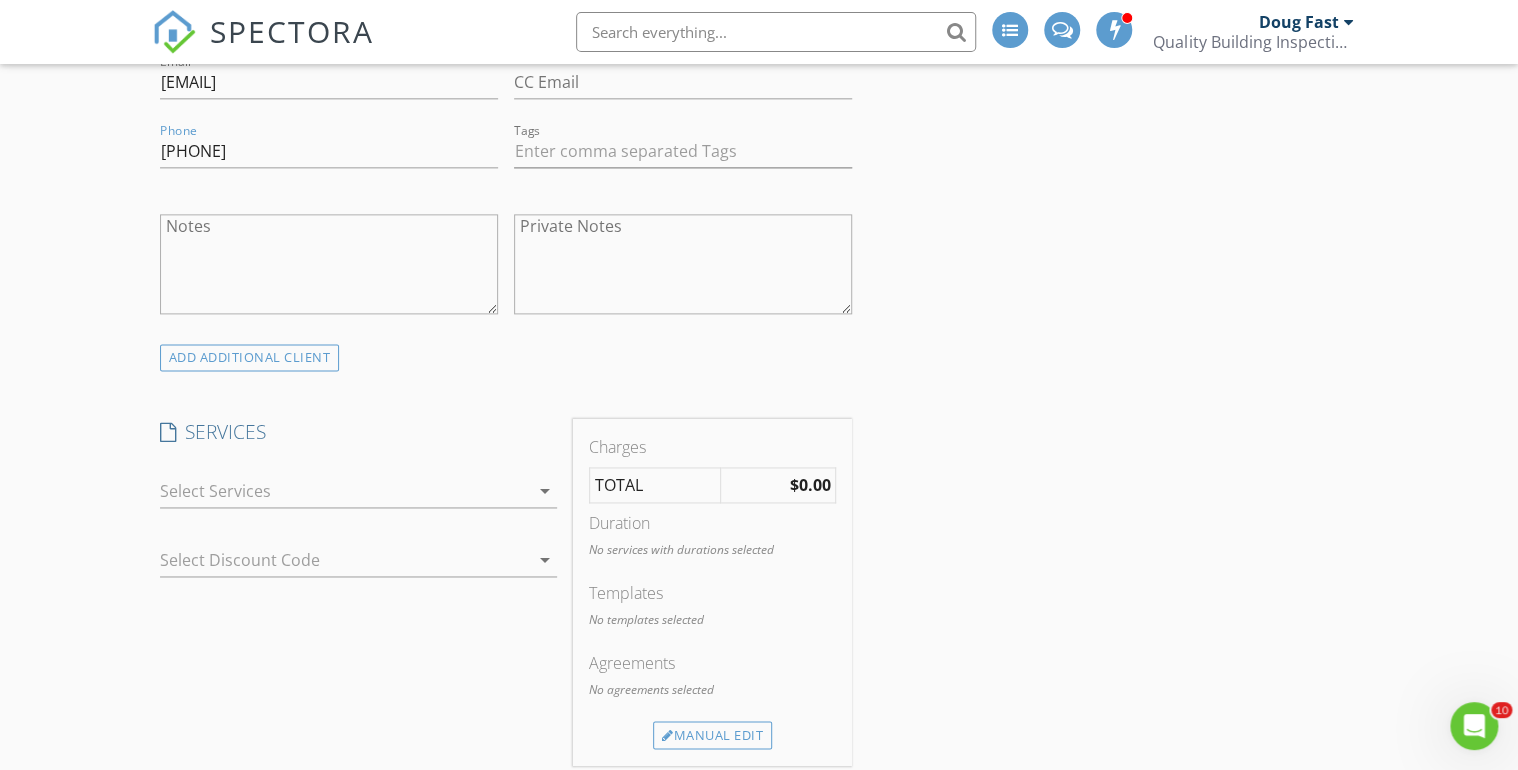 click on "arrow_drop_down" at bounding box center [545, 491] 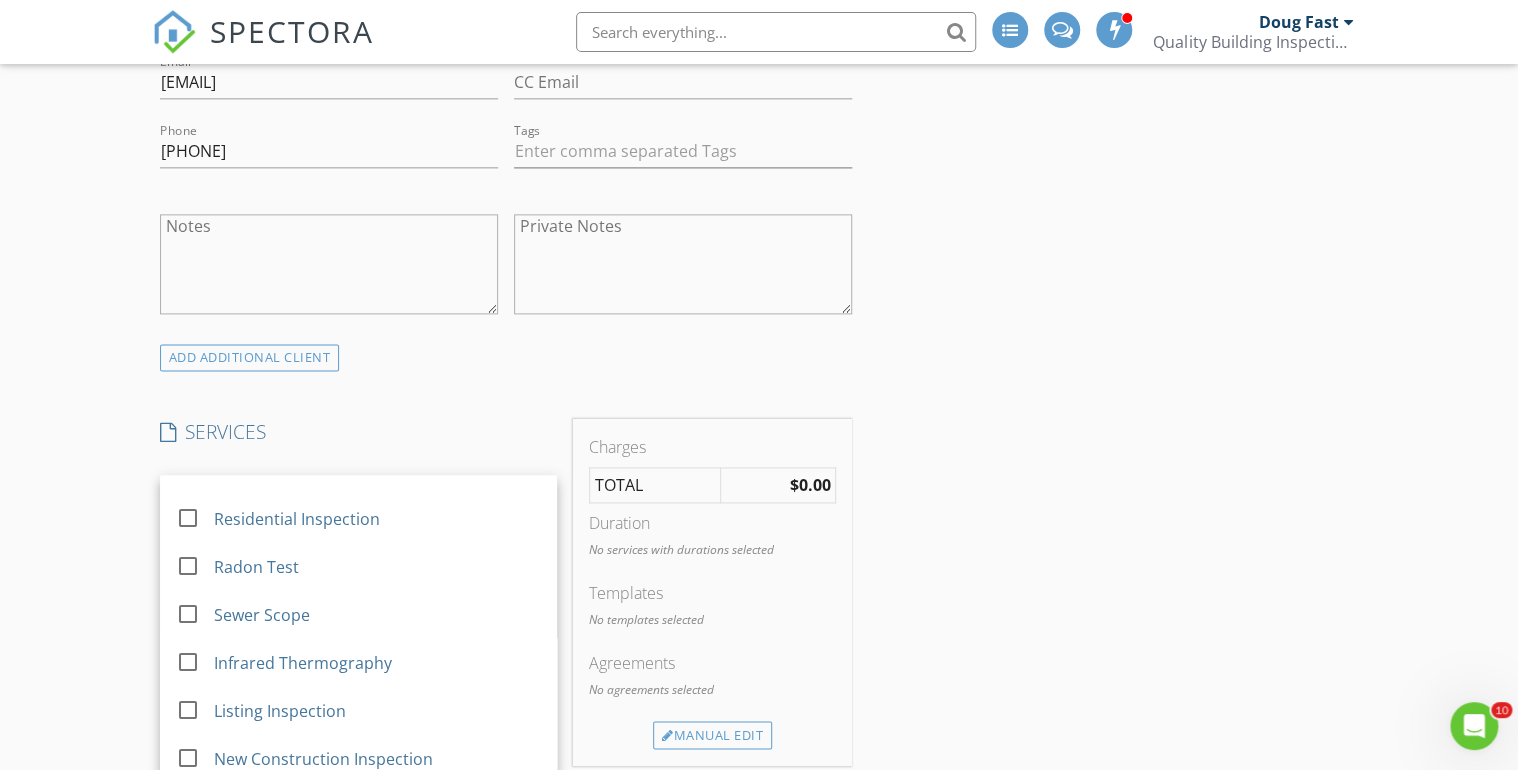 scroll, scrollTop: 292, scrollLeft: 0, axis: vertical 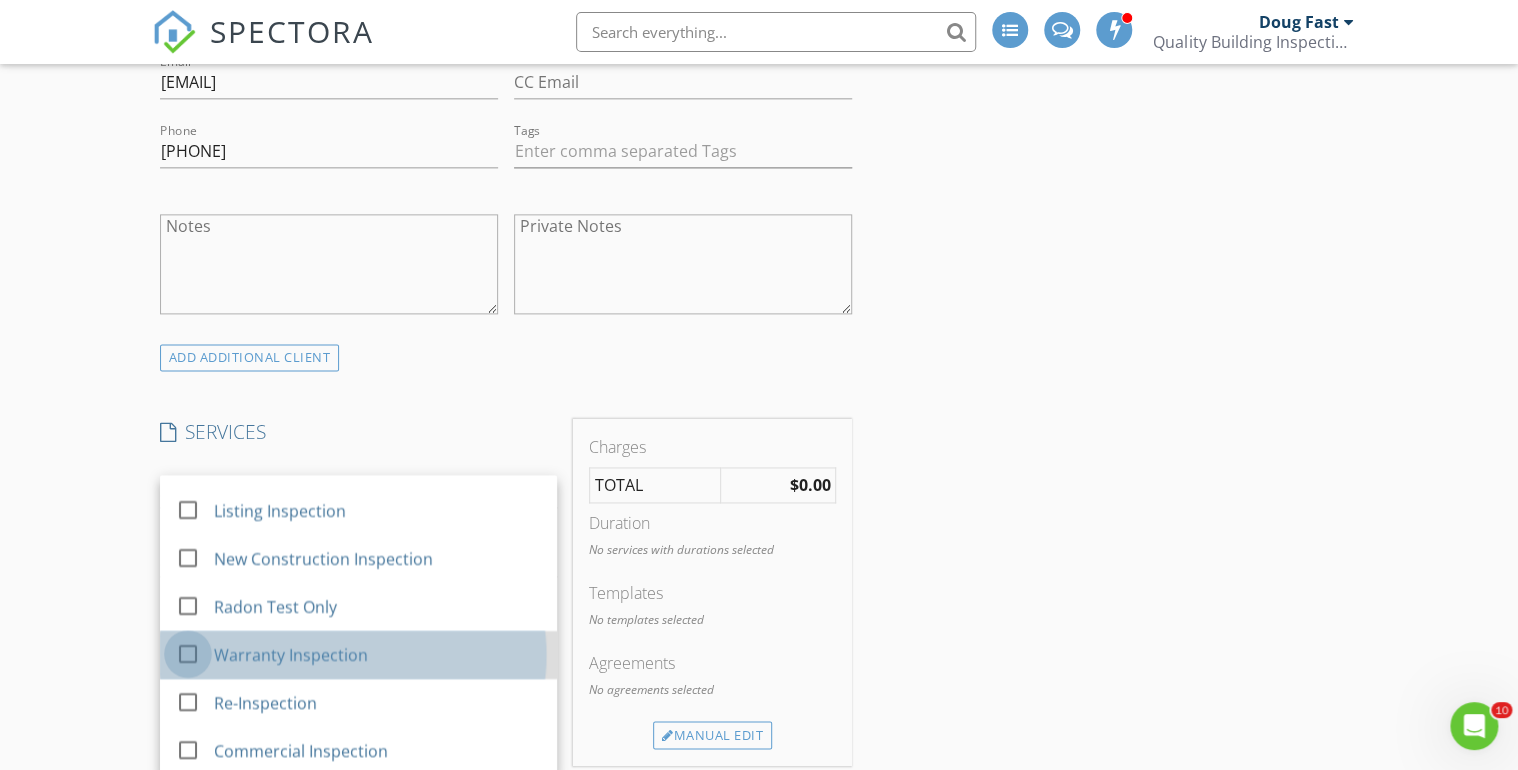 click at bounding box center [188, 654] 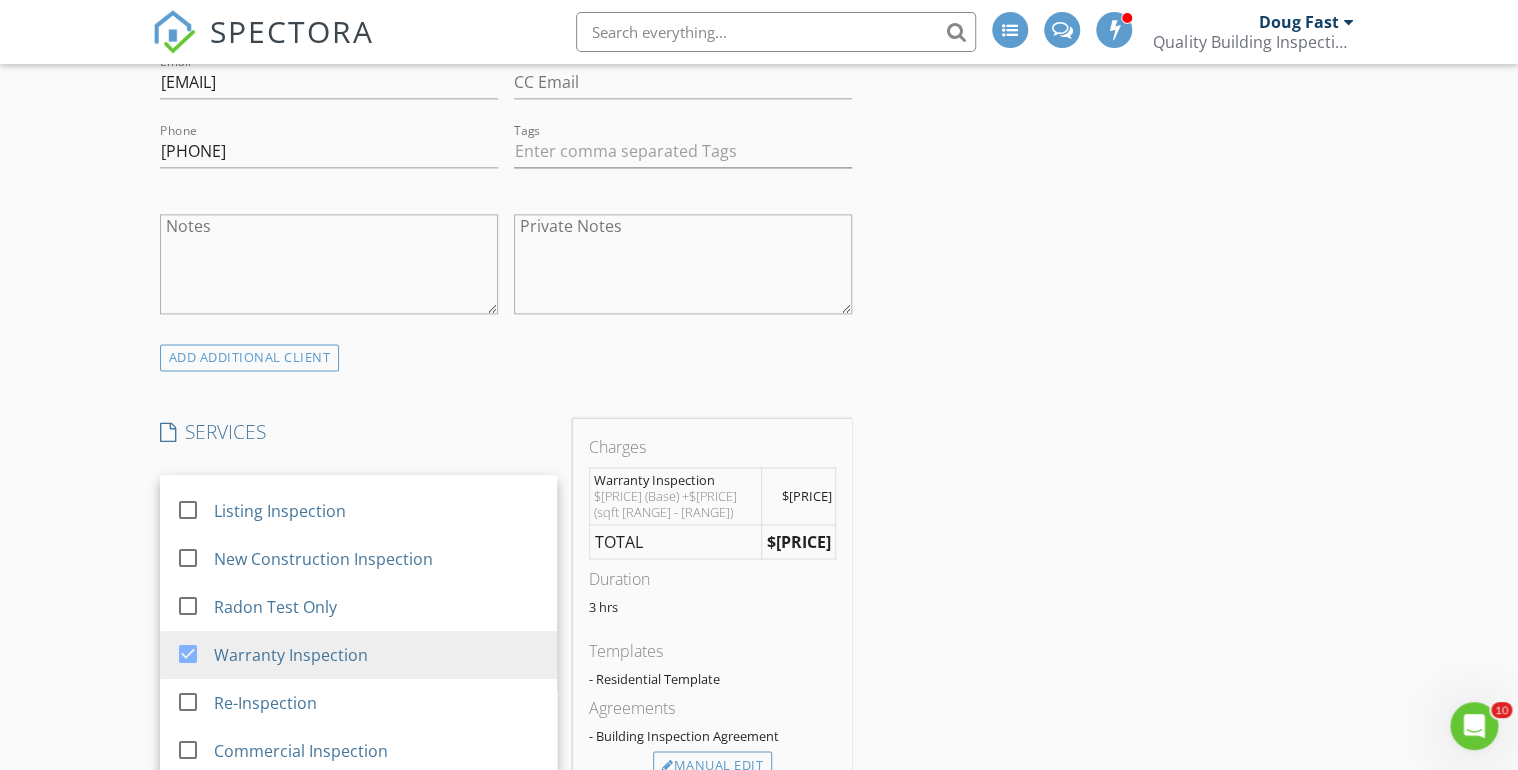 click on "INSPECTOR(S)
check_box   Doug Fast   PRIMARY   check_box_outline_blank   Eric Parker     Doug Fast arrow_drop_down   check_box_outline_blank Doug Fast specifically requested
Date/Time
07/14/2025 1:00 PM
Location
Address Search       Address 16621 Black Rose Cir   Unit   City Parker   State CO   Zip 80134   County Douglas     Square Feet 3794   Year Built 2024   Foundation arrow_drop_down     Doug Fast     19.4 miles     (31 minutes)
client
check_box Enable Client CC email for this inspection   Client Search     check_box_outline_blank Client is a Company/Organization     First Name Mike   Last Name Yedako   Email mike.yedako@gmail.com   CC Email   Phone 720-210-7179         Tags         Notes   Private Notes
ADD ADDITIONAL client
SERVICES
check_box_outline_blank" at bounding box center (759, 937) 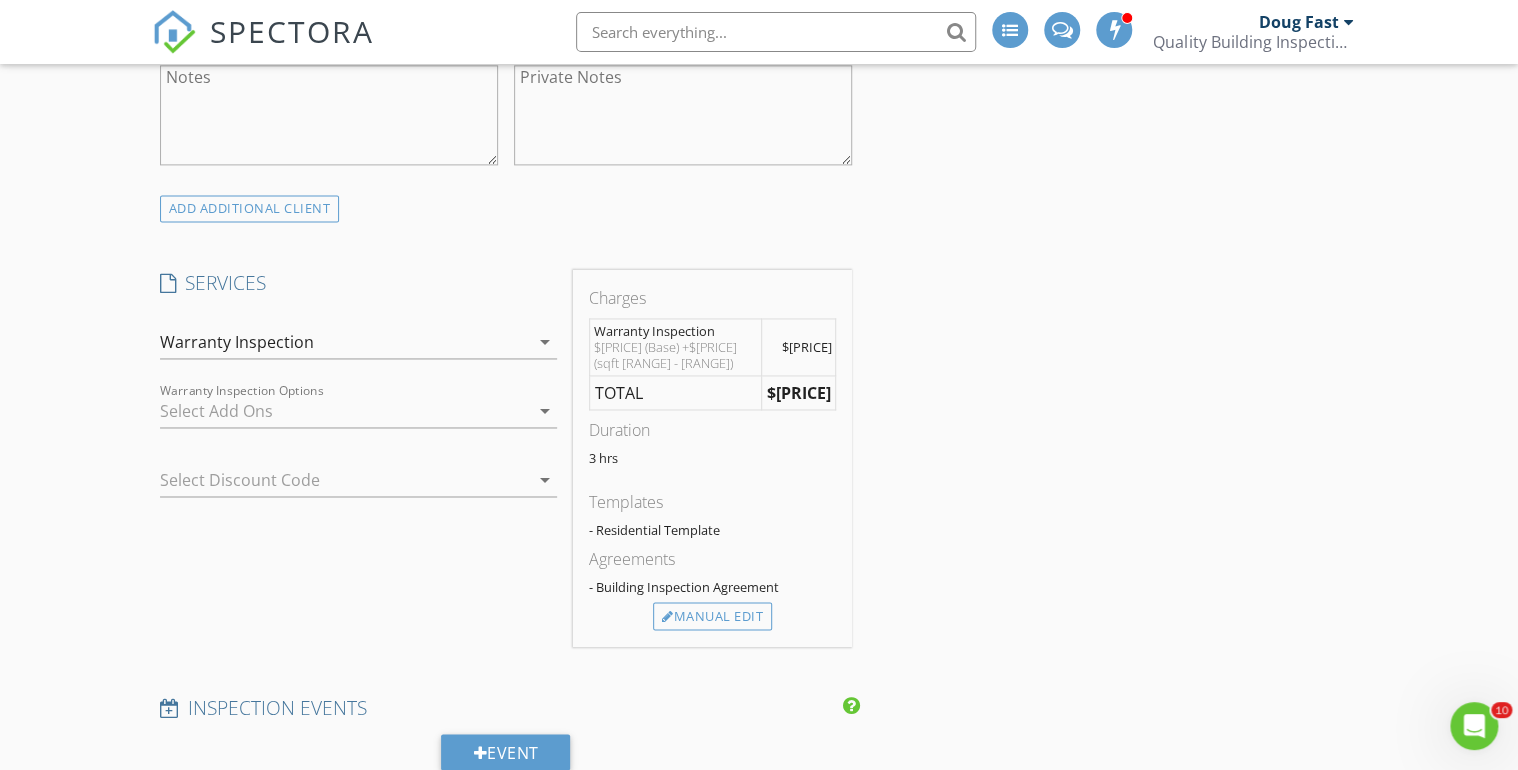 scroll, scrollTop: 1440, scrollLeft: 0, axis: vertical 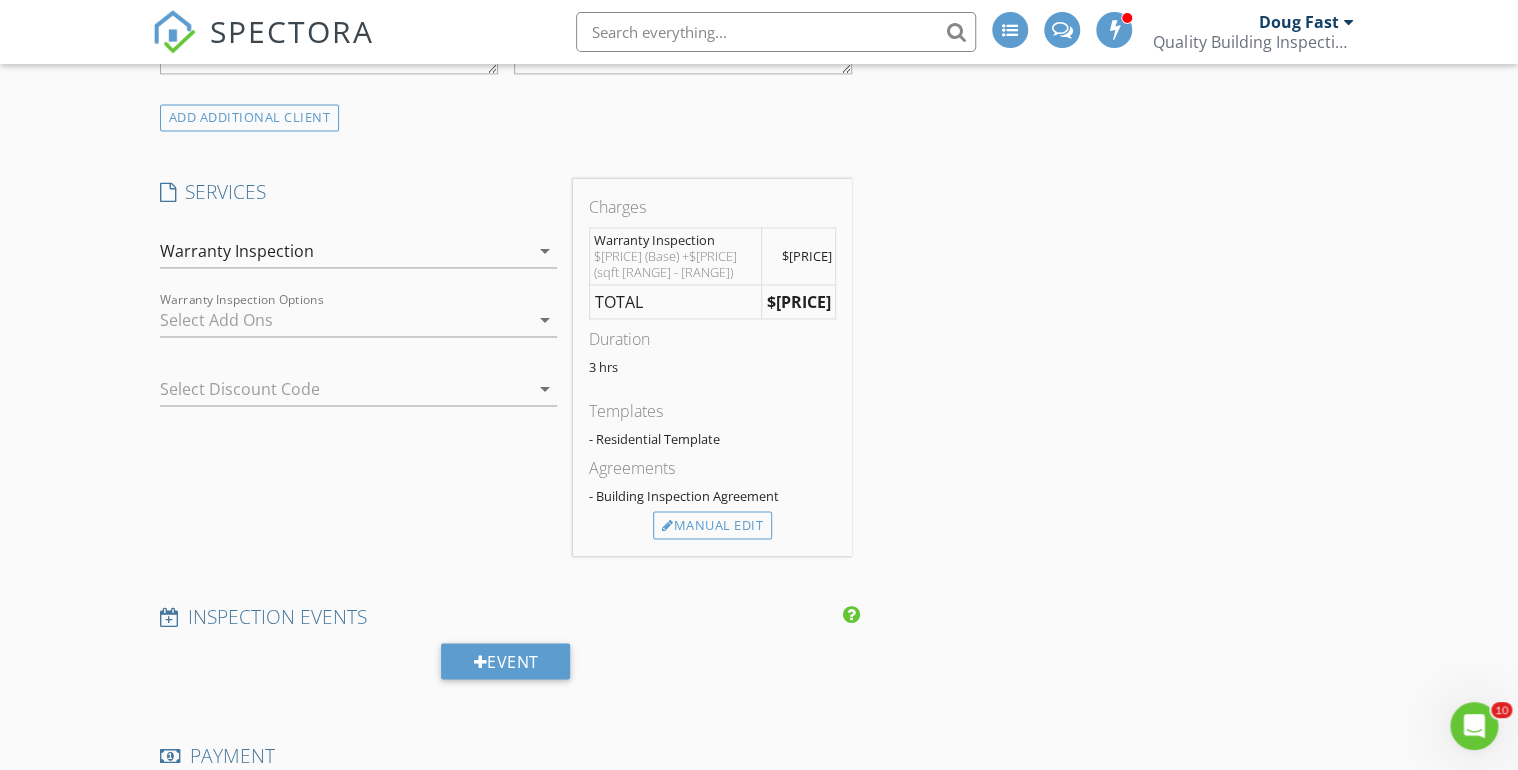 click on "arrow_drop_down" at bounding box center (545, 251) 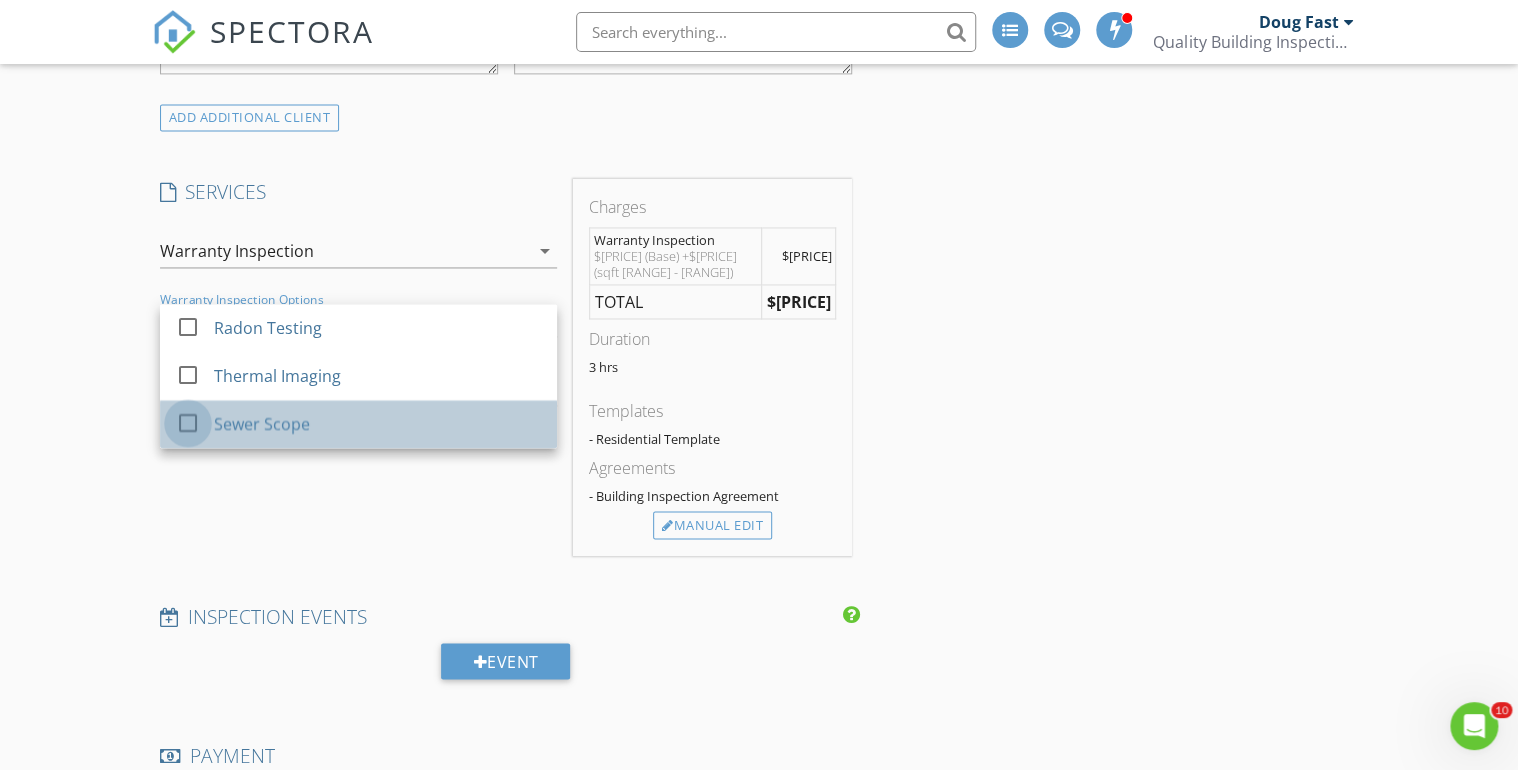 click at bounding box center (188, 327) 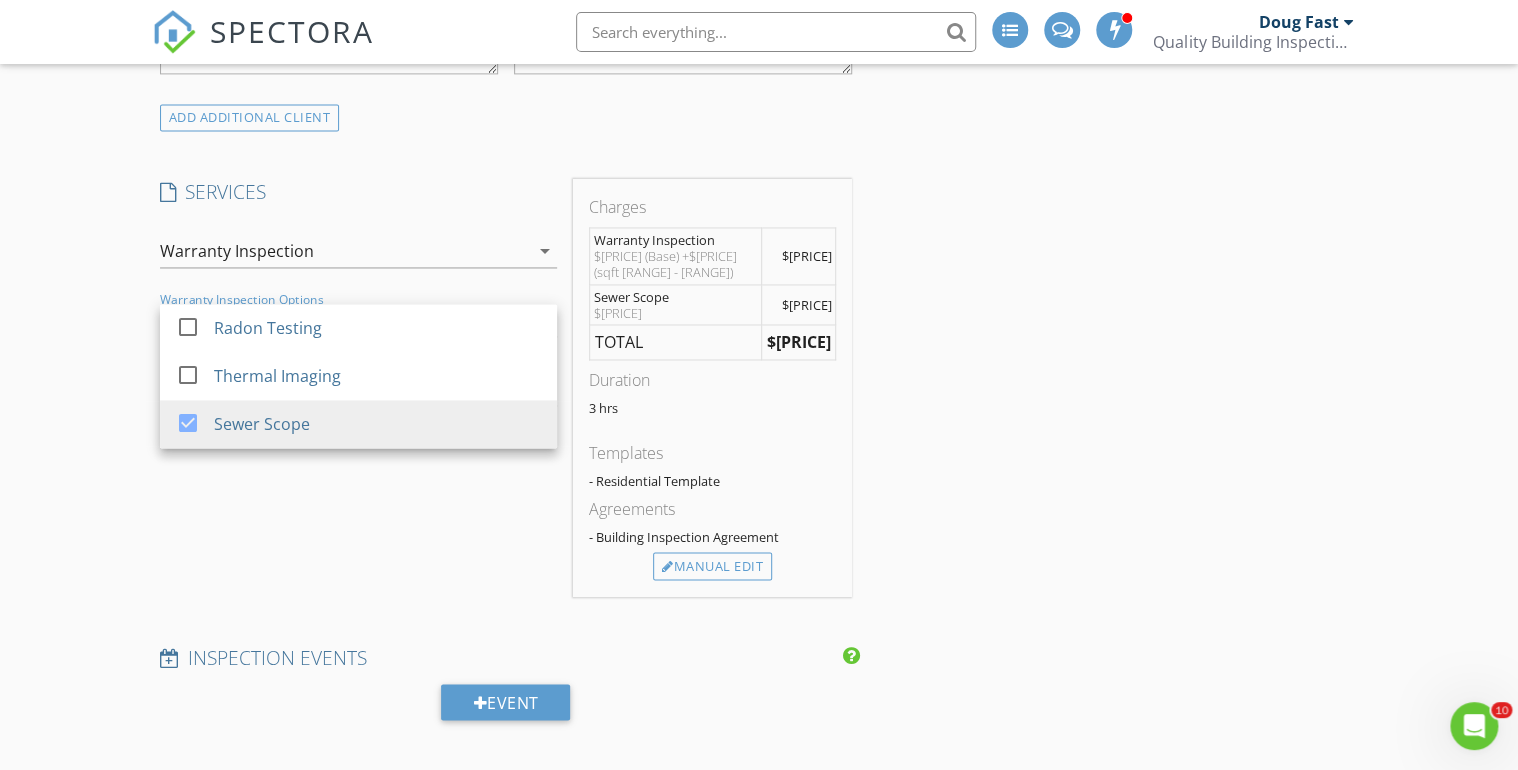click on "INSPECTOR(S)
check_box   Doug Fast   PRIMARY   check_box_outline_blank   Eric Parker     Doug Fast arrow_drop_down   check_box_outline_blank Doug Fast specifically requested
Date/Time
07/14/2025 1:00 PM
Location
Address Search       Address 16621 Black Rose Cir   Unit   City Parker   State CO   Zip 80134   County Douglas     Square Feet 3794   Year Built 2024   Foundation arrow_drop_down     Doug Fast     19.4 miles     (31 minutes)
client
check_box Enable Client CC email for this inspection   Client Search     check_box_outline_blank Client is a Company/Organization     First Name Mike   Last Name Yedako   Email mike.yedako@gmail.com   CC Email   Phone 720-210-7179         Tags         Notes   Private Notes
ADD ADDITIONAL client
SERVICES
check_box_outline_blank" at bounding box center [759, 717] 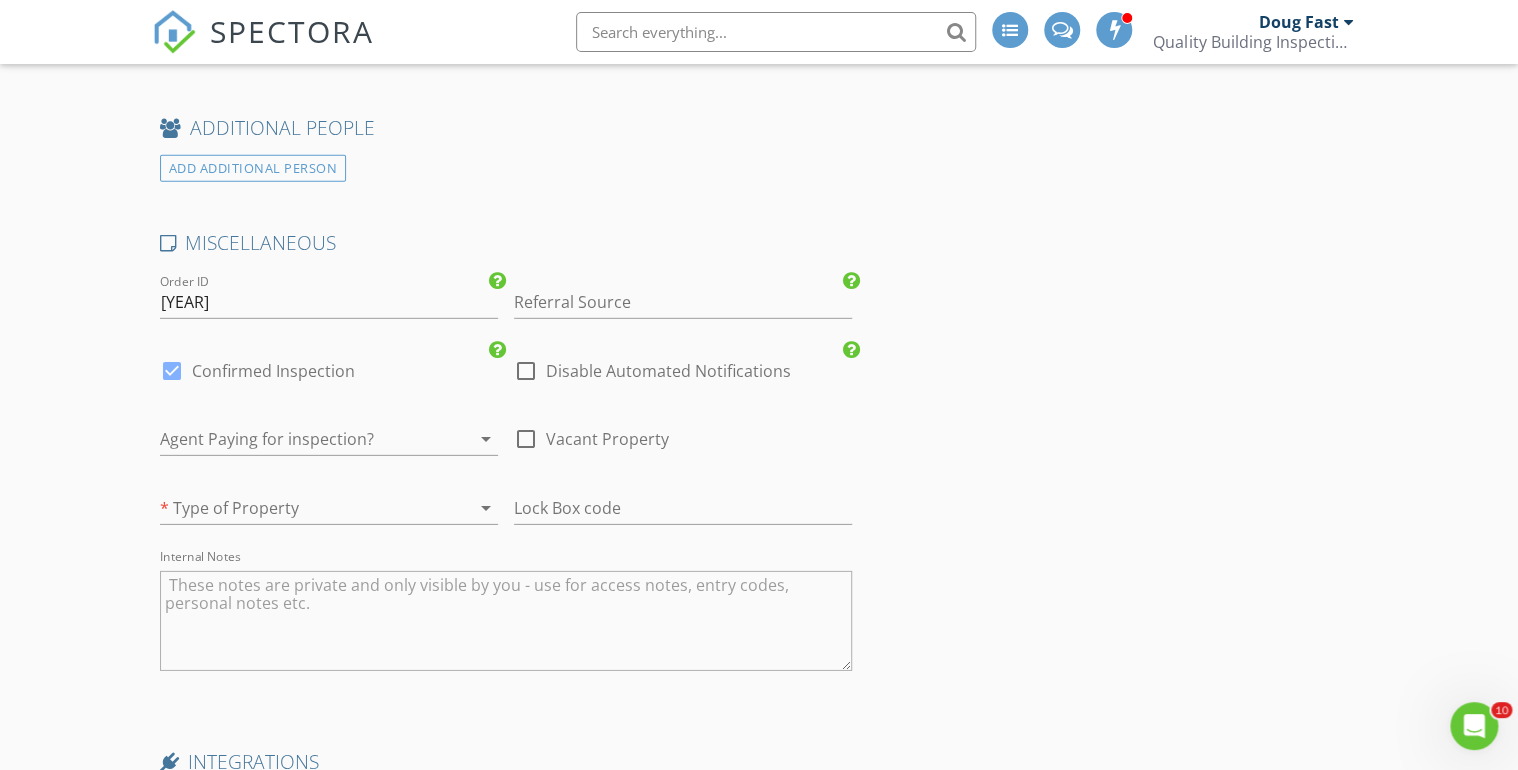 scroll, scrollTop: 2800, scrollLeft: 0, axis: vertical 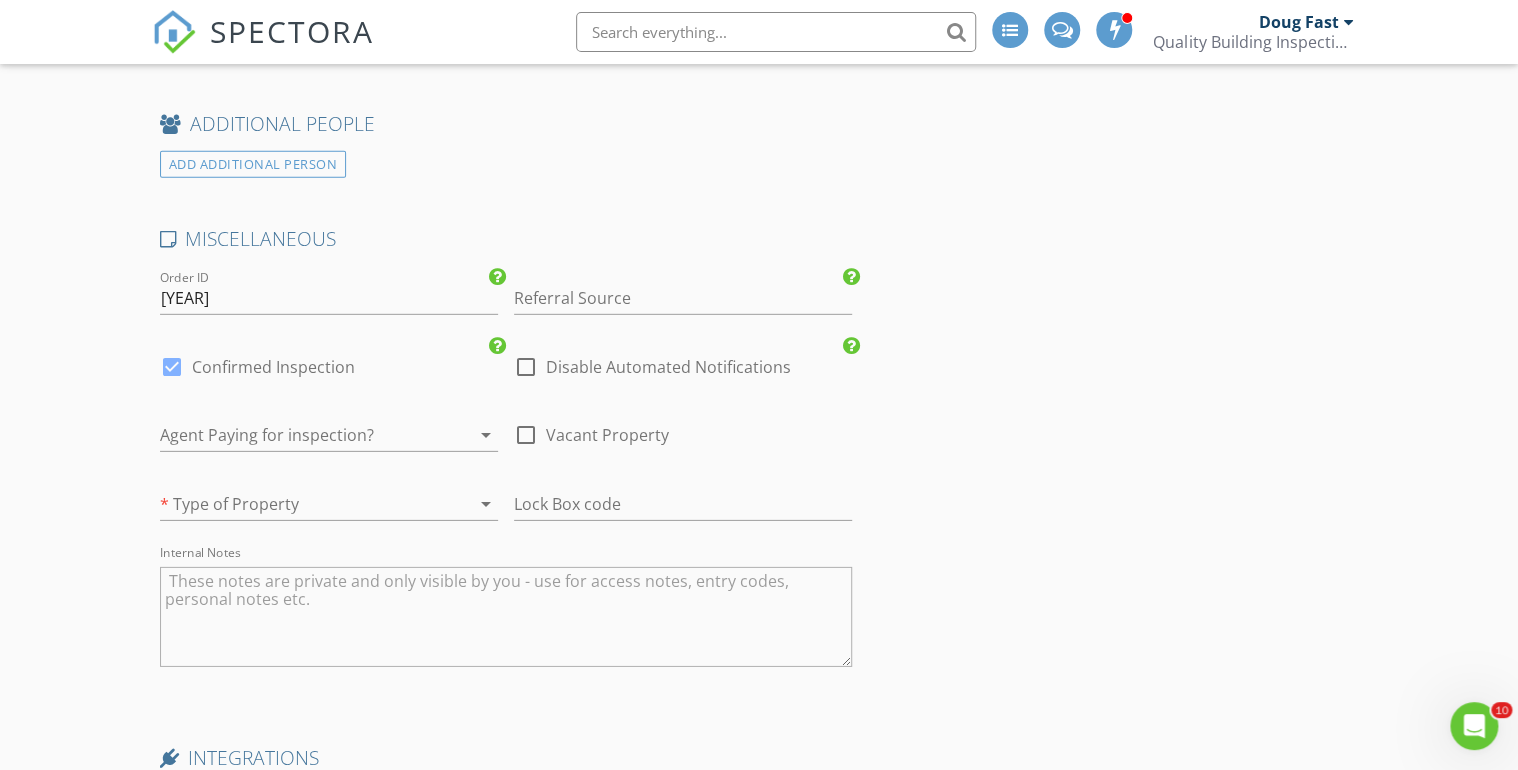 click on "arrow_drop_down" at bounding box center (486, 504) 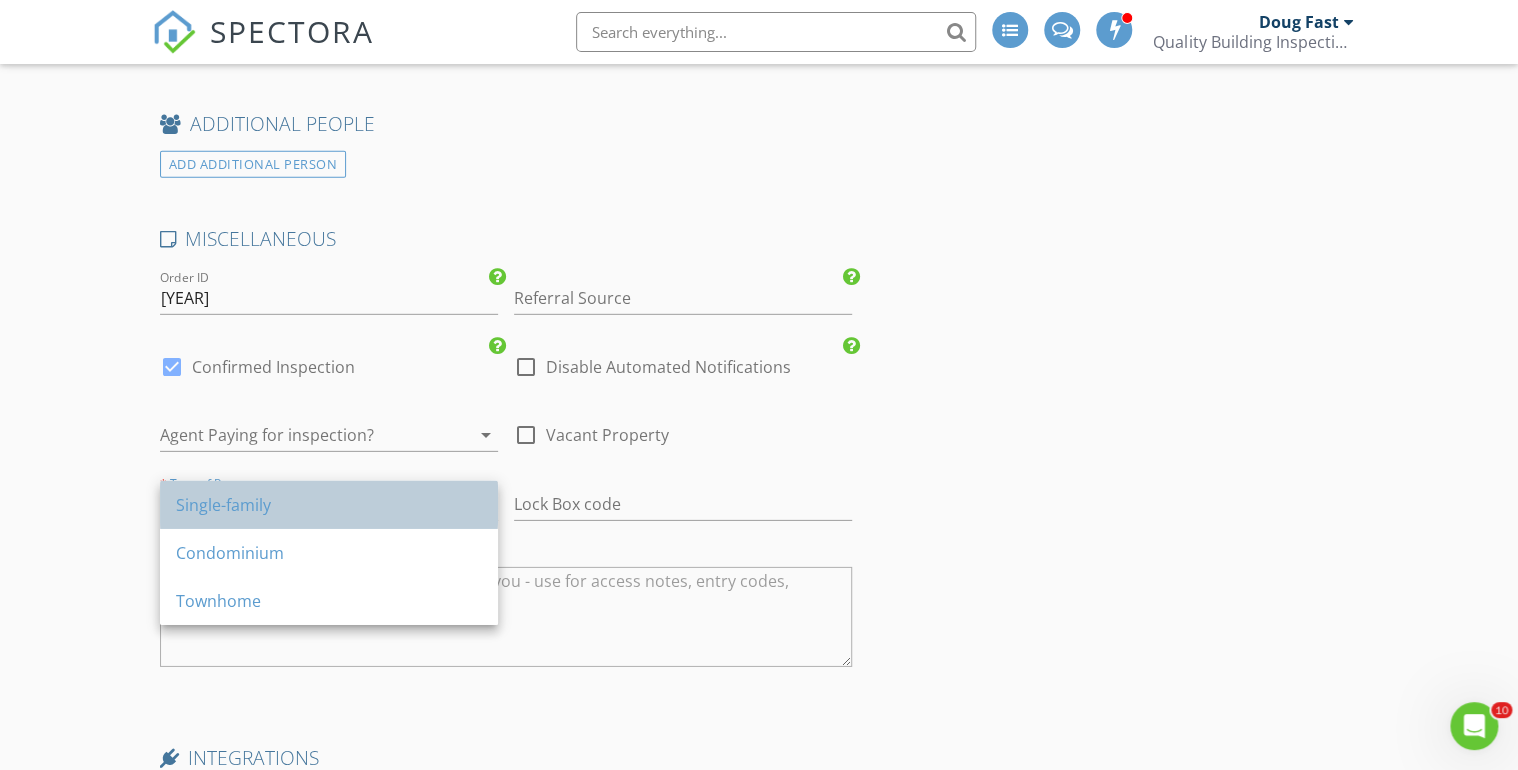 click on "Single-family" at bounding box center (329, 505) 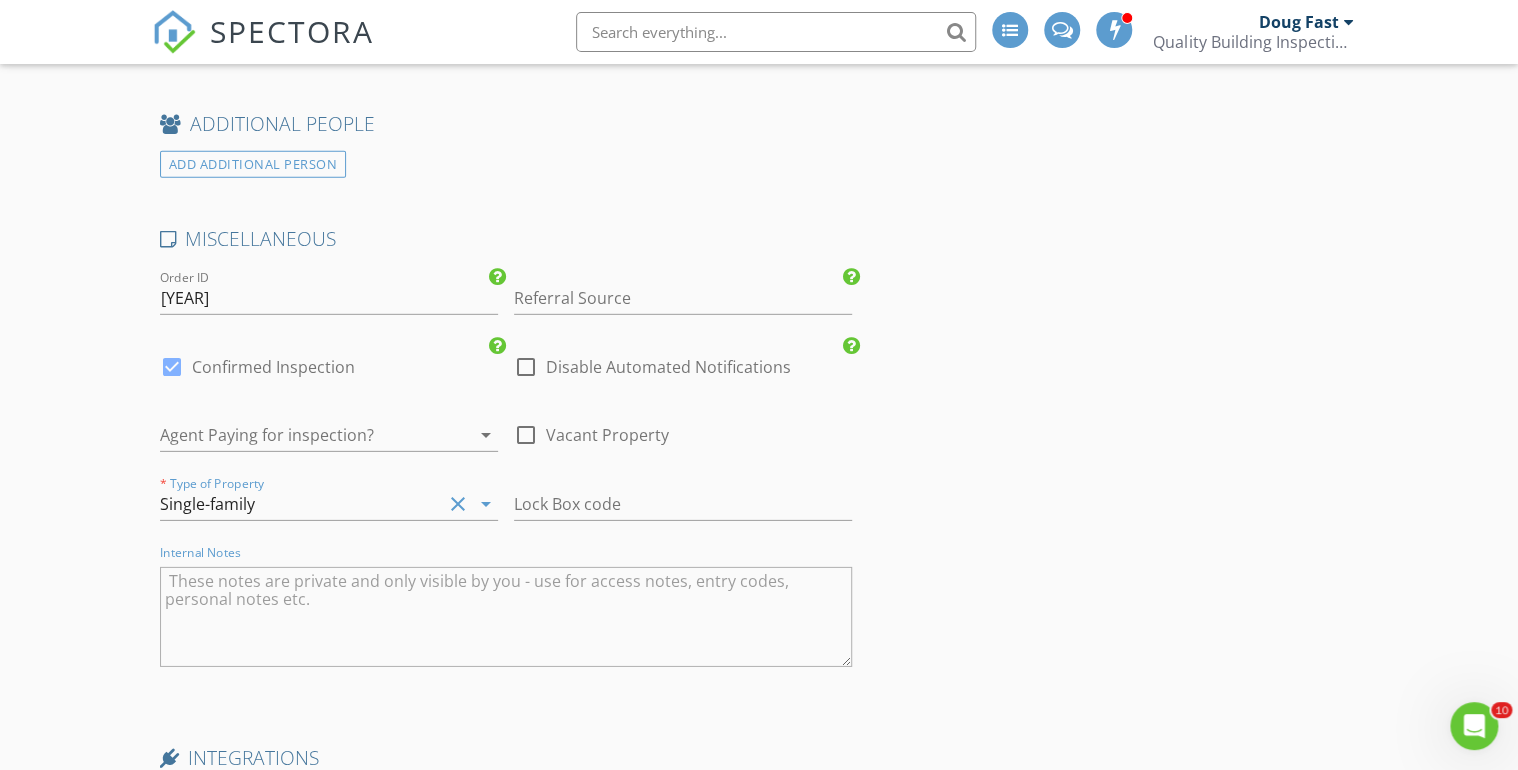 click at bounding box center (506, 617) 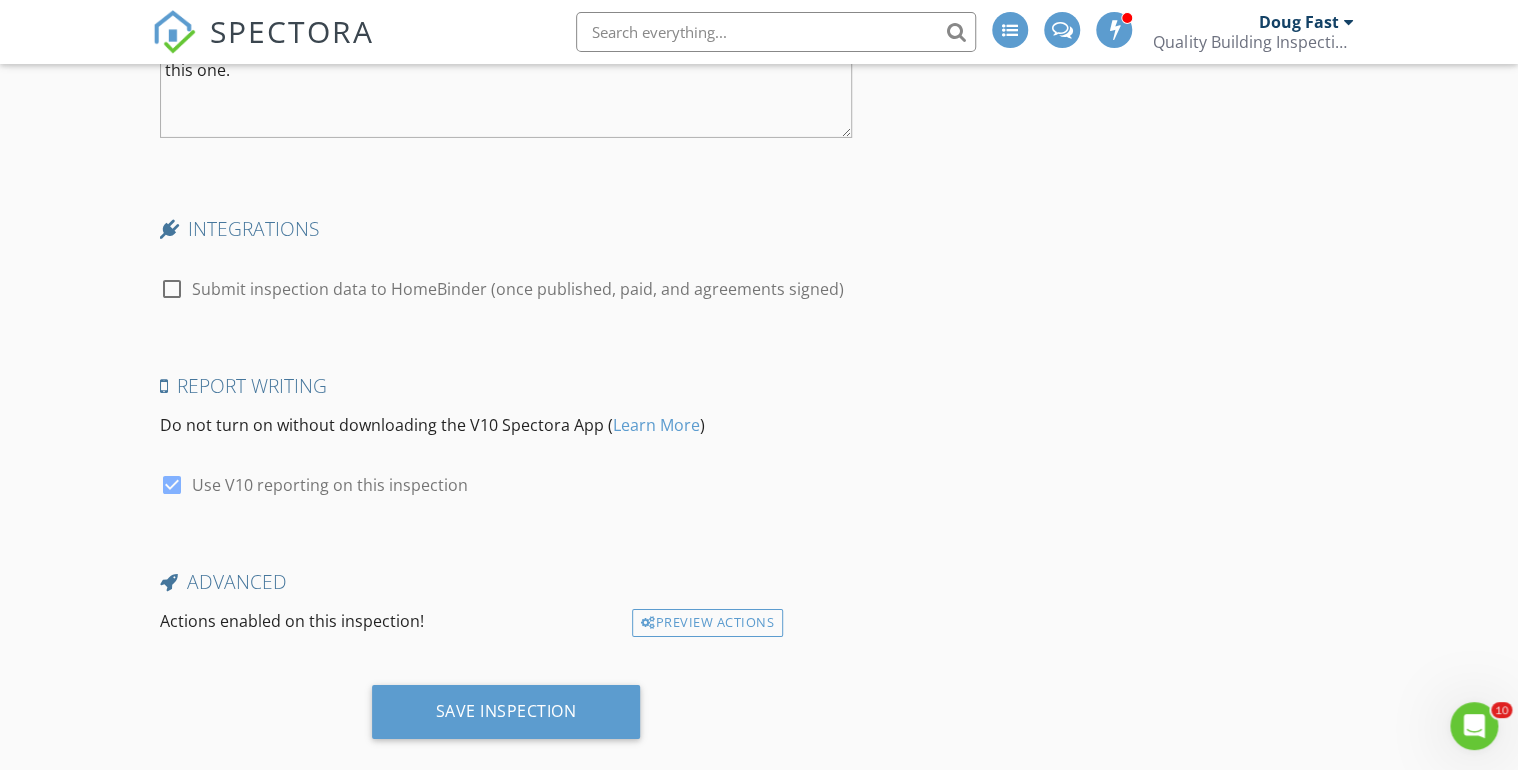 scroll, scrollTop: 3352, scrollLeft: 0, axis: vertical 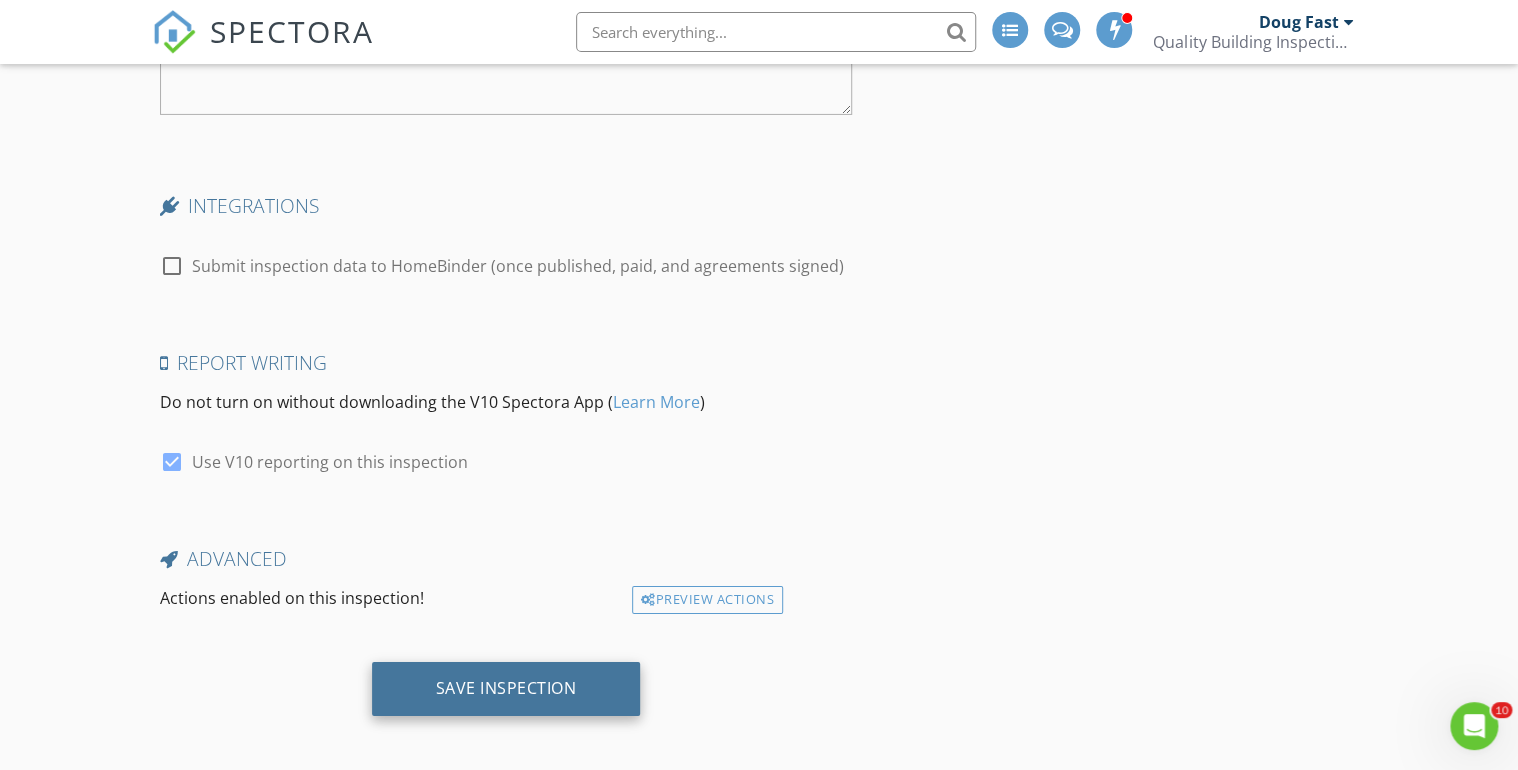 type on "Although Sewer View's pricing increased today, they said they would do the old pricing for this one." 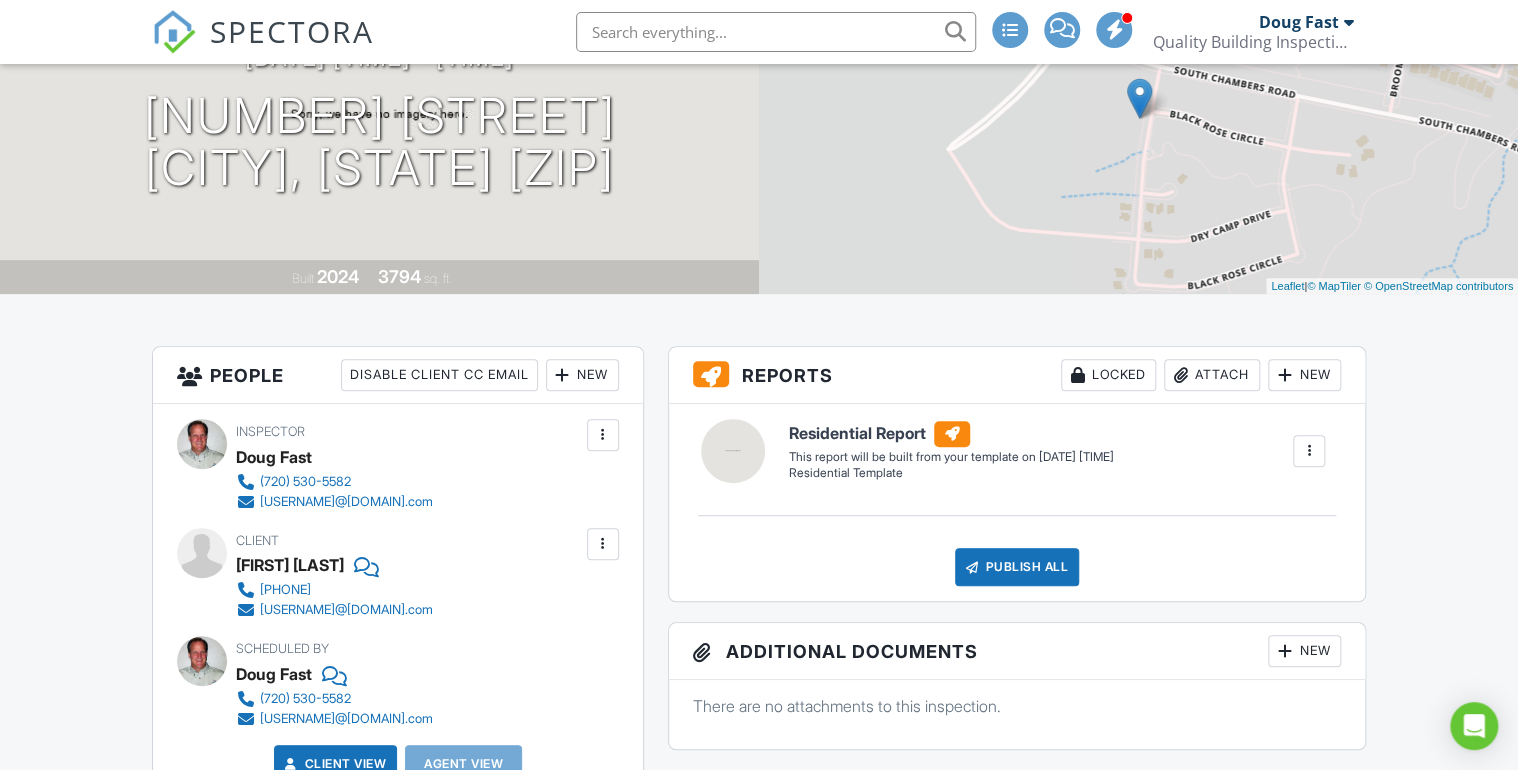scroll, scrollTop: 400, scrollLeft: 0, axis: vertical 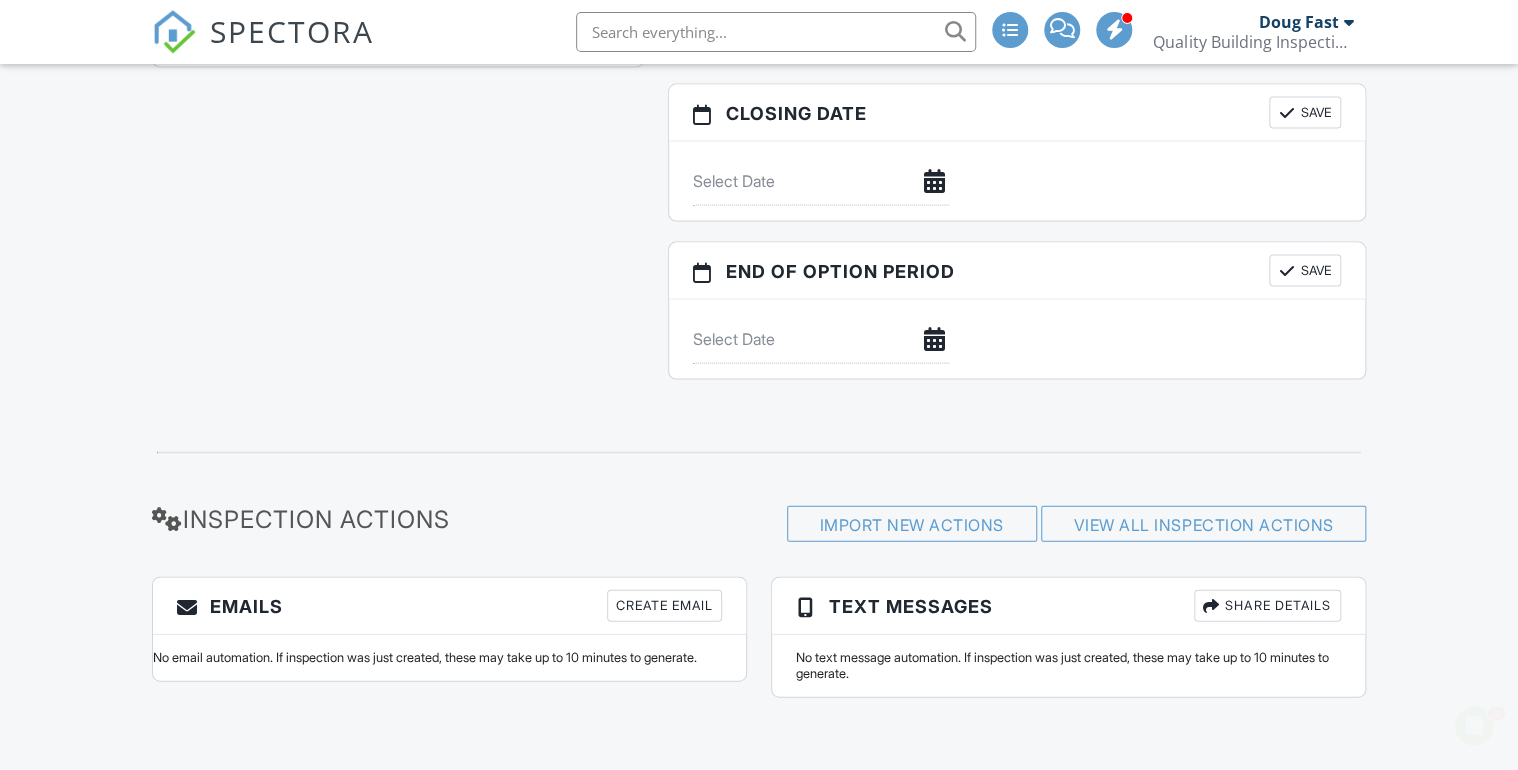 click on "SPECTORA" at bounding box center [292, 31] 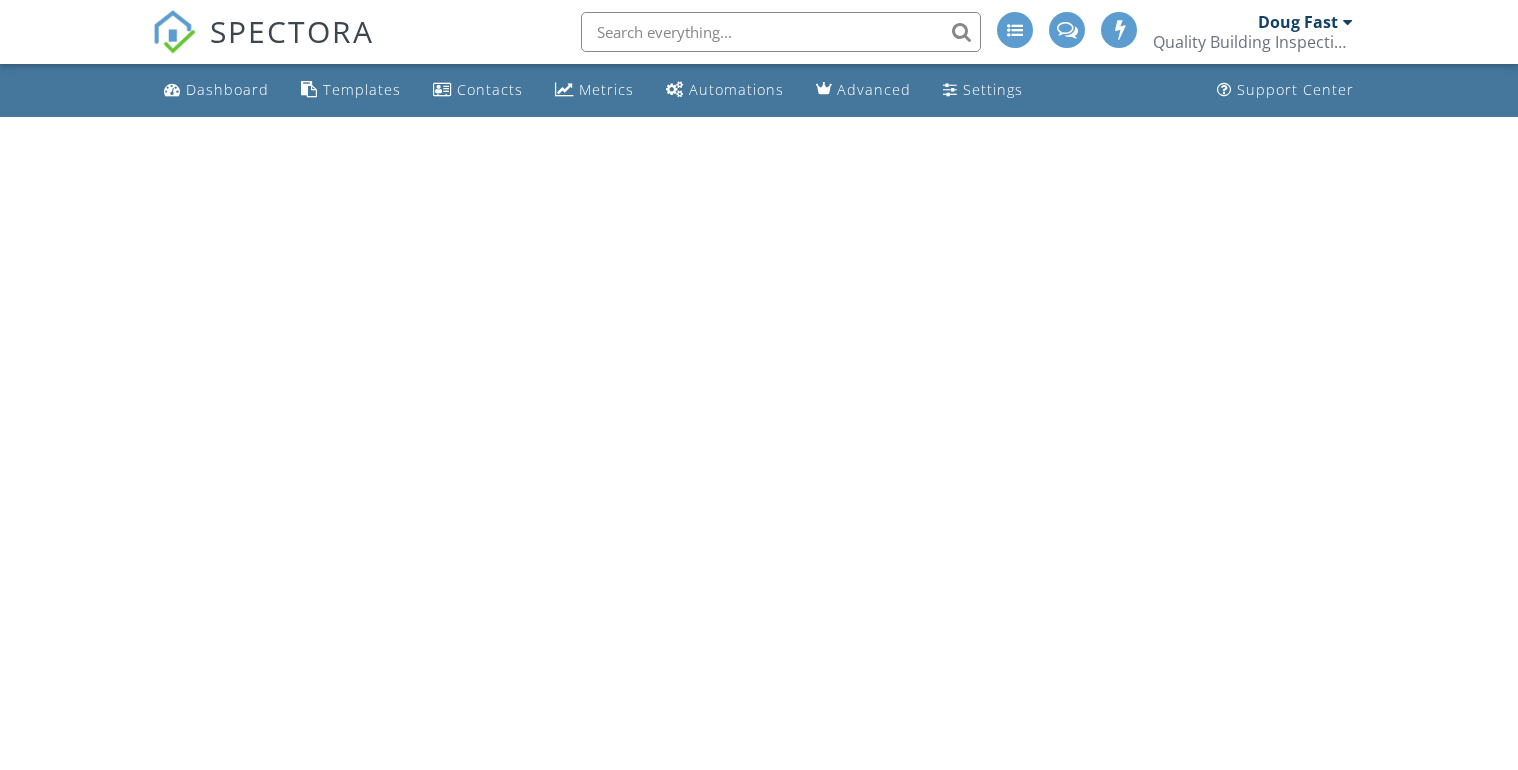 scroll, scrollTop: 0, scrollLeft: 0, axis: both 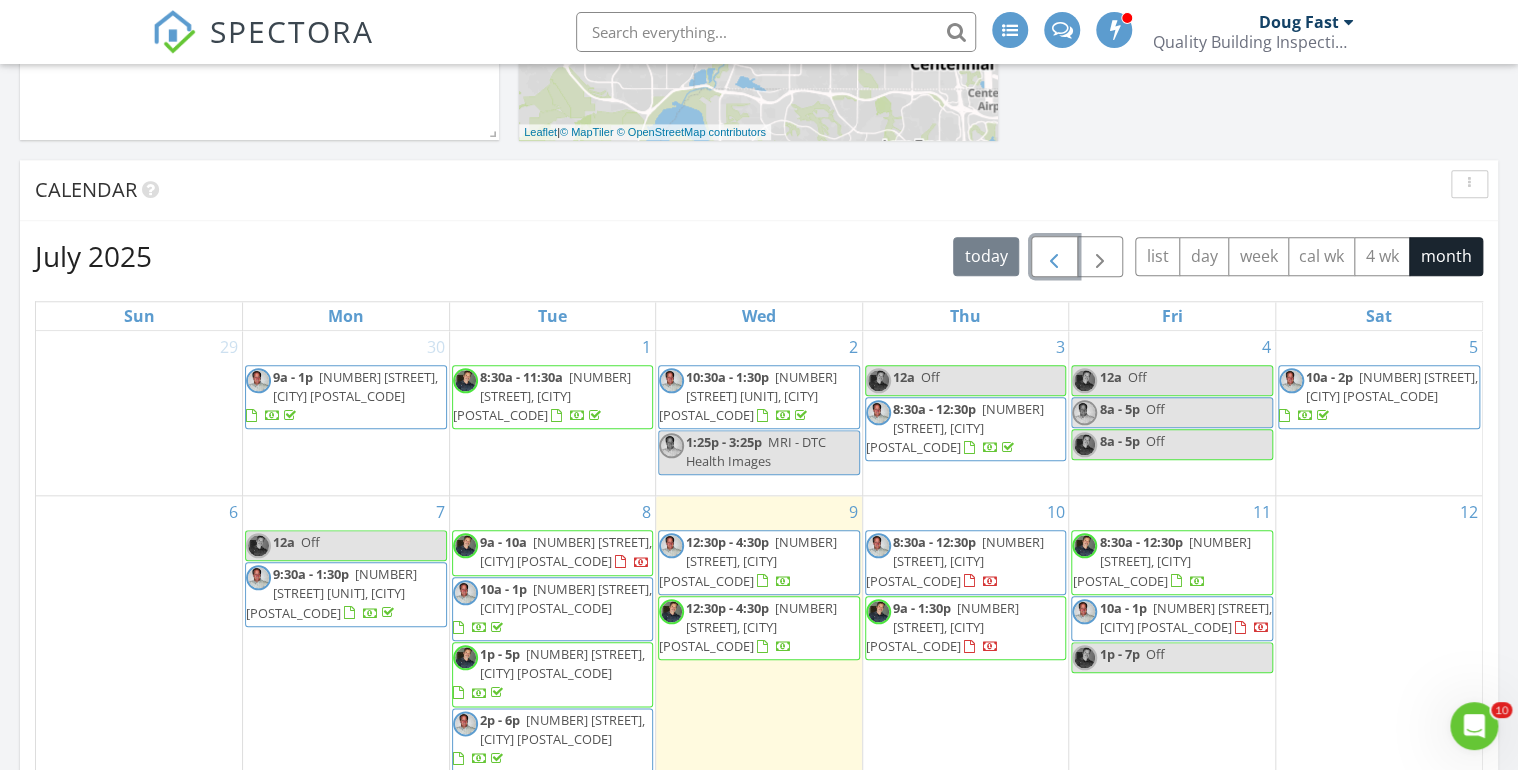 click at bounding box center [1054, 257] 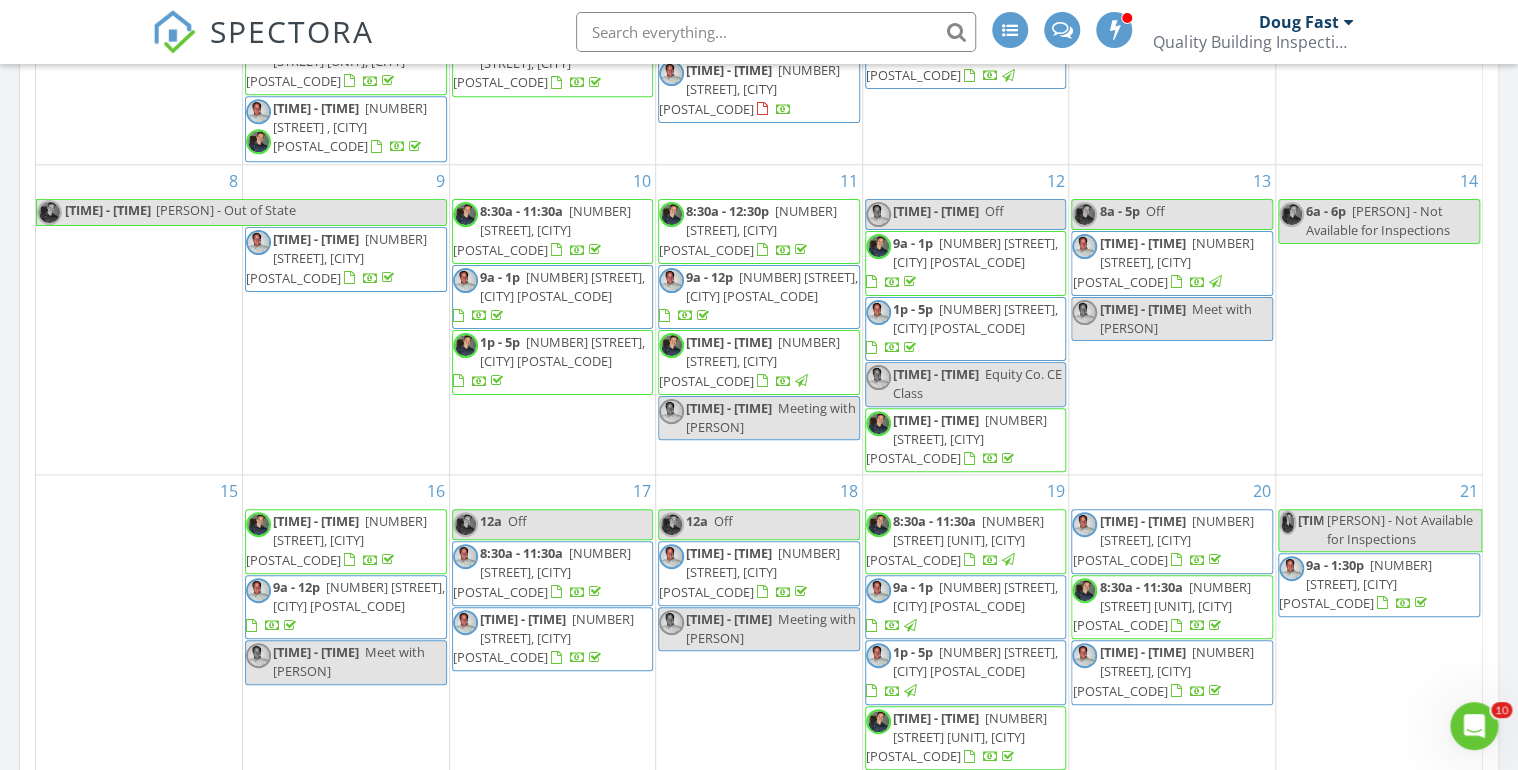 scroll, scrollTop: 1360, scrollLeft: 0, axis: vertical 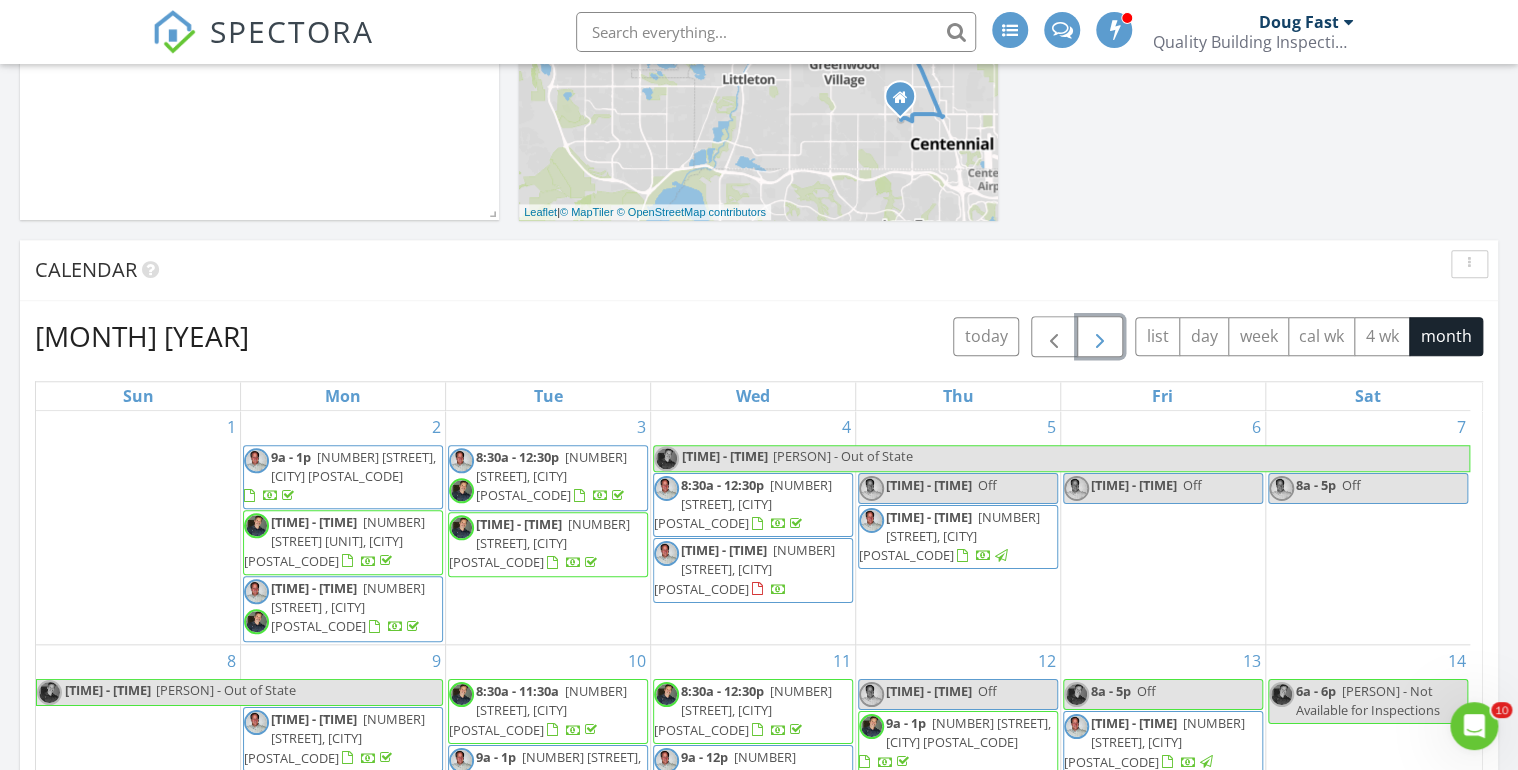 click at bounding box center (1100, 337) 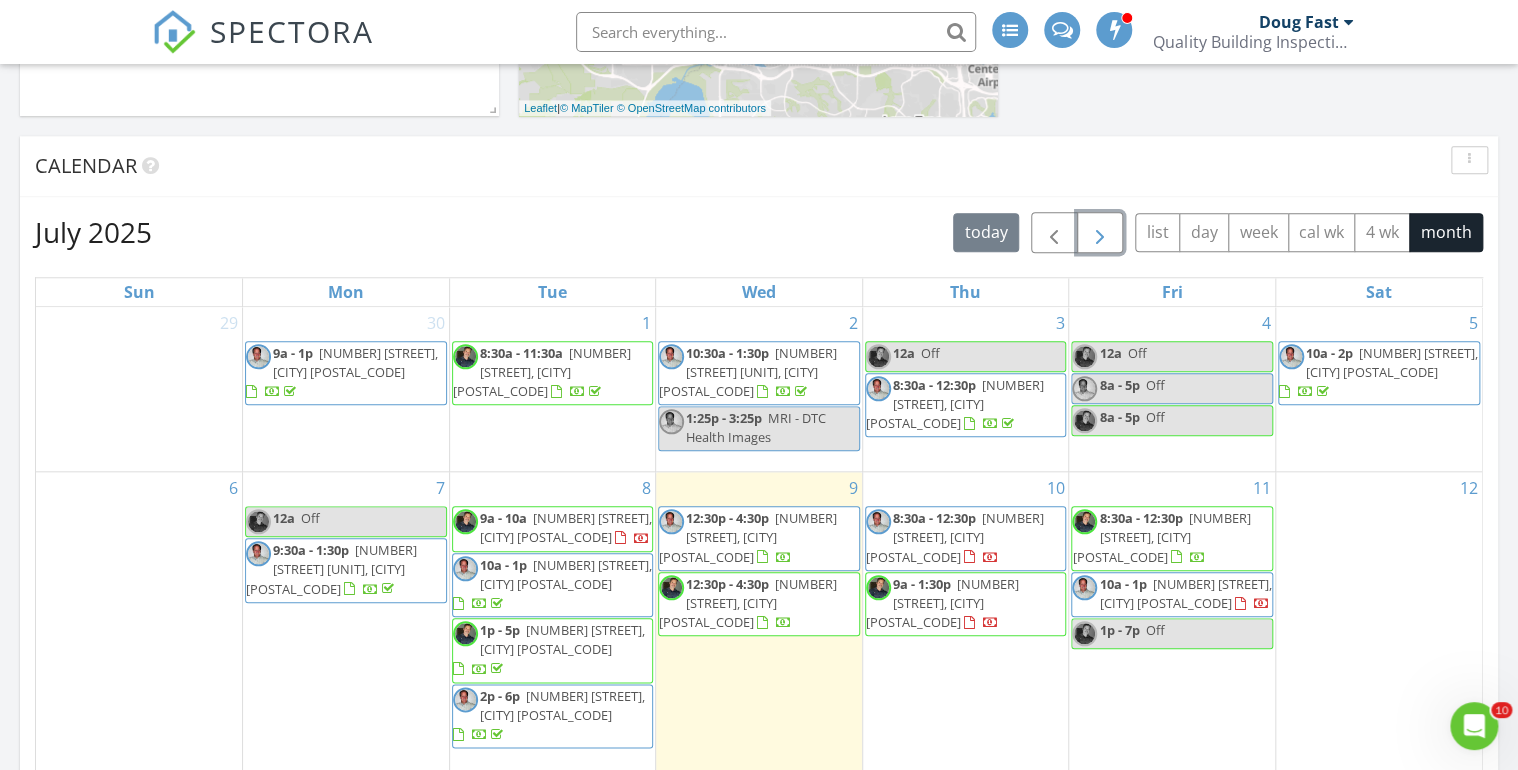 scroll, scrollTop: 880, scrollLeft: 0, axis: vertical 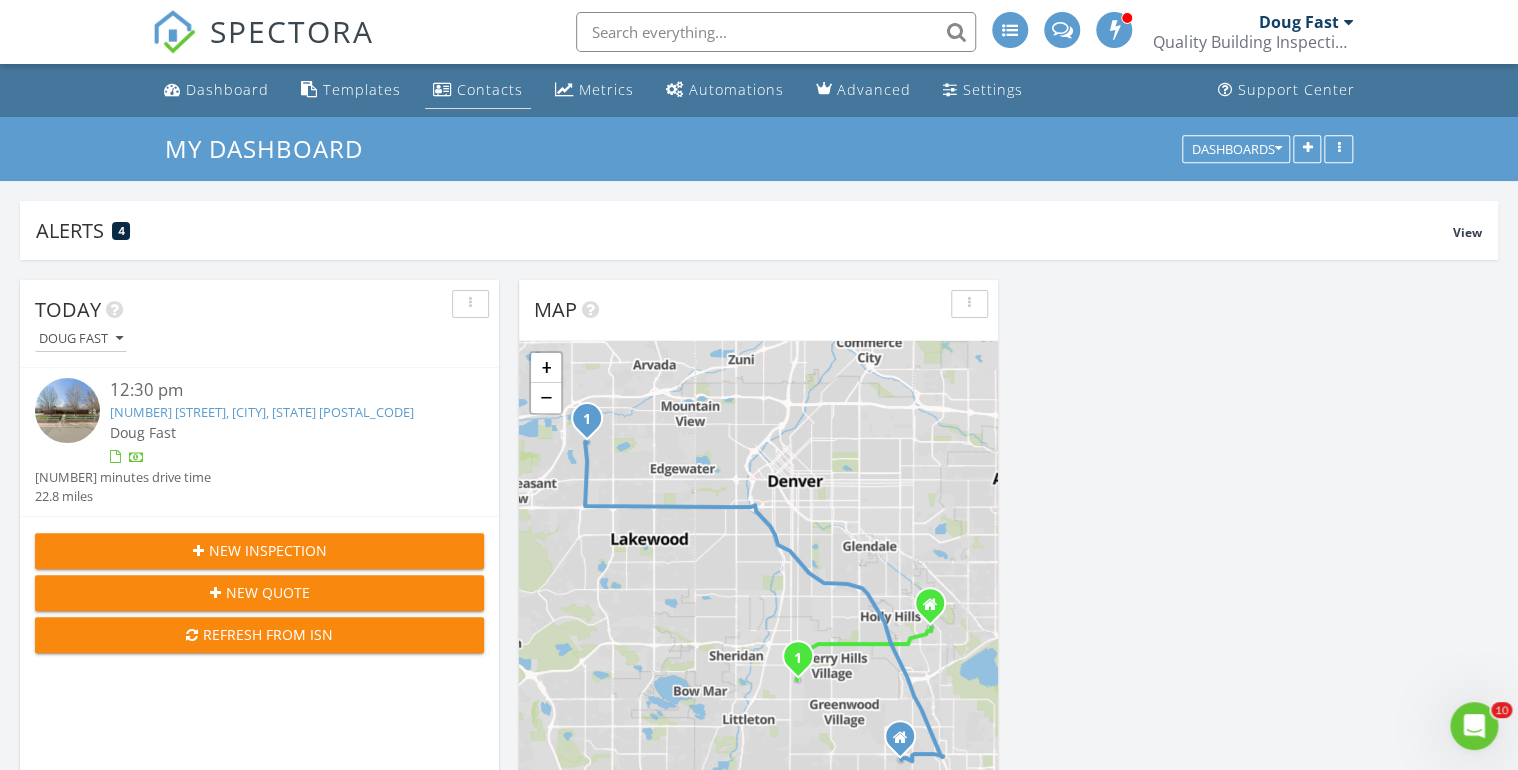 click on "Contacts" at bounding box center (490, 89) 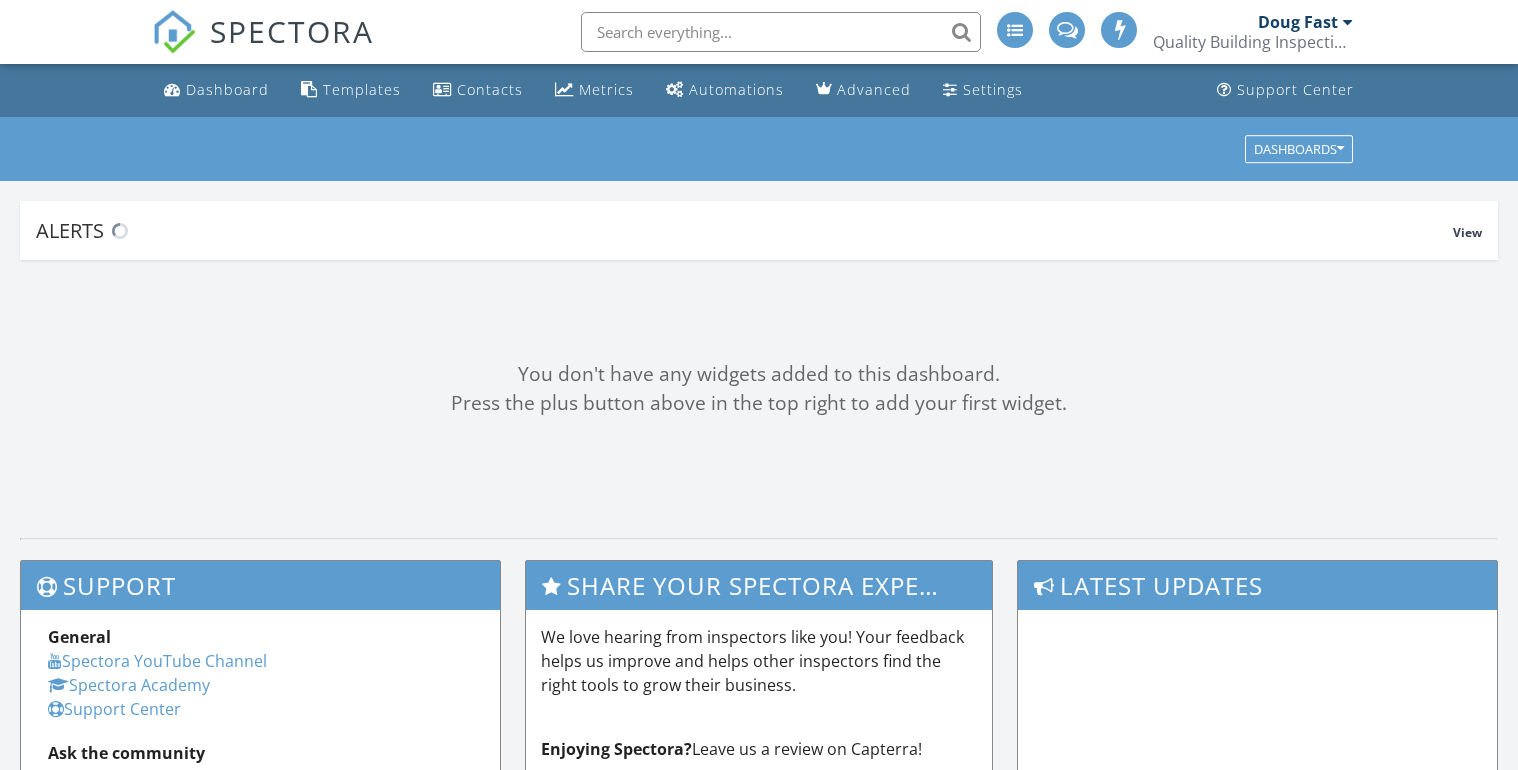 scroll, scrollTop: 0, scrollLeft: 0, axis: both 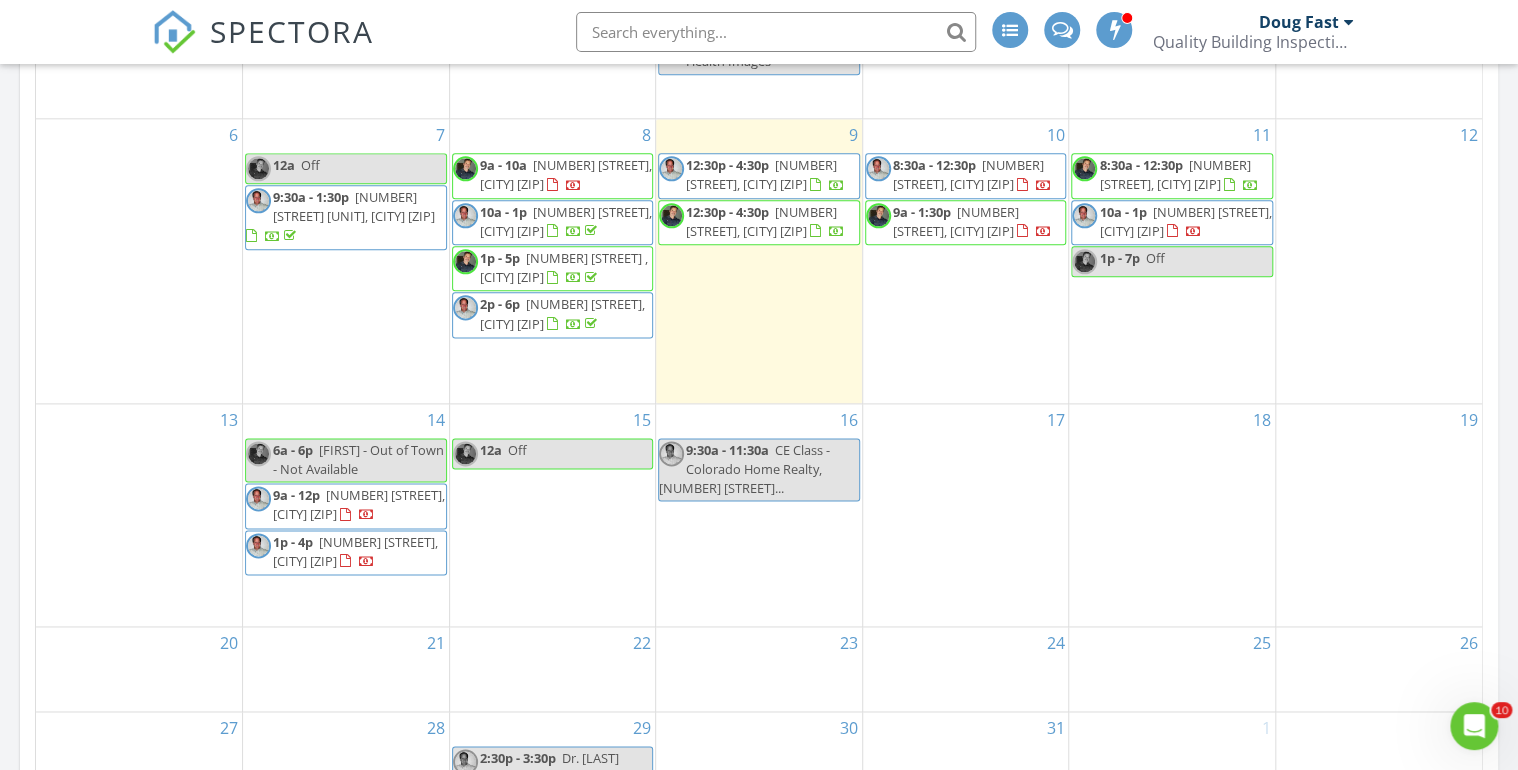 click on "12:30p - 4:30p" at bounding box center [727, 212] 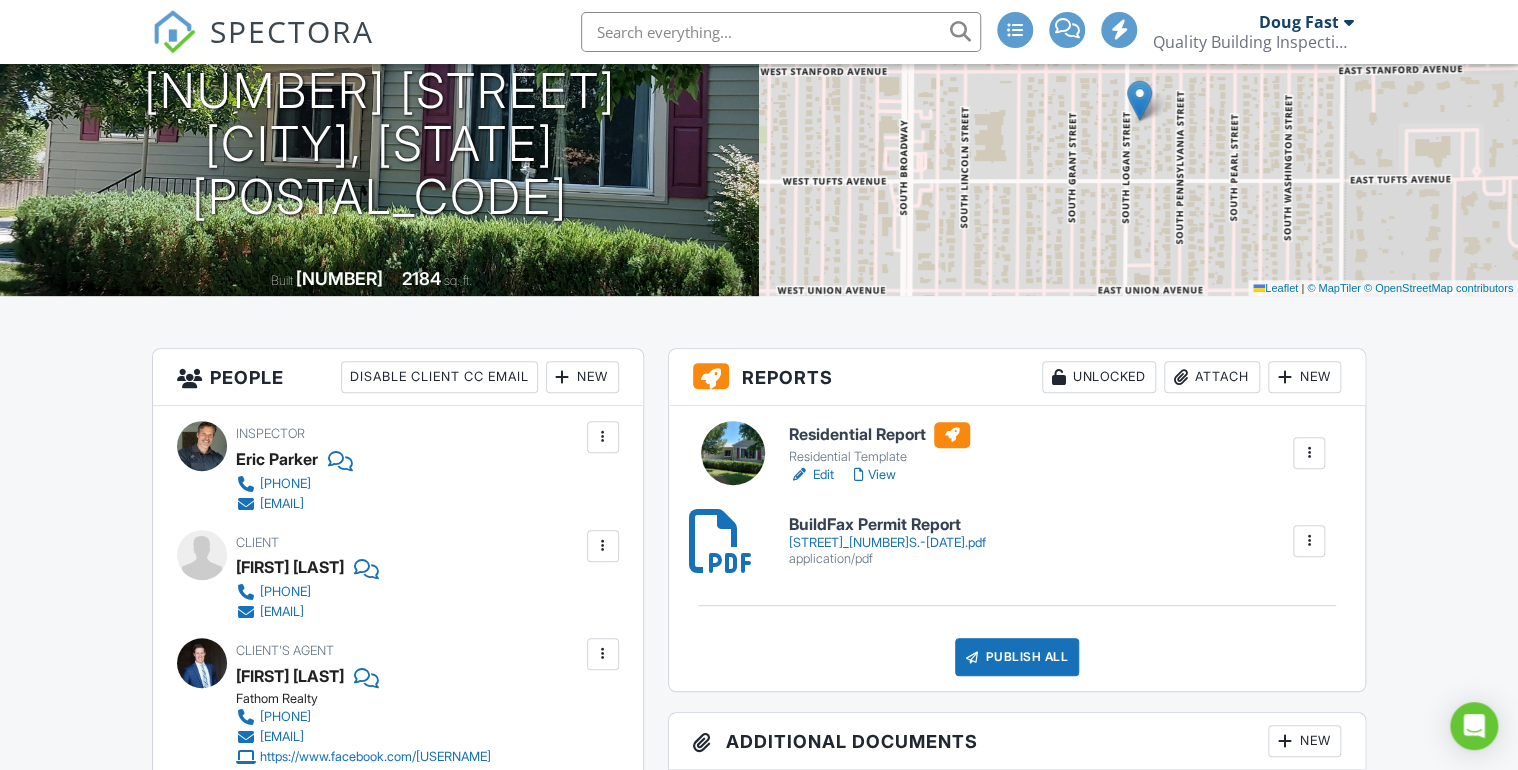 scroll, scrollTop: 240, scrollLeft: 0, axis: vertical 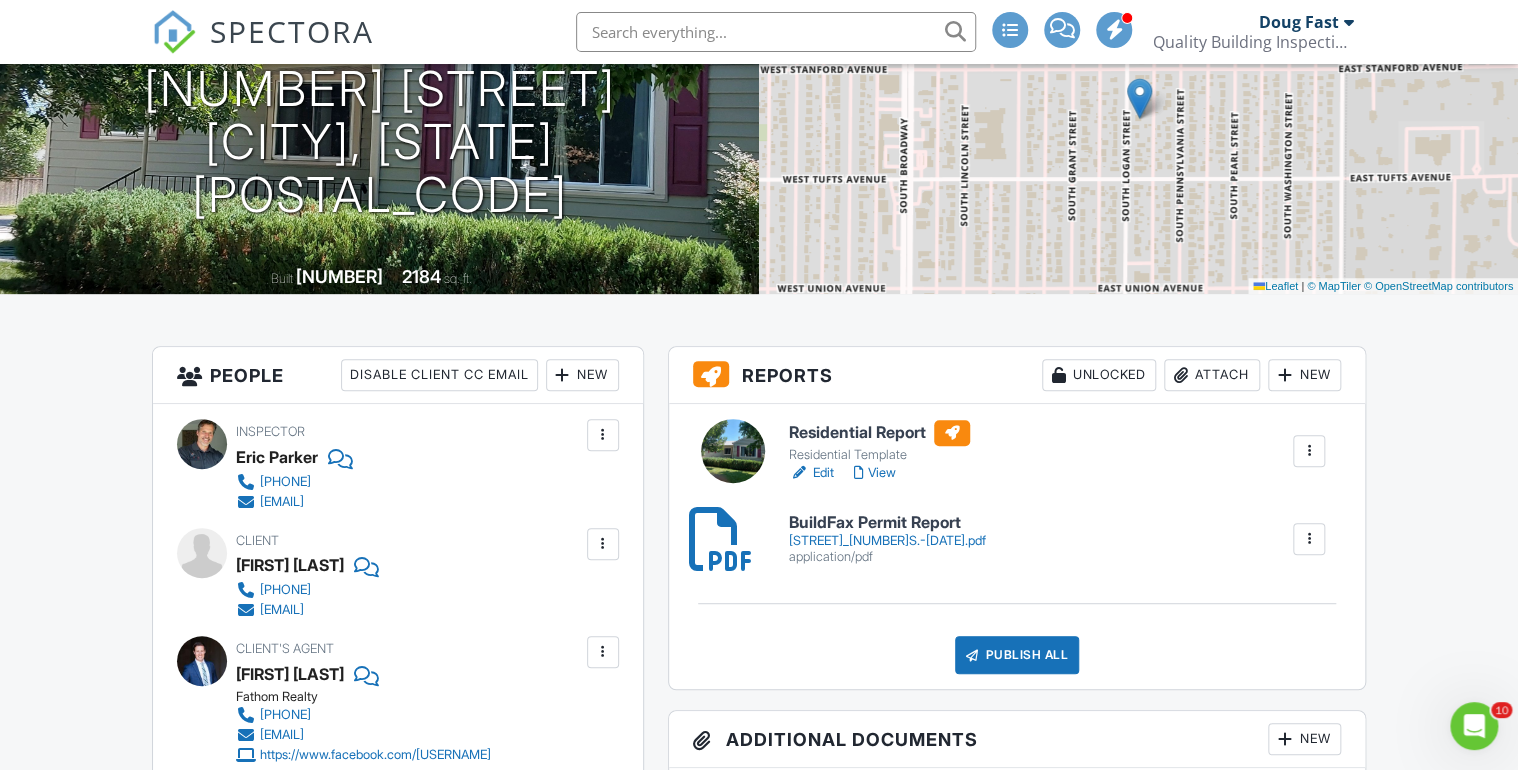 click on "SPECTORA" at bounding box center [292, 31] 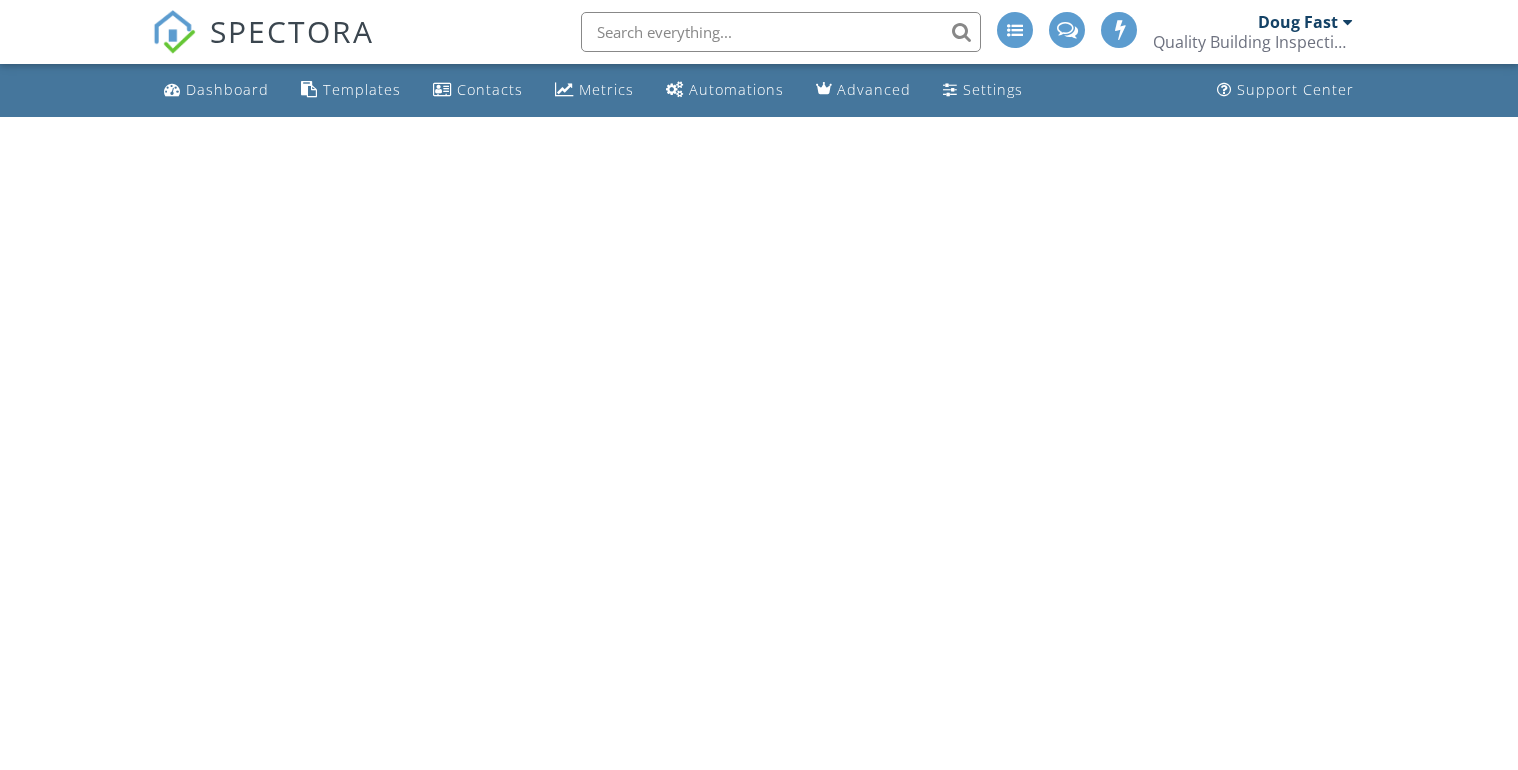 scroll, scrollTop: 0, scrollLeft: 0, axis: both 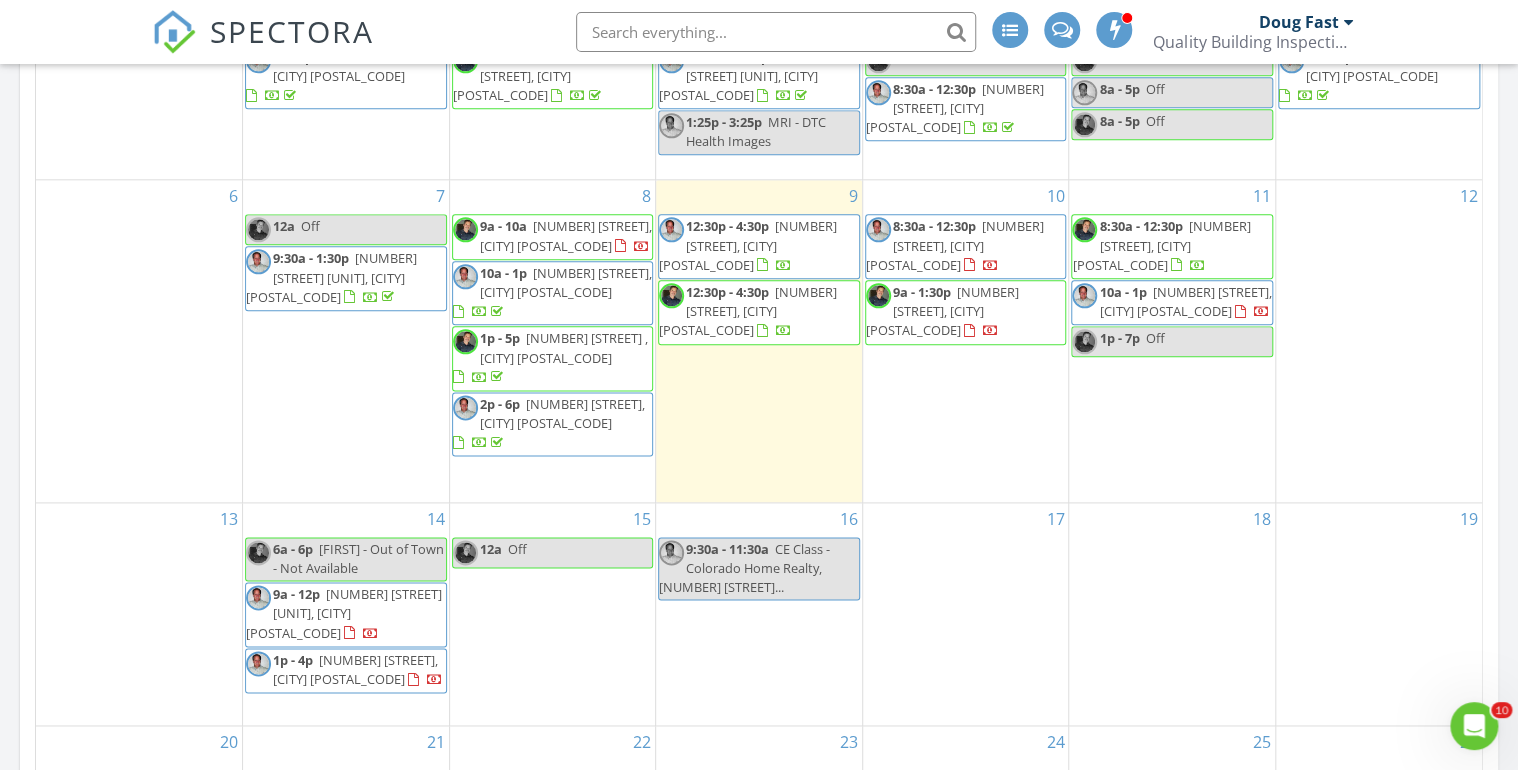 click on "[NUMBER] [STREET] [UNIT], [CITY] [POSTAL_CODE]" at bounding box center [344, 613] 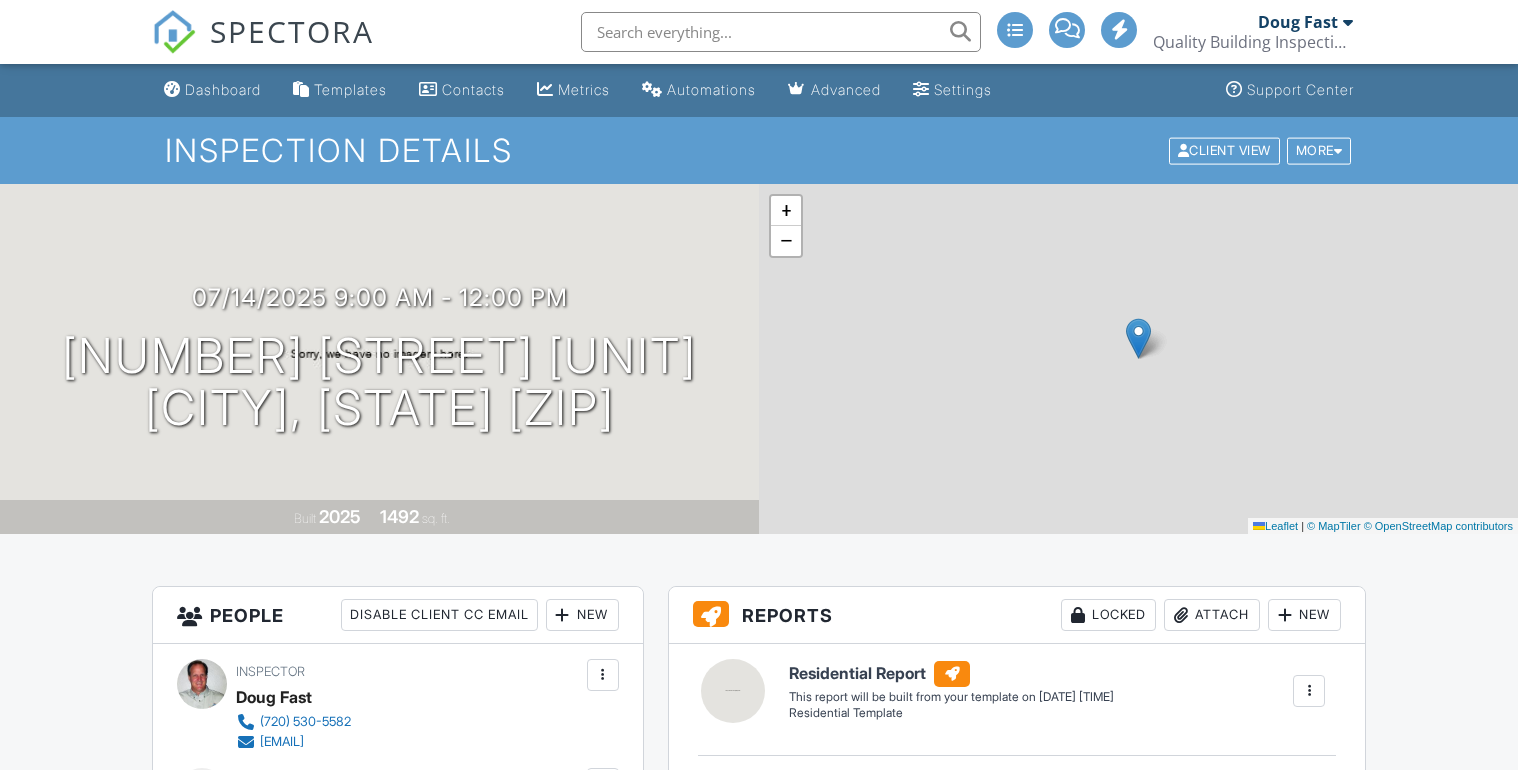 scroll, scrollTop: 0, scrollLeft: 0, axis: both 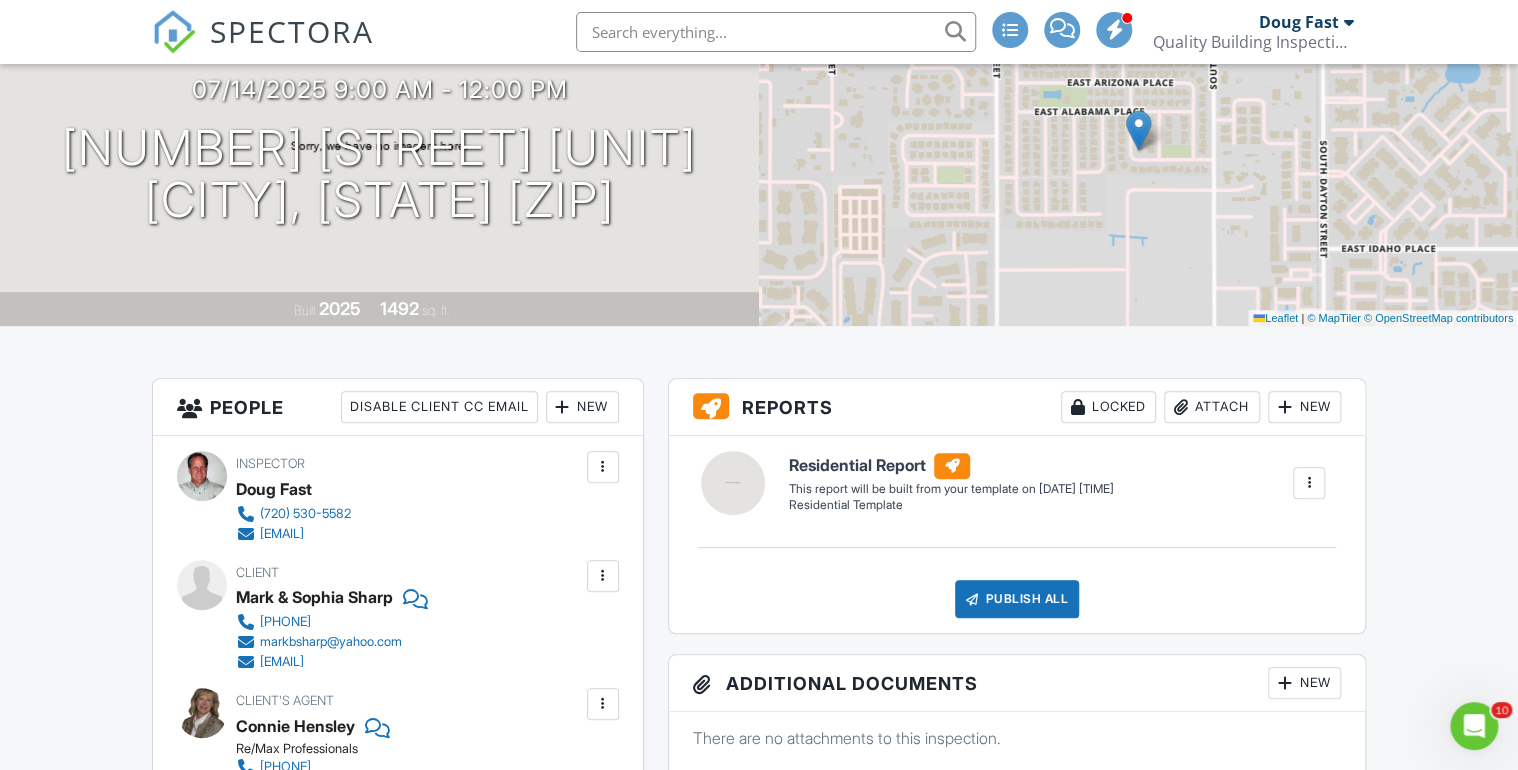 click on "SPECTORA" at bounding box center [292, 31] 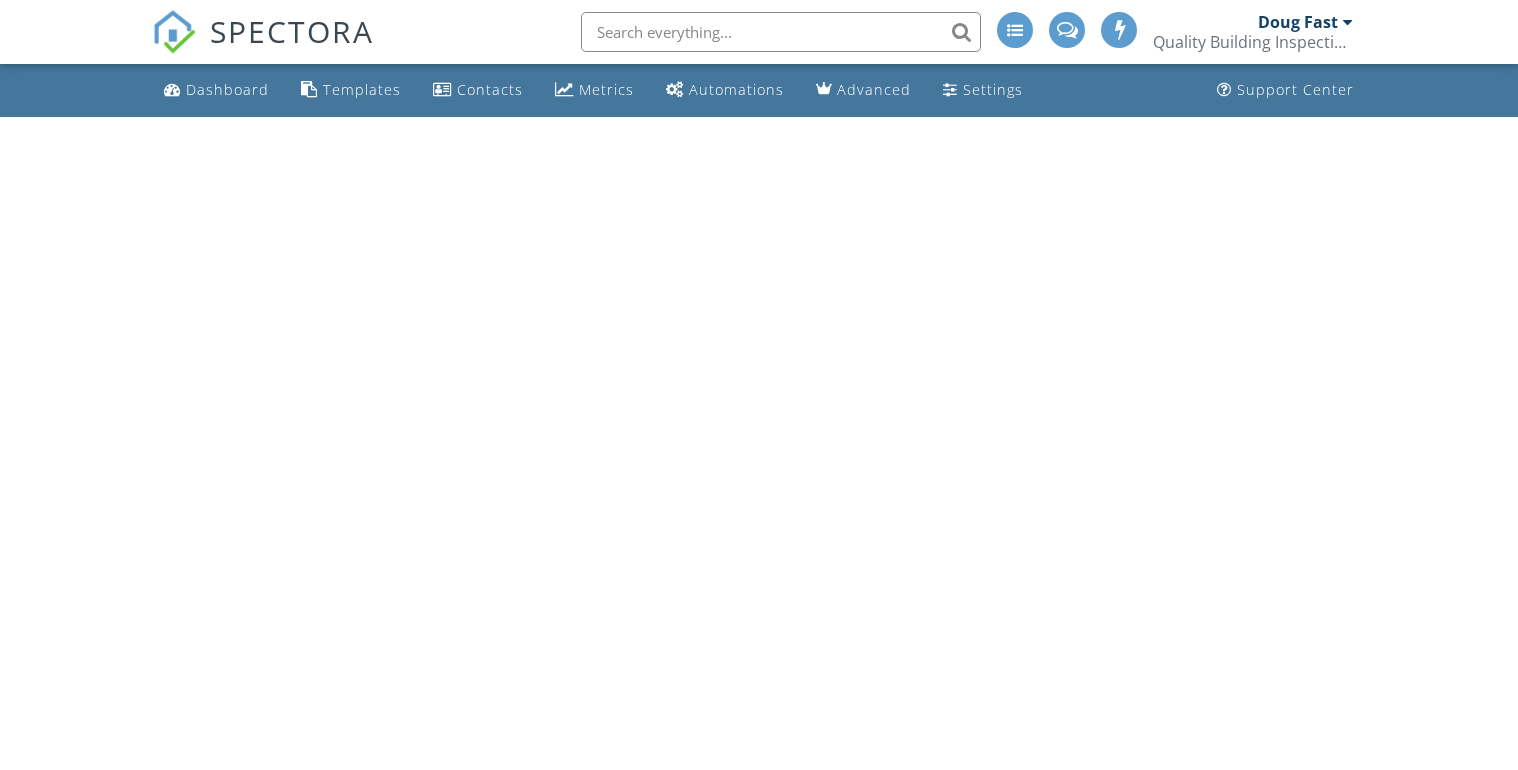 scroll, scrollTop: 0, scrollLeft: 0, axis: both 